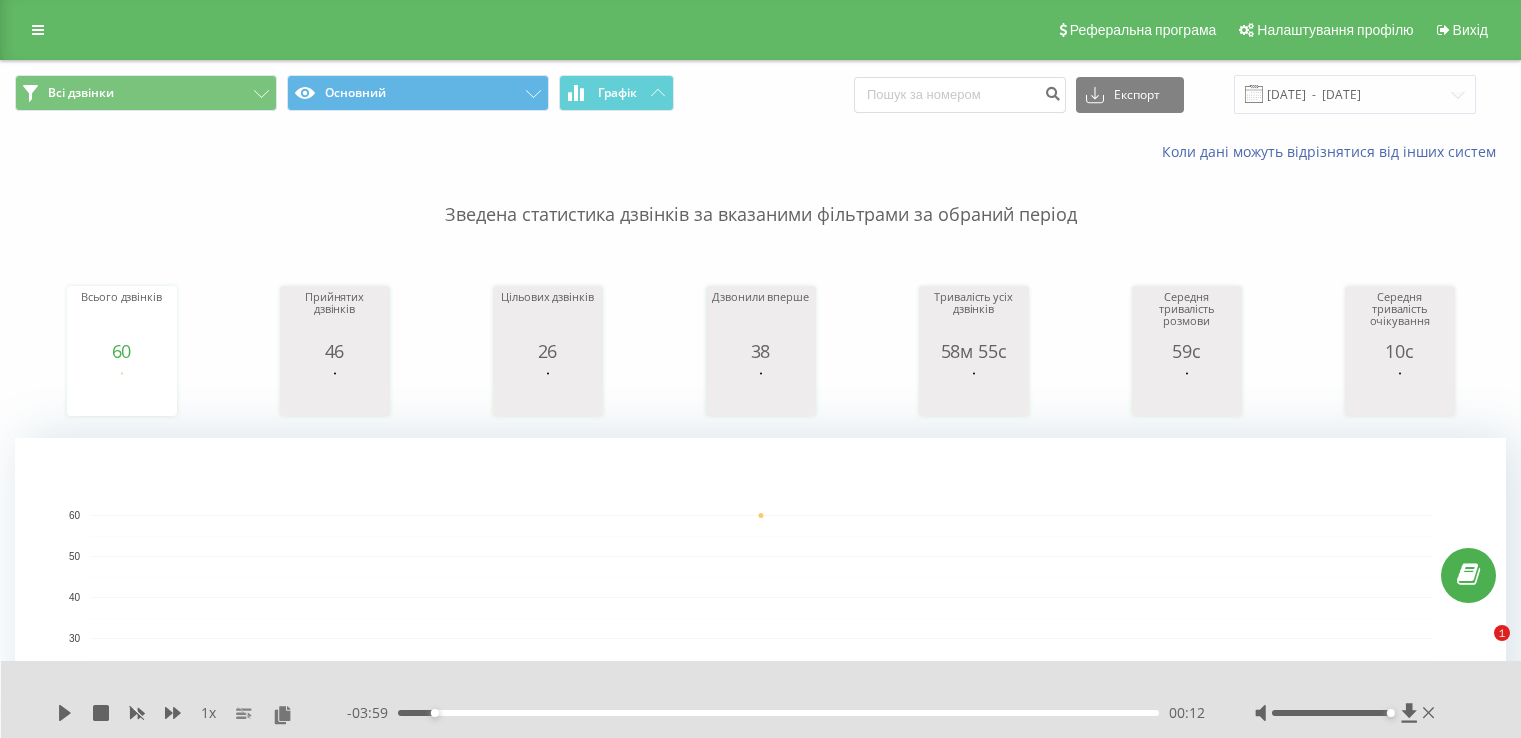 scroll, scrollTop: 500, scrollLeft: 0, axis: vertical 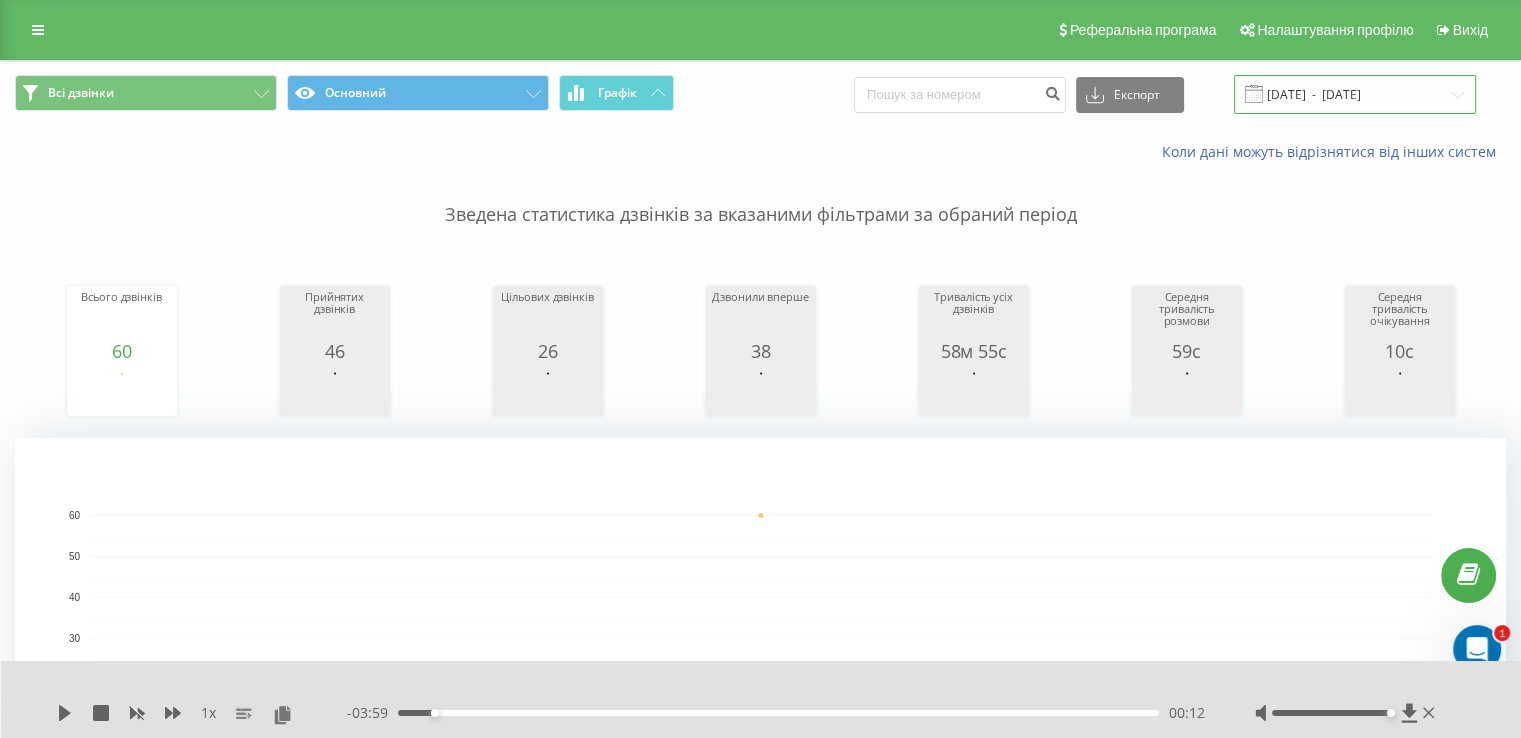 click on "11.07.2025  -  11.07.2025" at bounding box center [1355, 94] 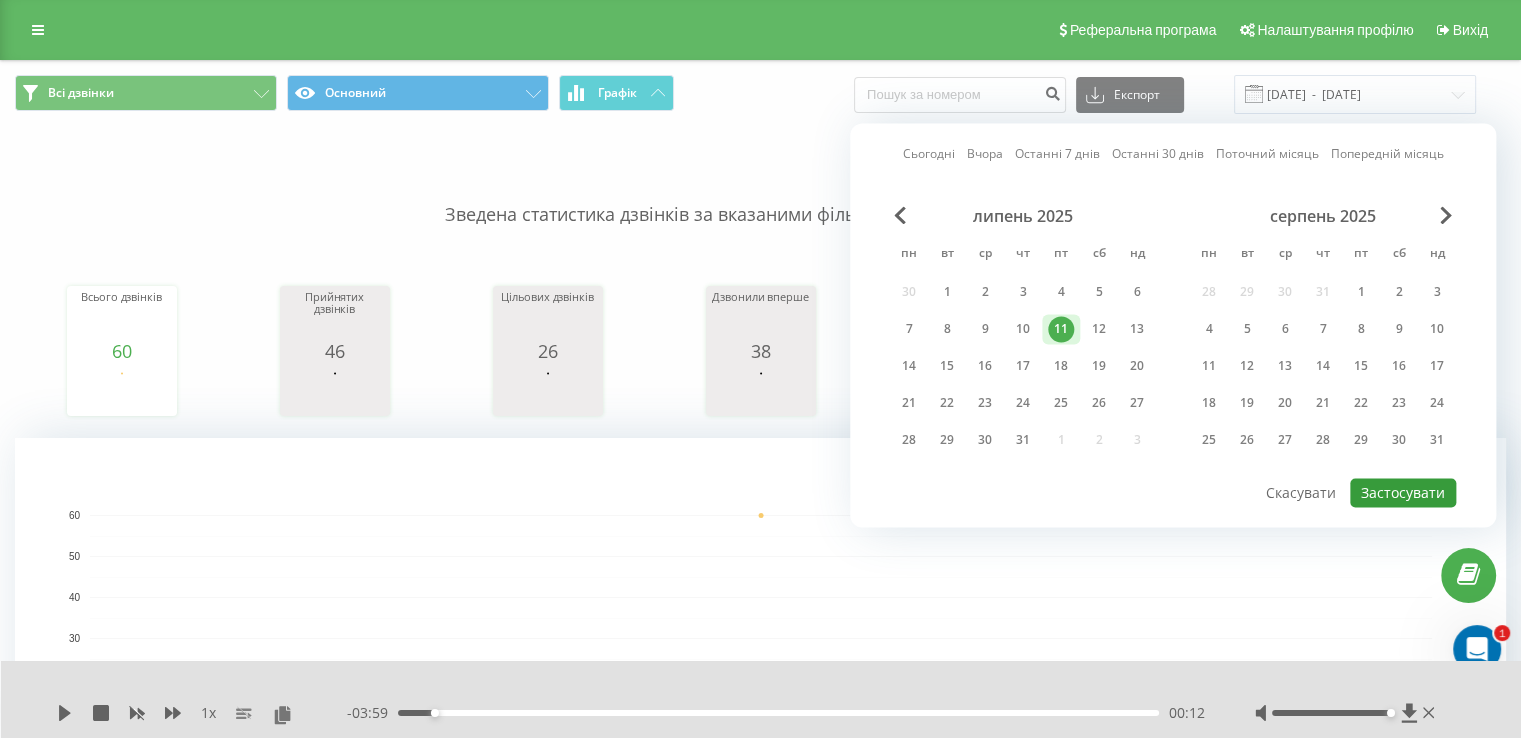 click on "Застосувати" at bounding box center (1403, 492) 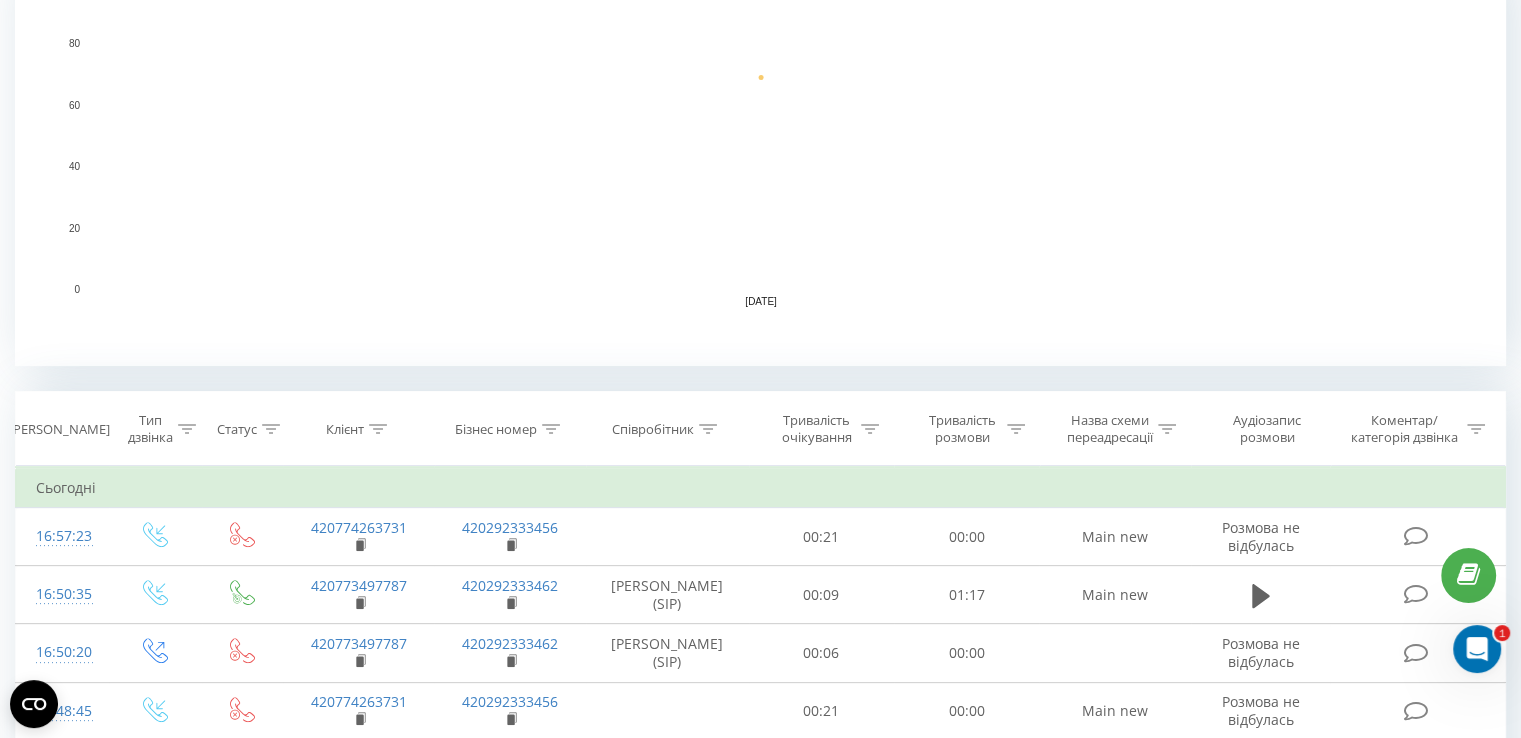 scroll, scrollTop: 500, scrollLeft: 0, axis: vertical 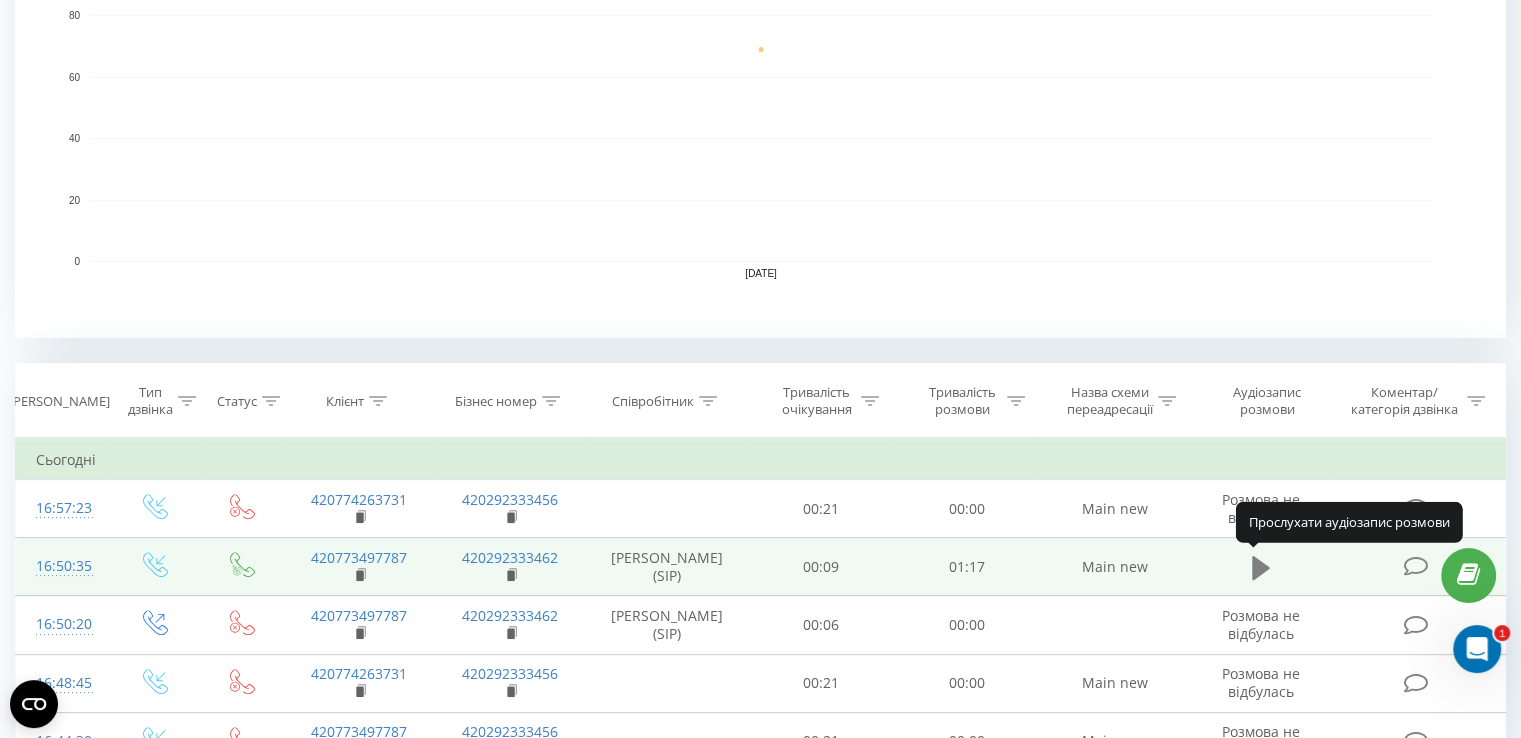 click 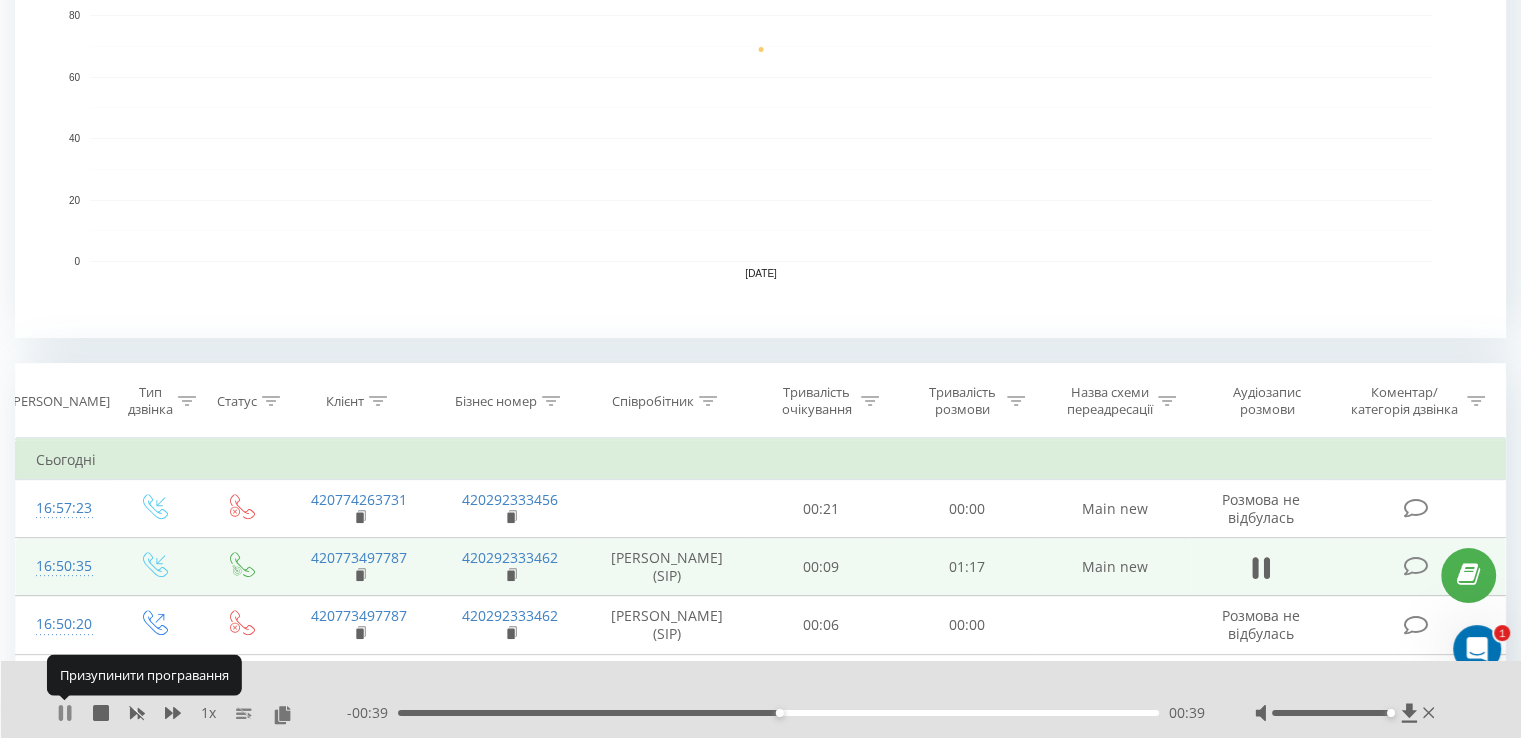 click 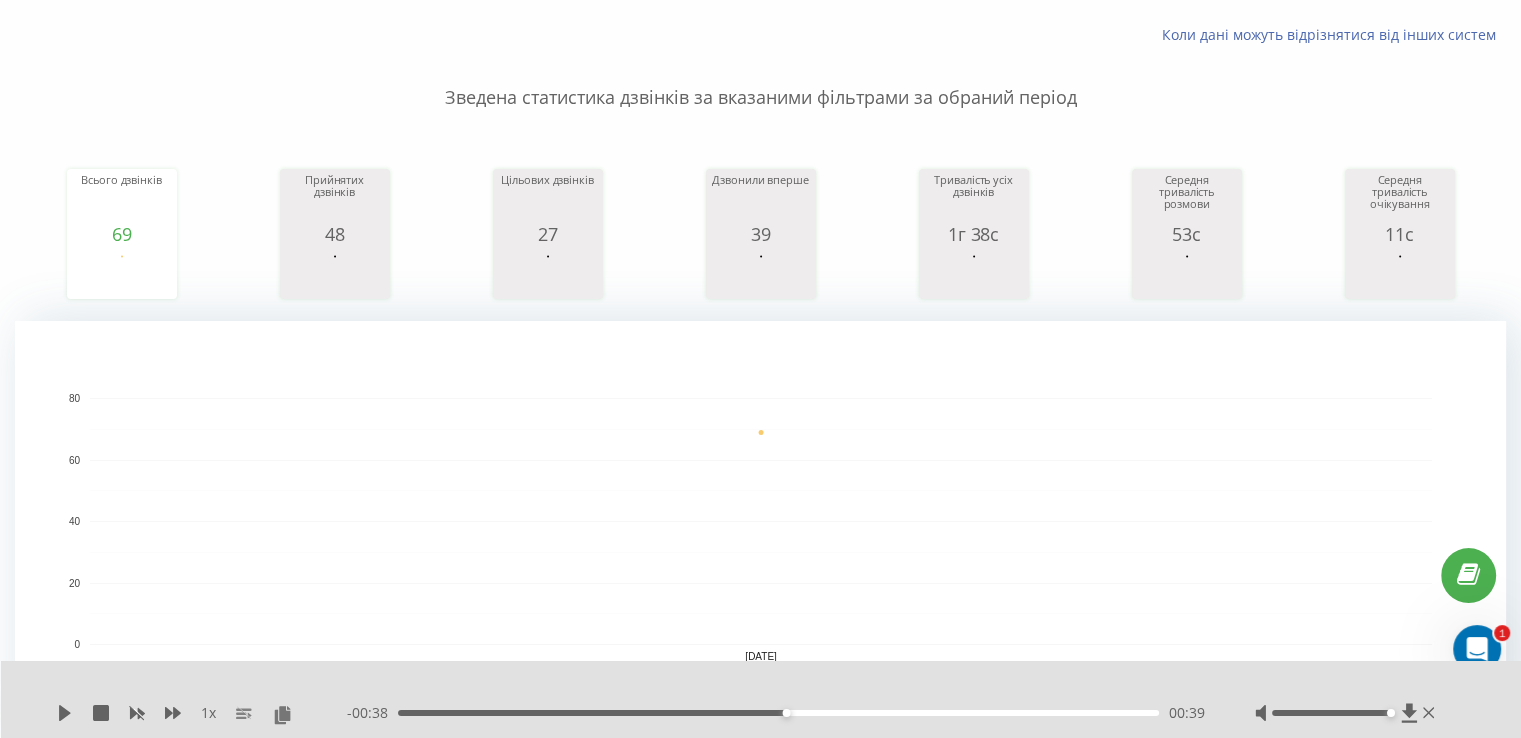 scroll, scrollTop: 0, scrollLeft: 0, axis: both 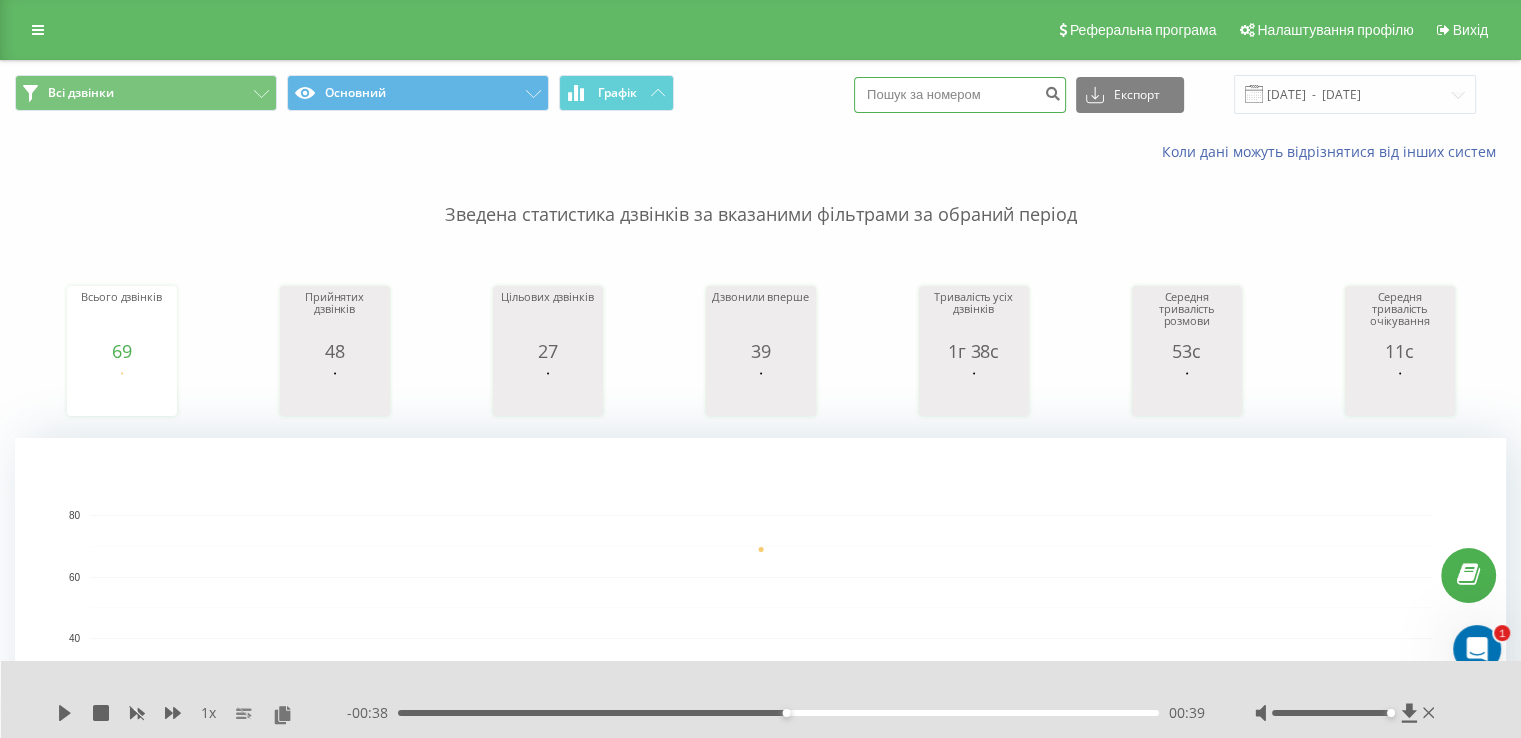 click at bounding box center (960, 95) 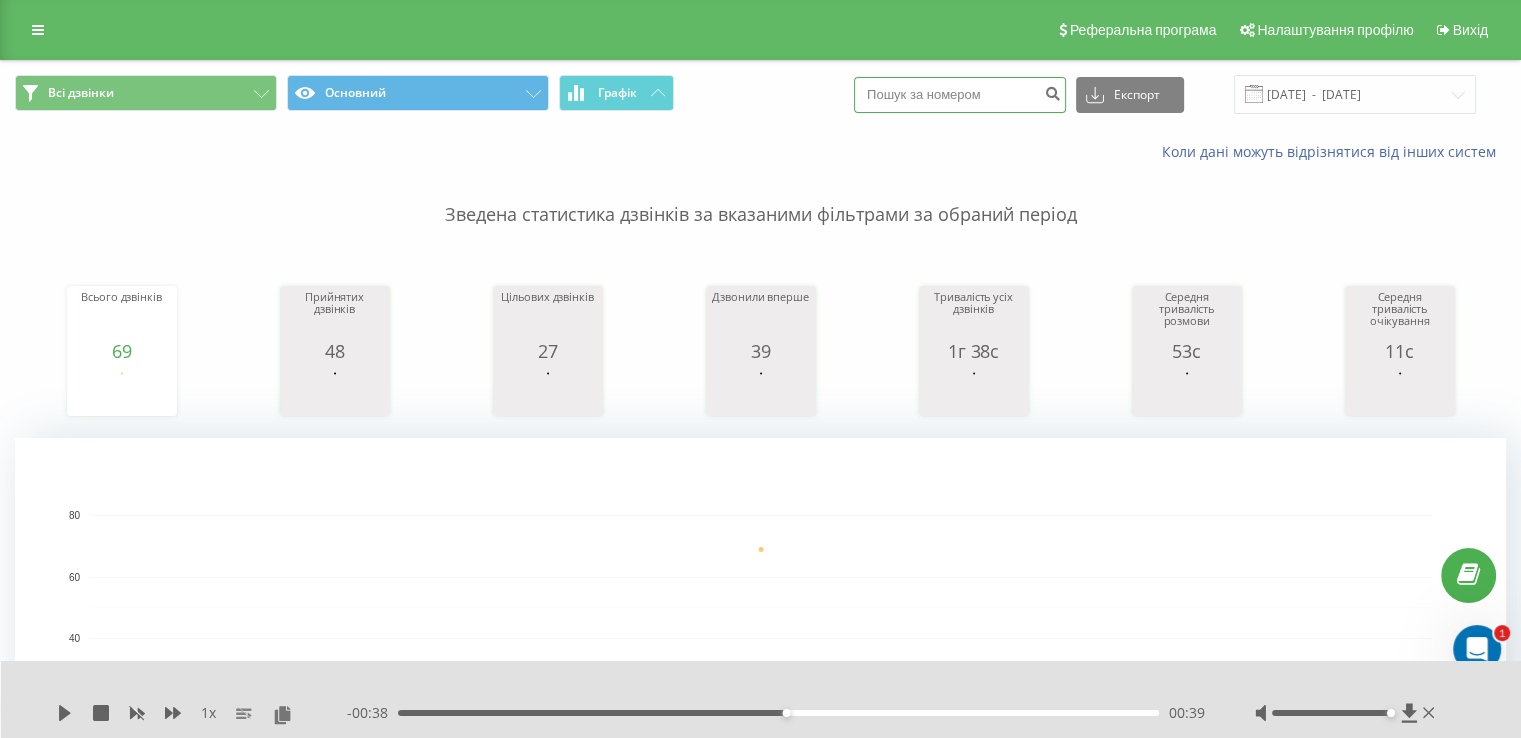 paste on "+420 727 899 064" 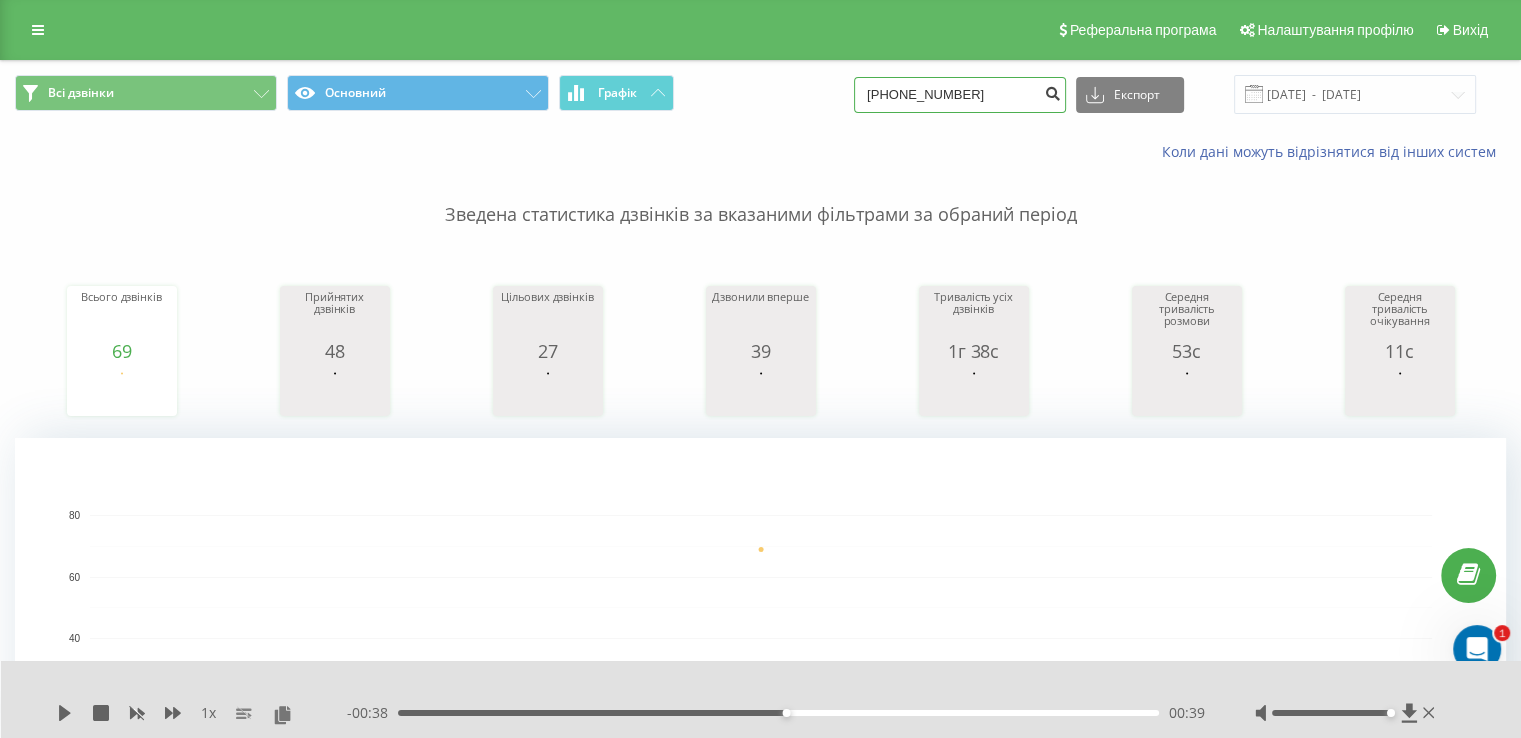 type on "+420 727 899 064" 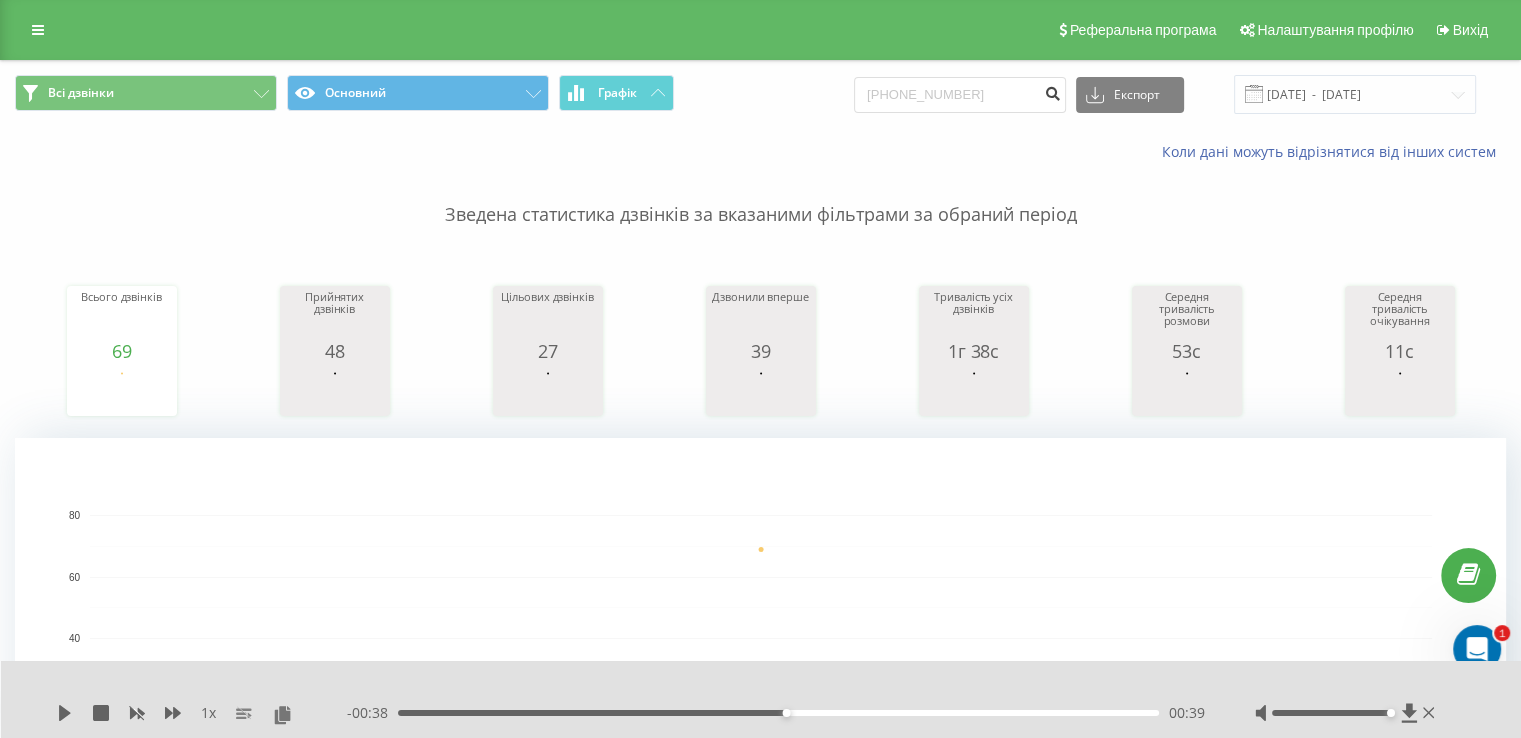click at bounding box center [1052, 95] 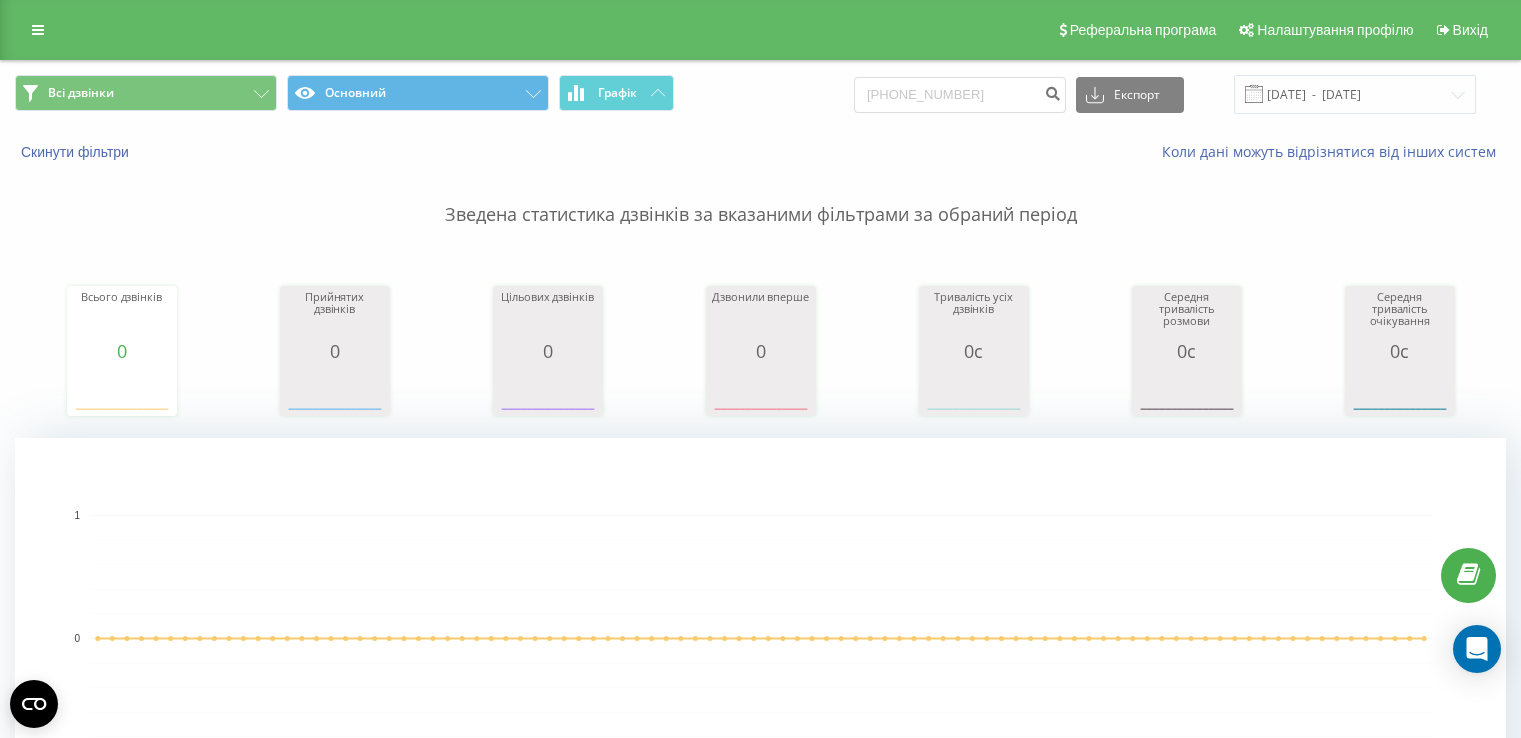 scroll, scrollTop: 0, scrollLeft: 0, axis: both 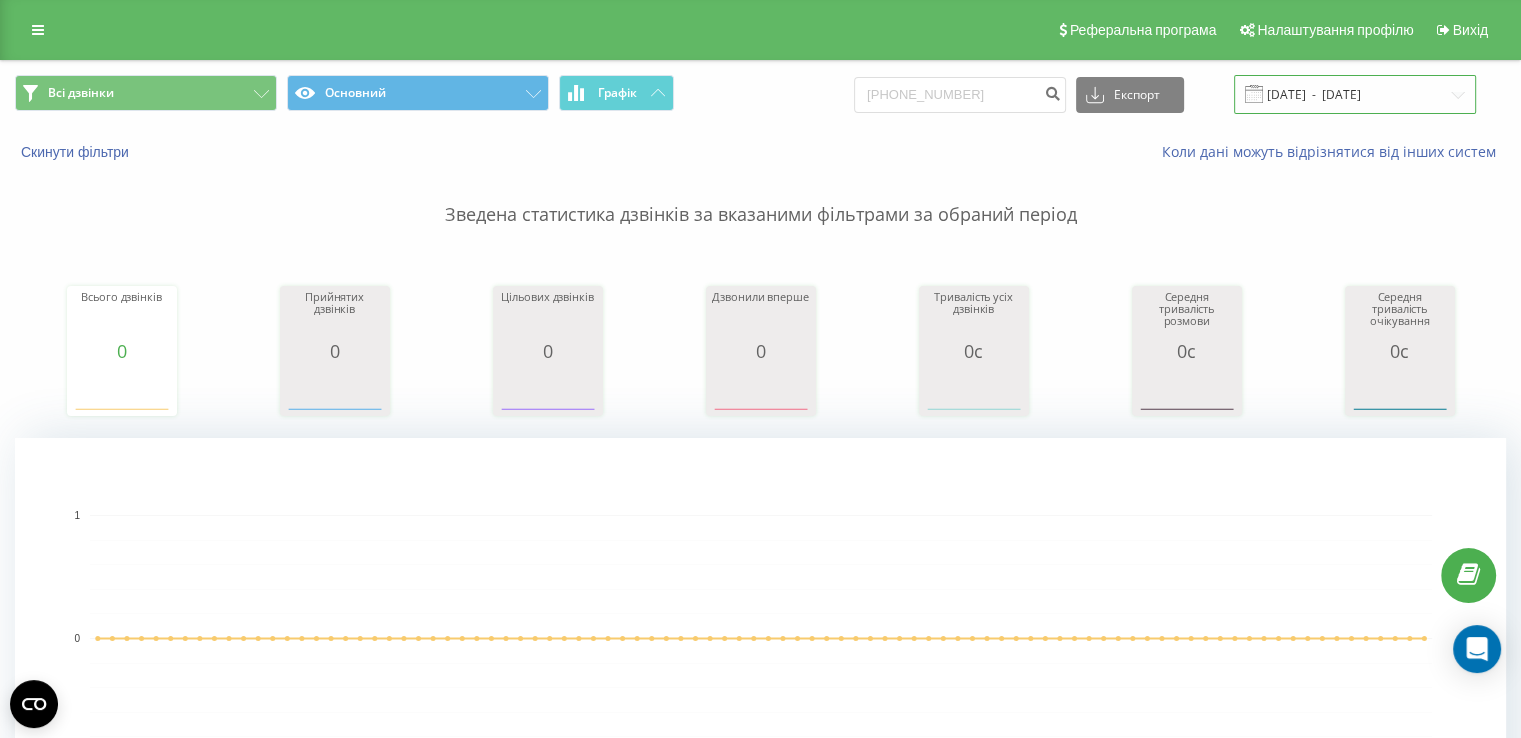 click on "11.04.2025  -  11.07.2025" at bounding box center (1355, 94) 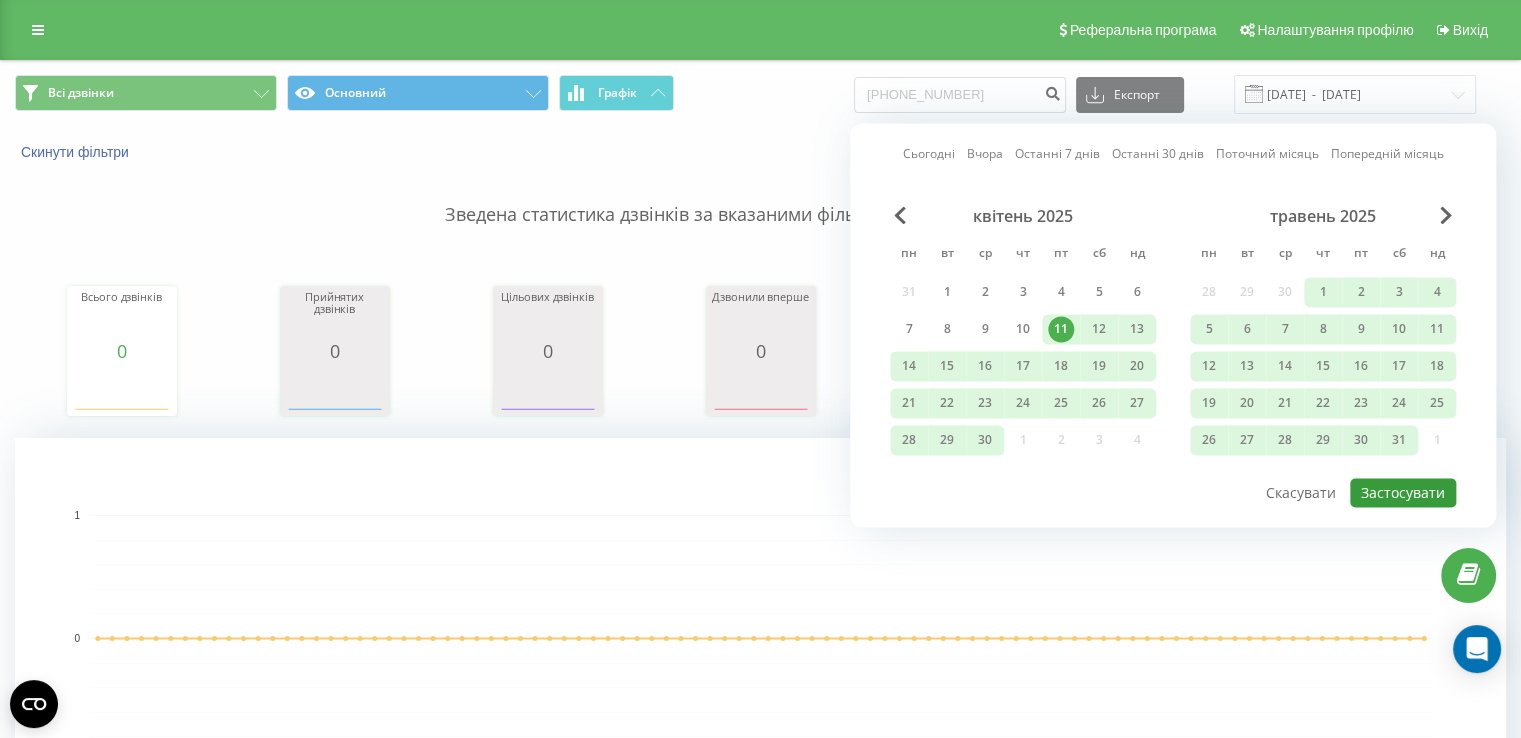 click on "Застосувати" at bounding box center (1403, 492) 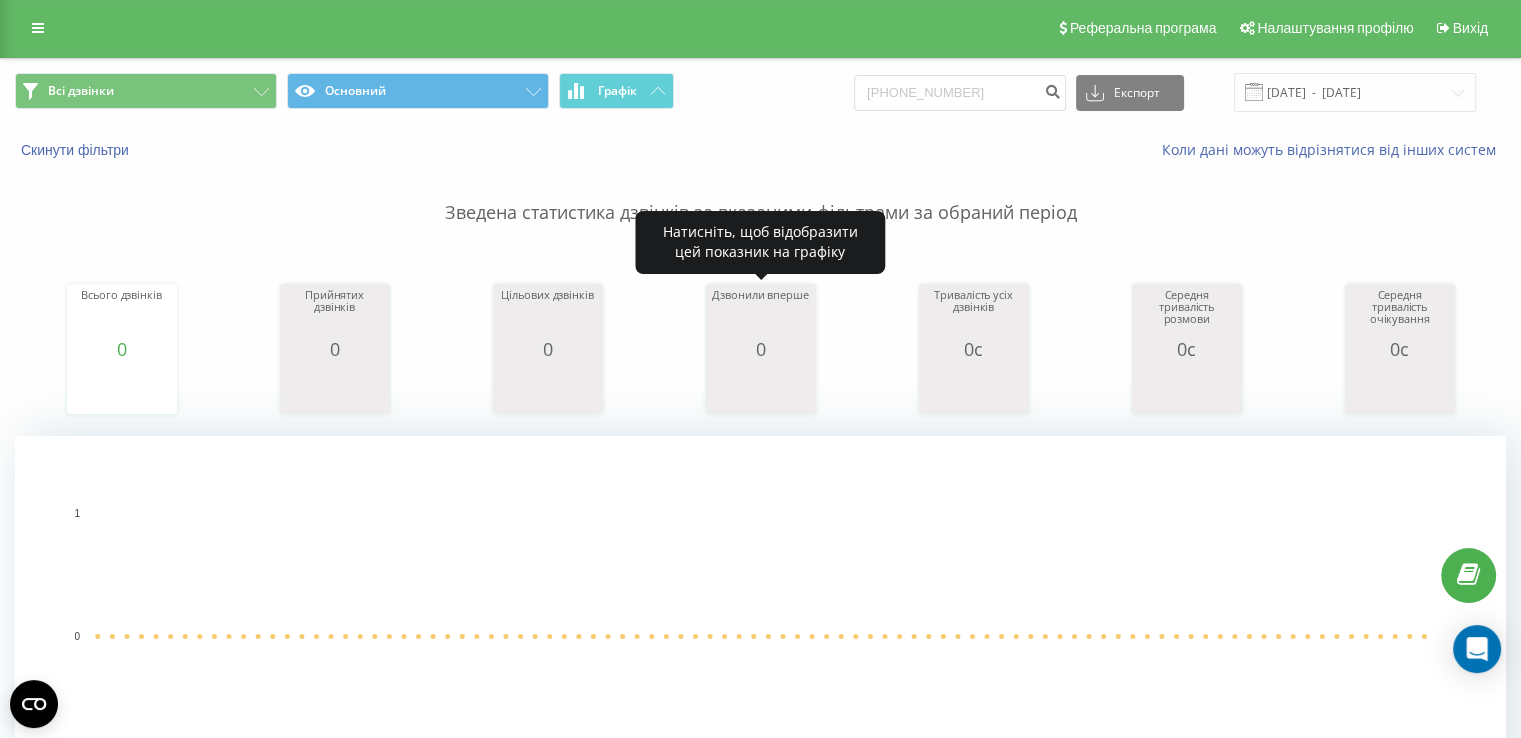 scroll, scrollTop: 0, scrollLeft: 0, axis: both 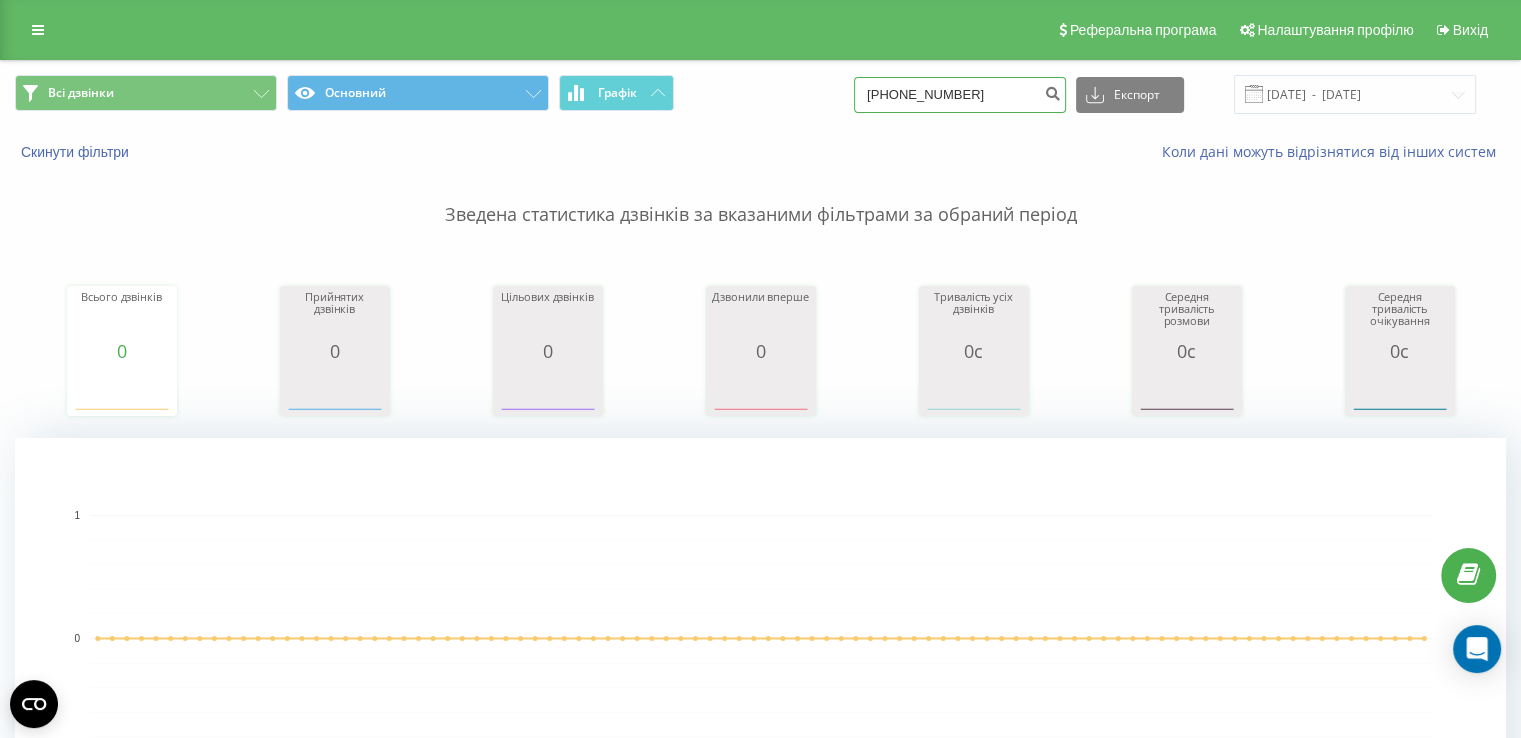click on "+420727899064" at bounding box center [960, 95] 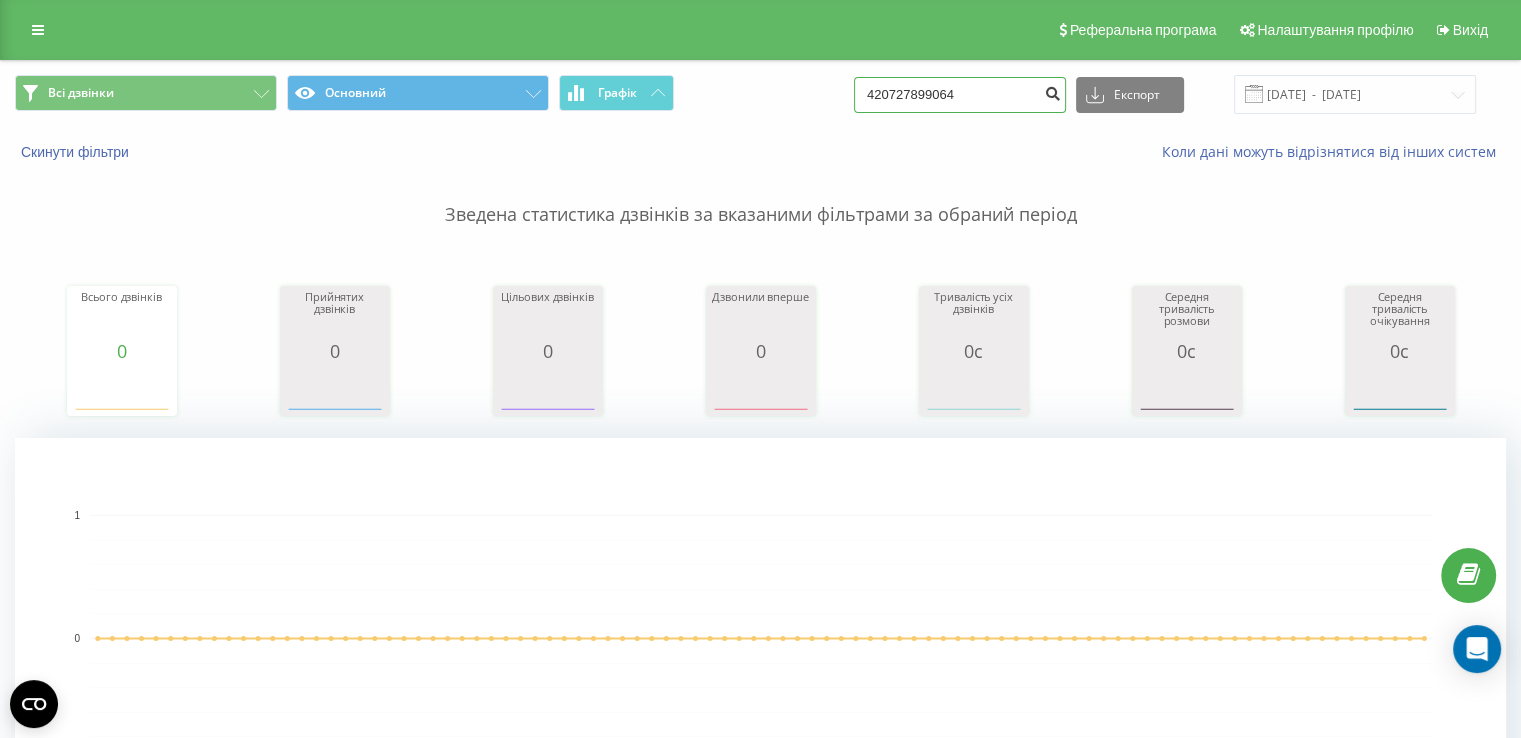 type on "420727899064" 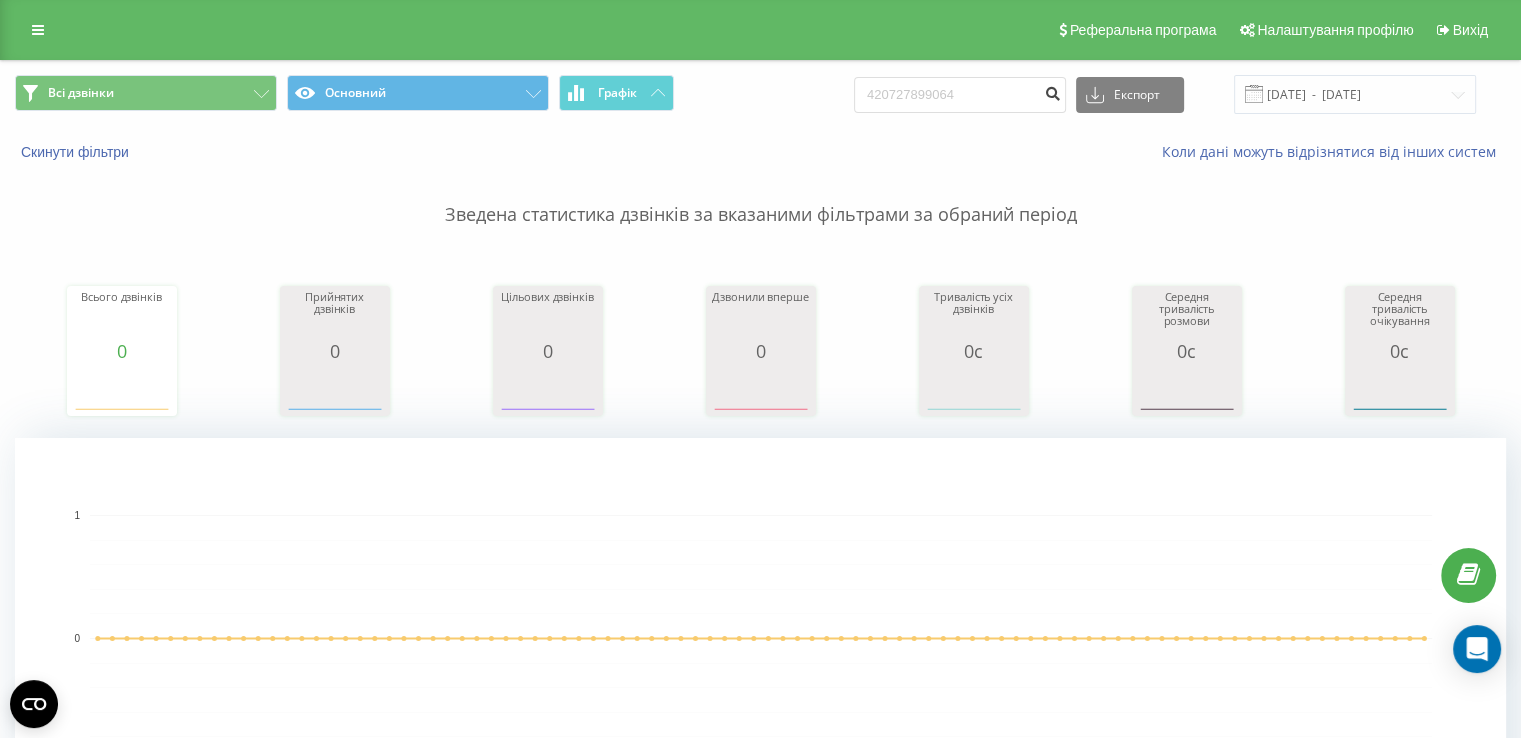 click at bounding box center (1052, 91) 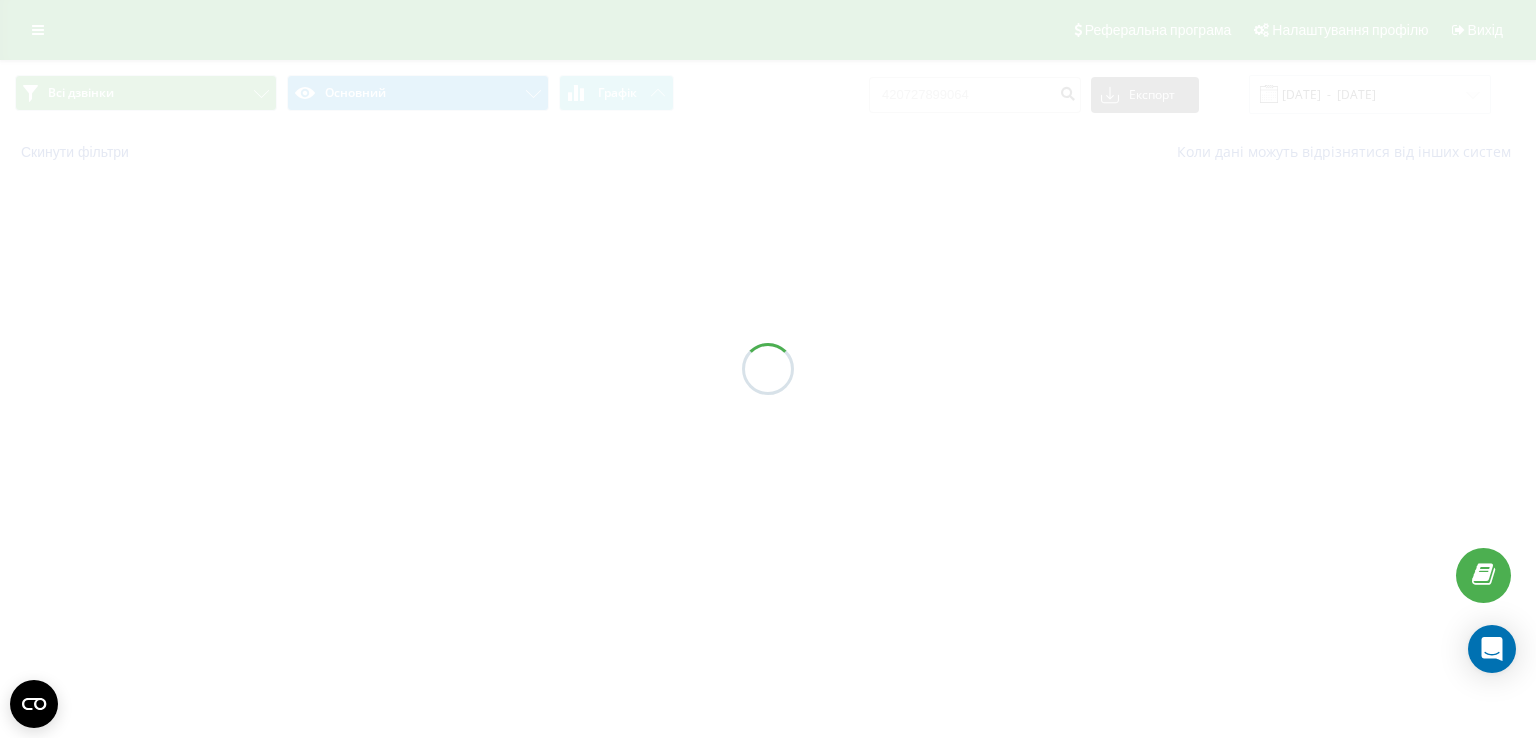 scroll, scrollTop: 0, scrollLeft: 0, axis: both 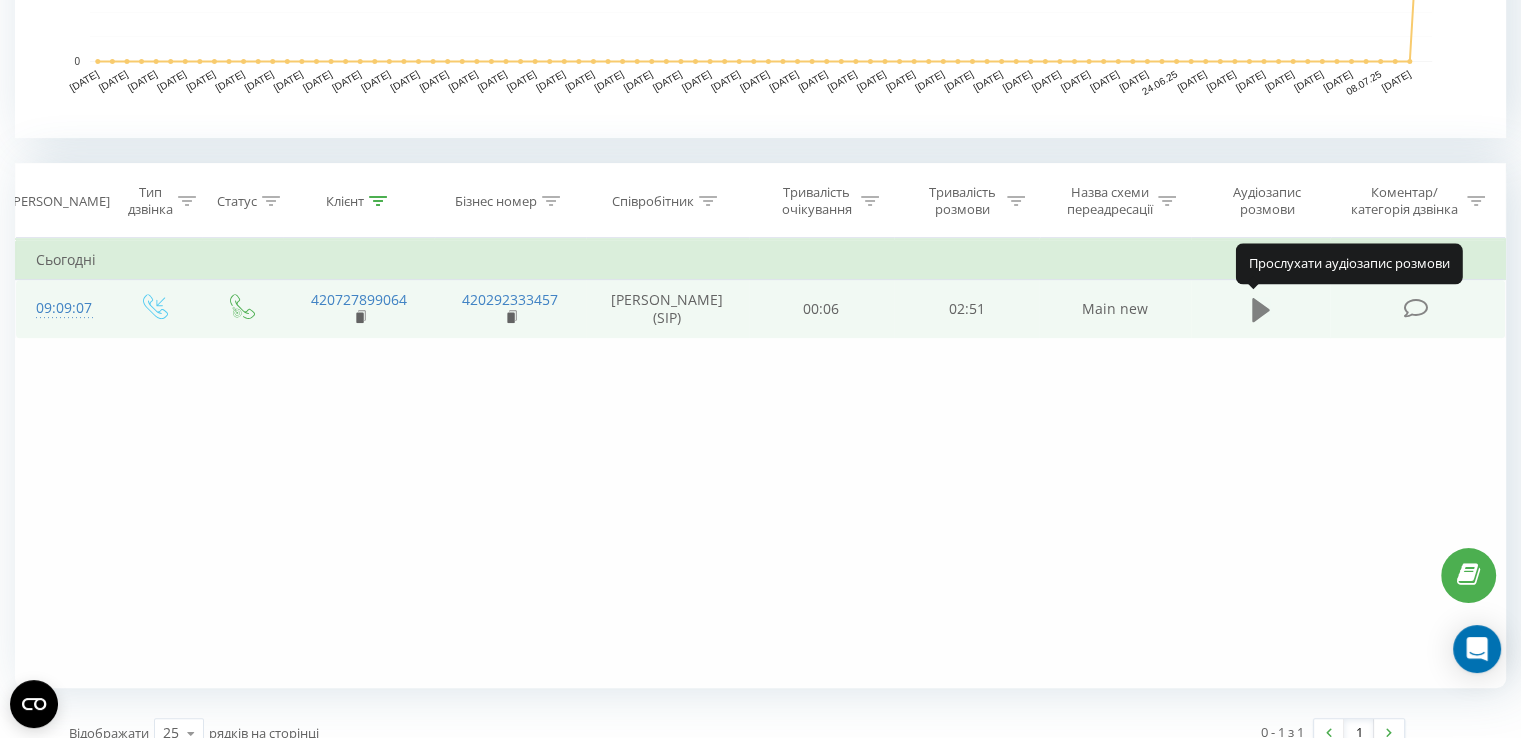 click 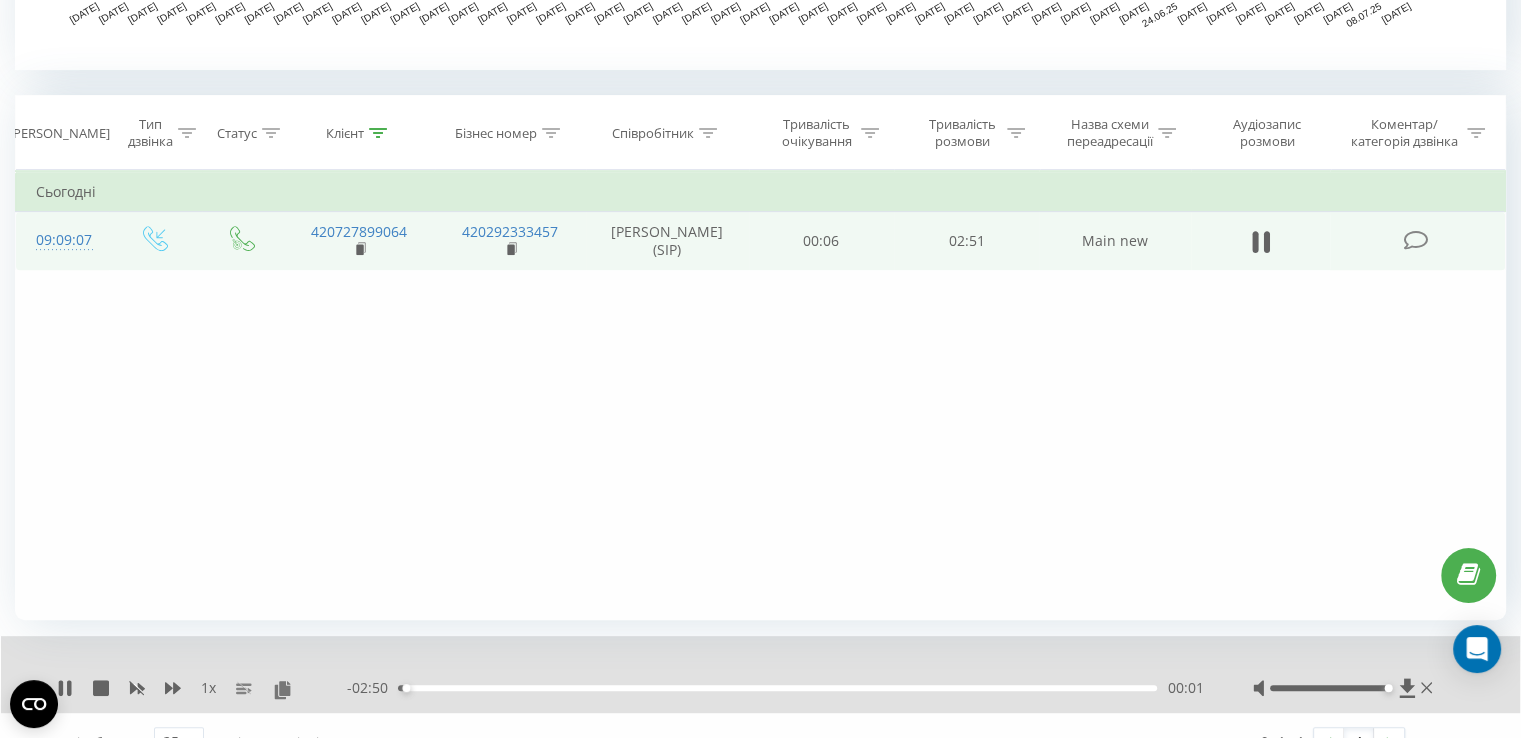 scroll, scrollTop: 801, scrollLeft: 0, axis: vertical 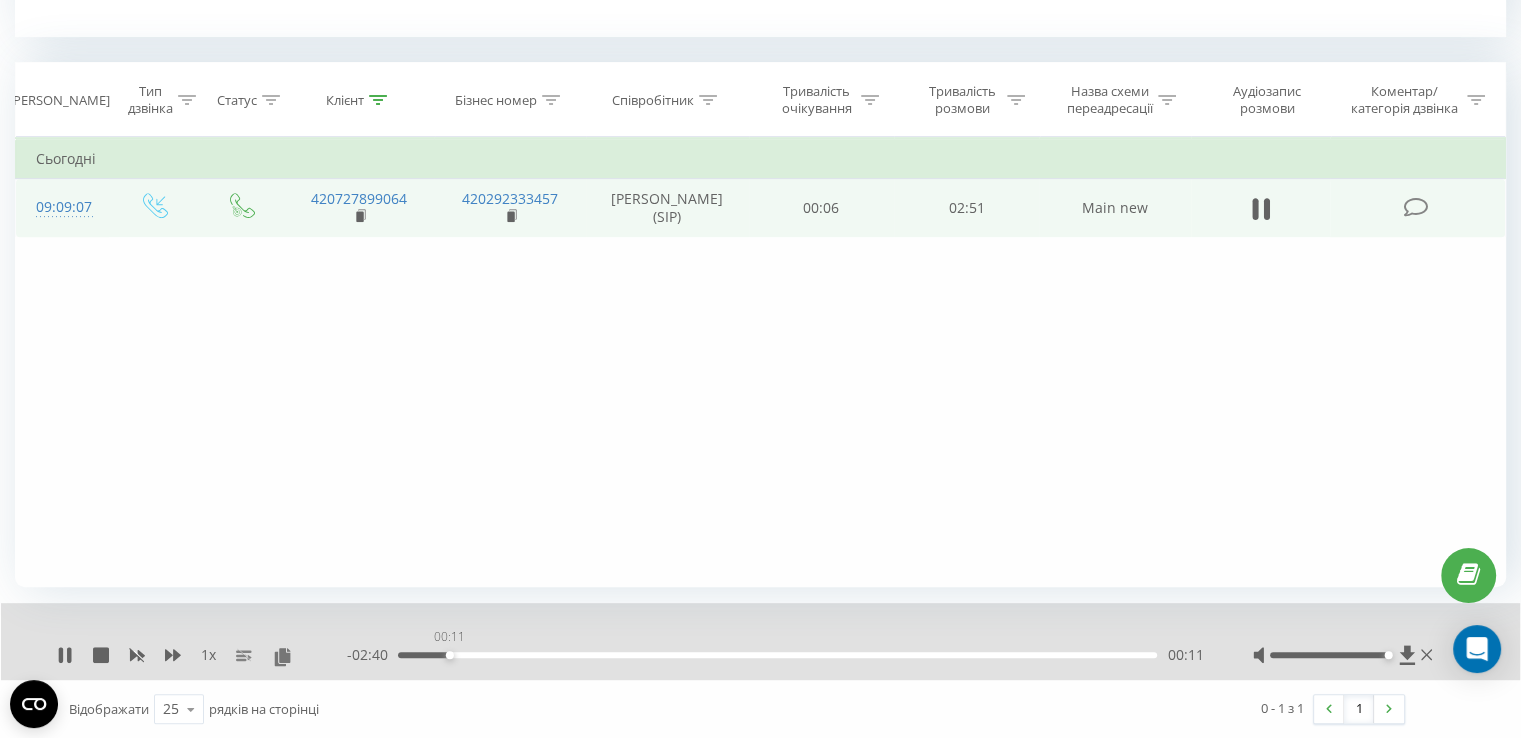 drag, startPoint x: 424, startPoint y: 655, endPoint x: 449, endPoint y: 651, distance: 25.317978 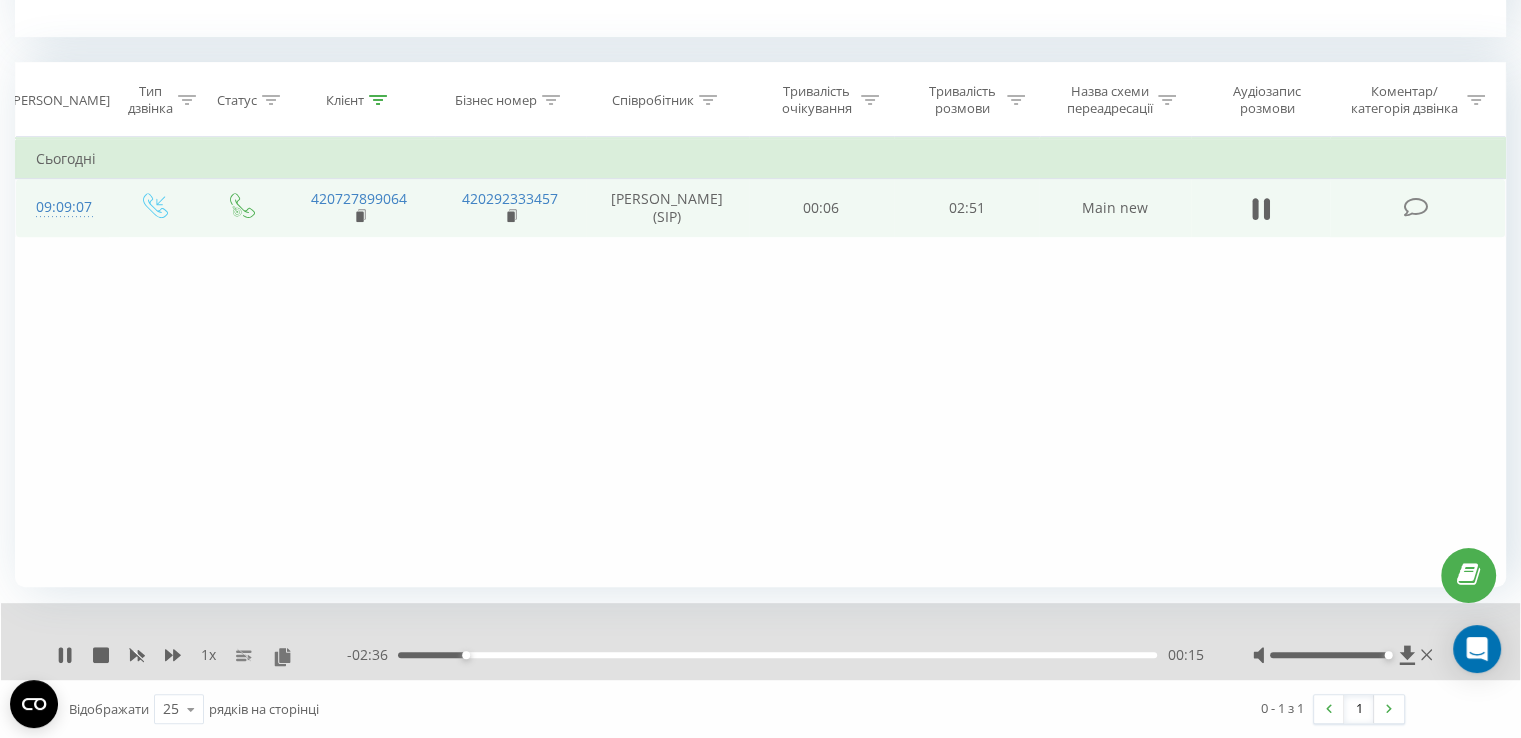 click on "00:15" at bounding box center [777, 655] 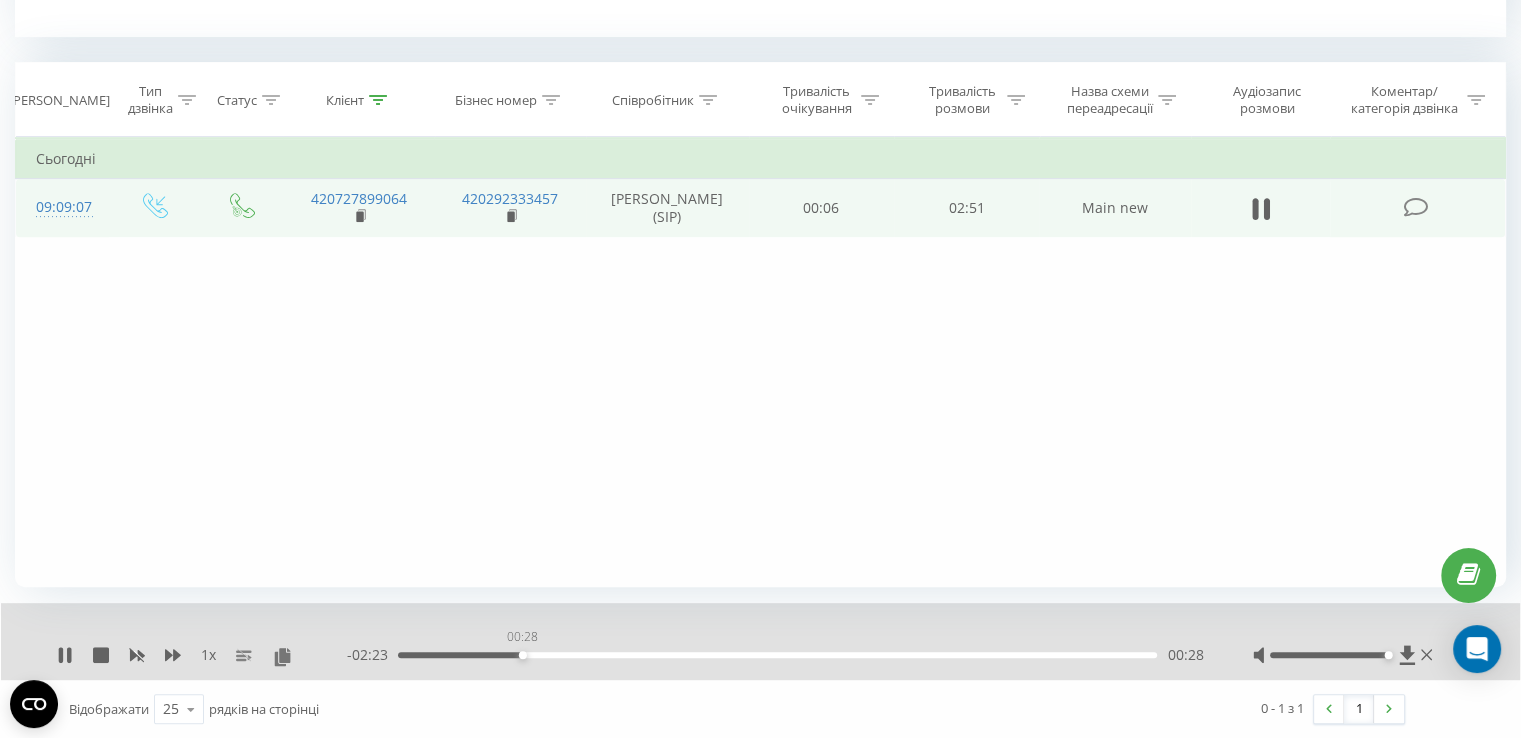 click on "00:28" at bounding box center [777, 655] 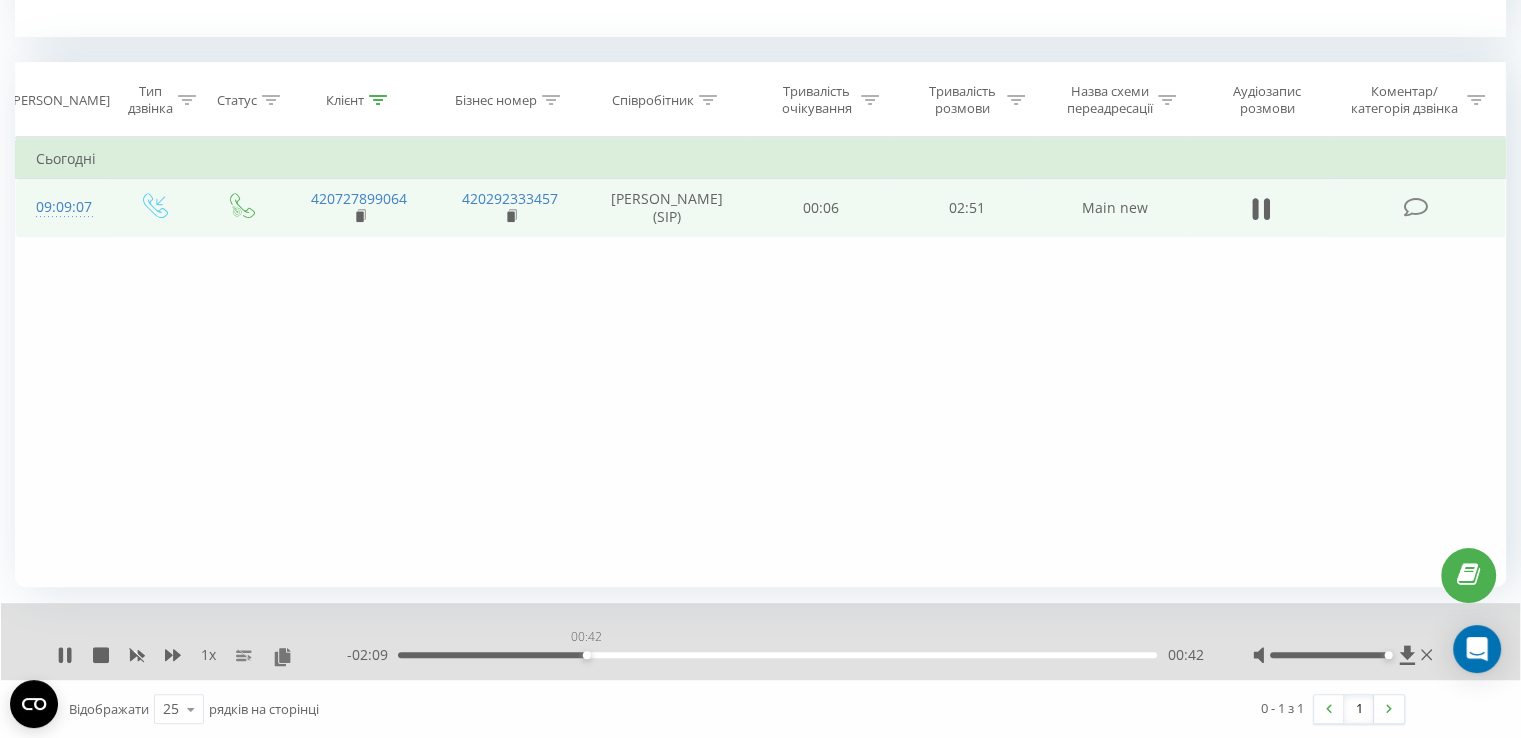 click on "00:42" at bounding box center (777, 655) 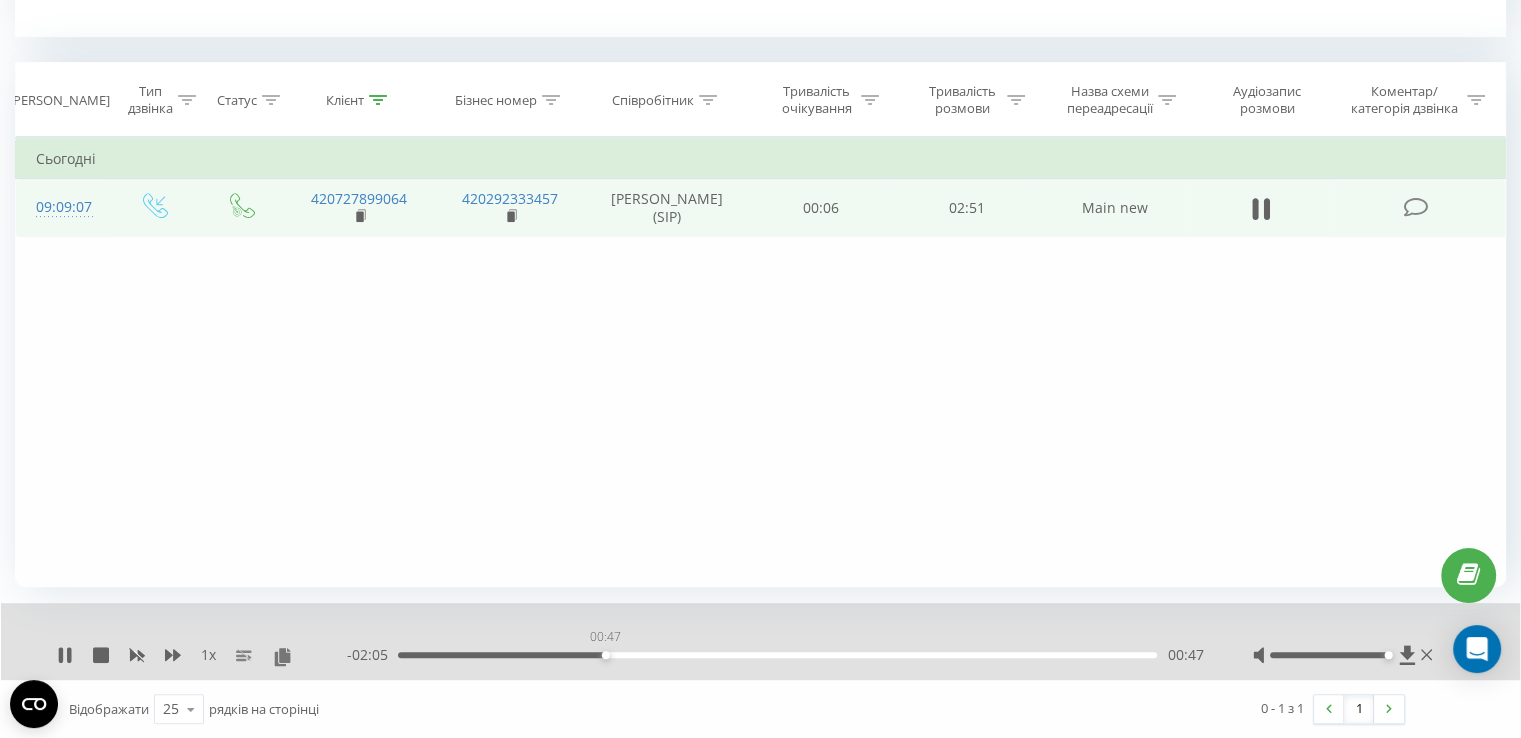 click on "00:47" at bounding box center (777, 655) 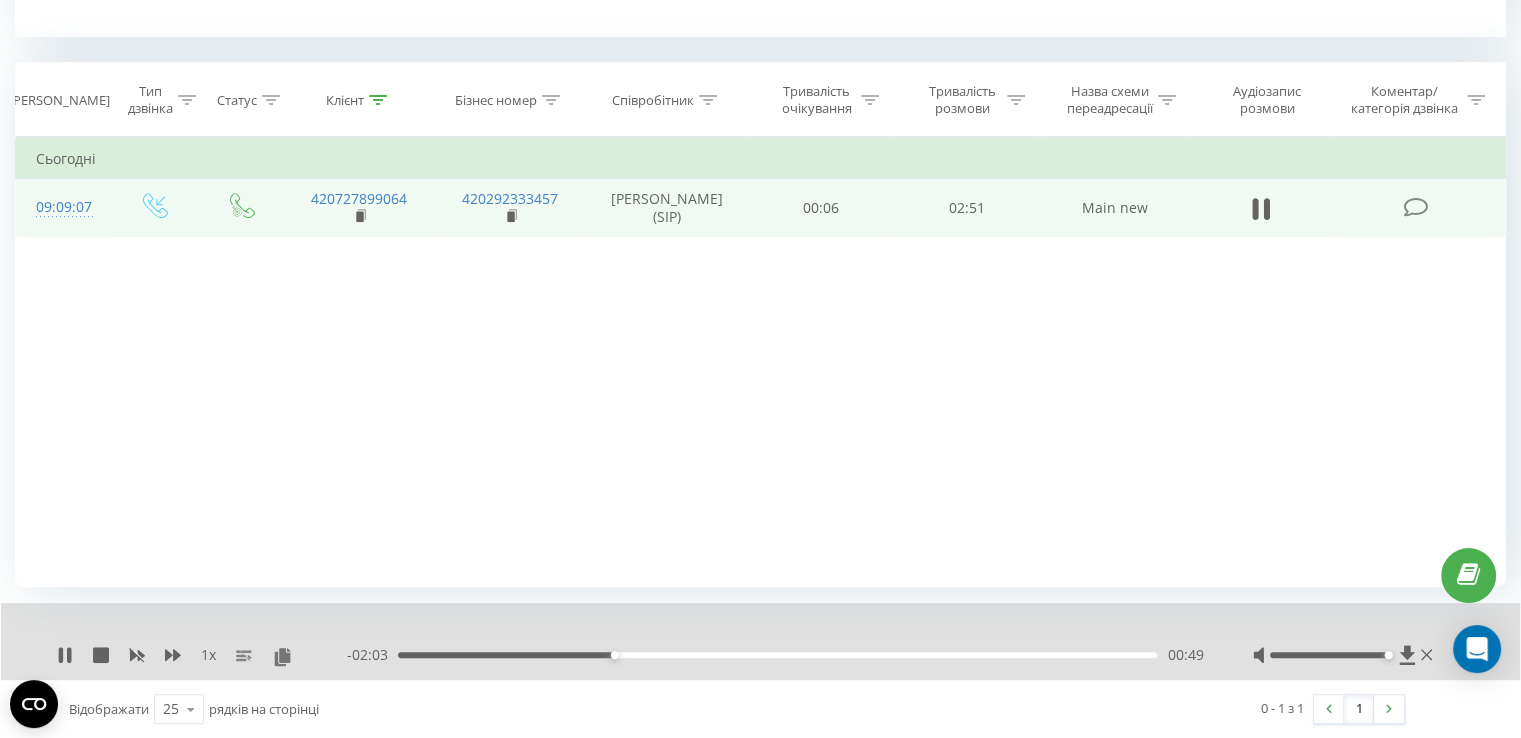 click on "00:49" at bounding box center [777, 655] 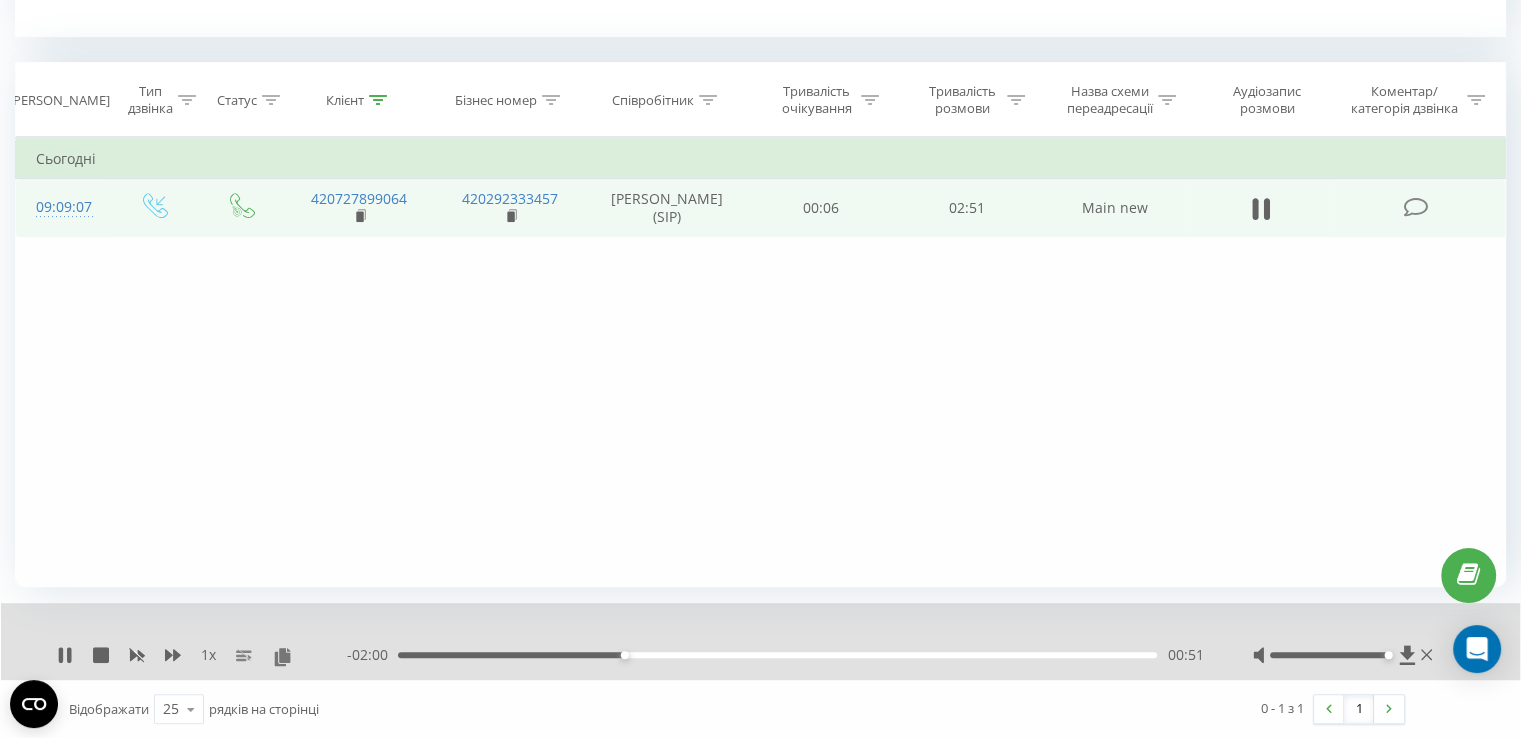 click on "00:51" at bounding box center [777, 655] 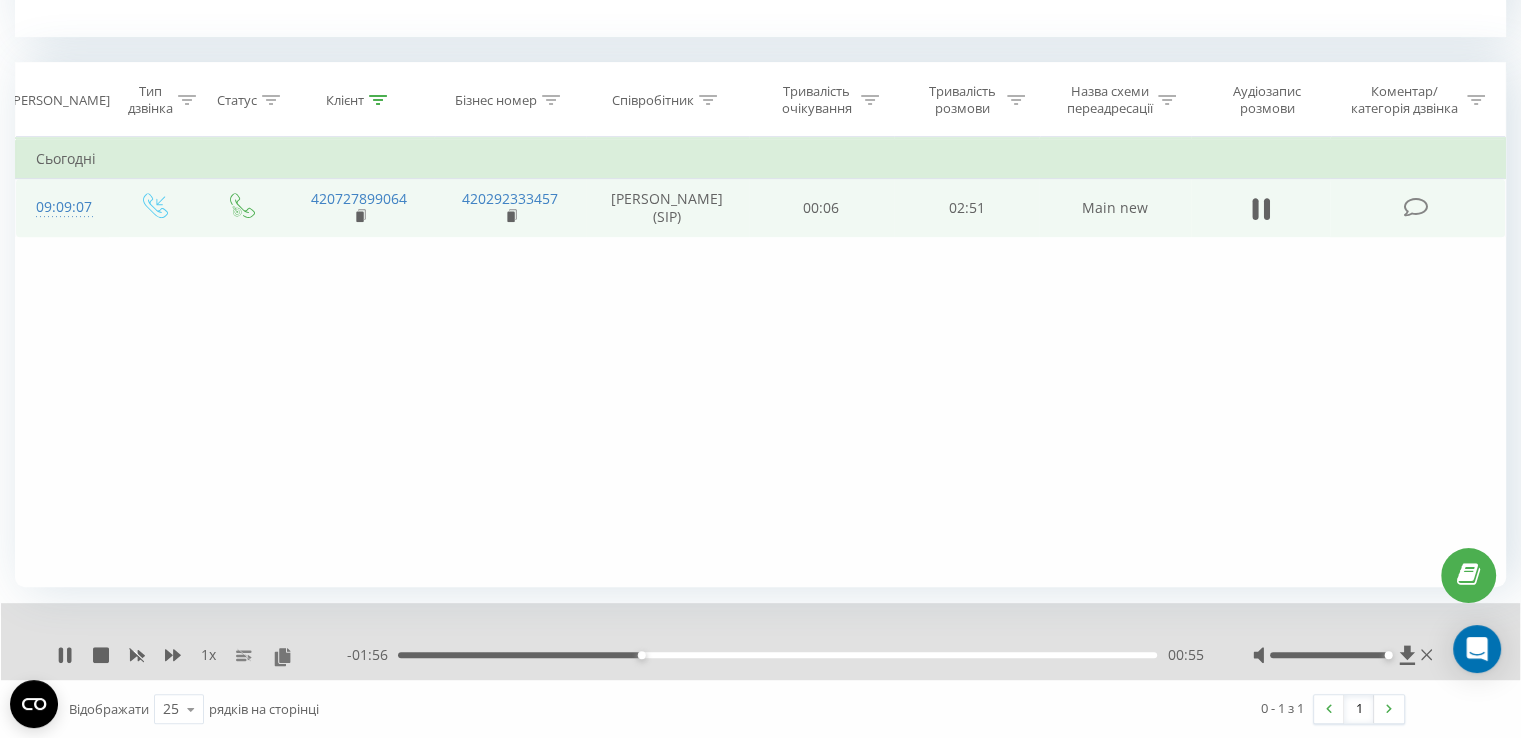 click on "00:55" at bounding box center [777, 655] 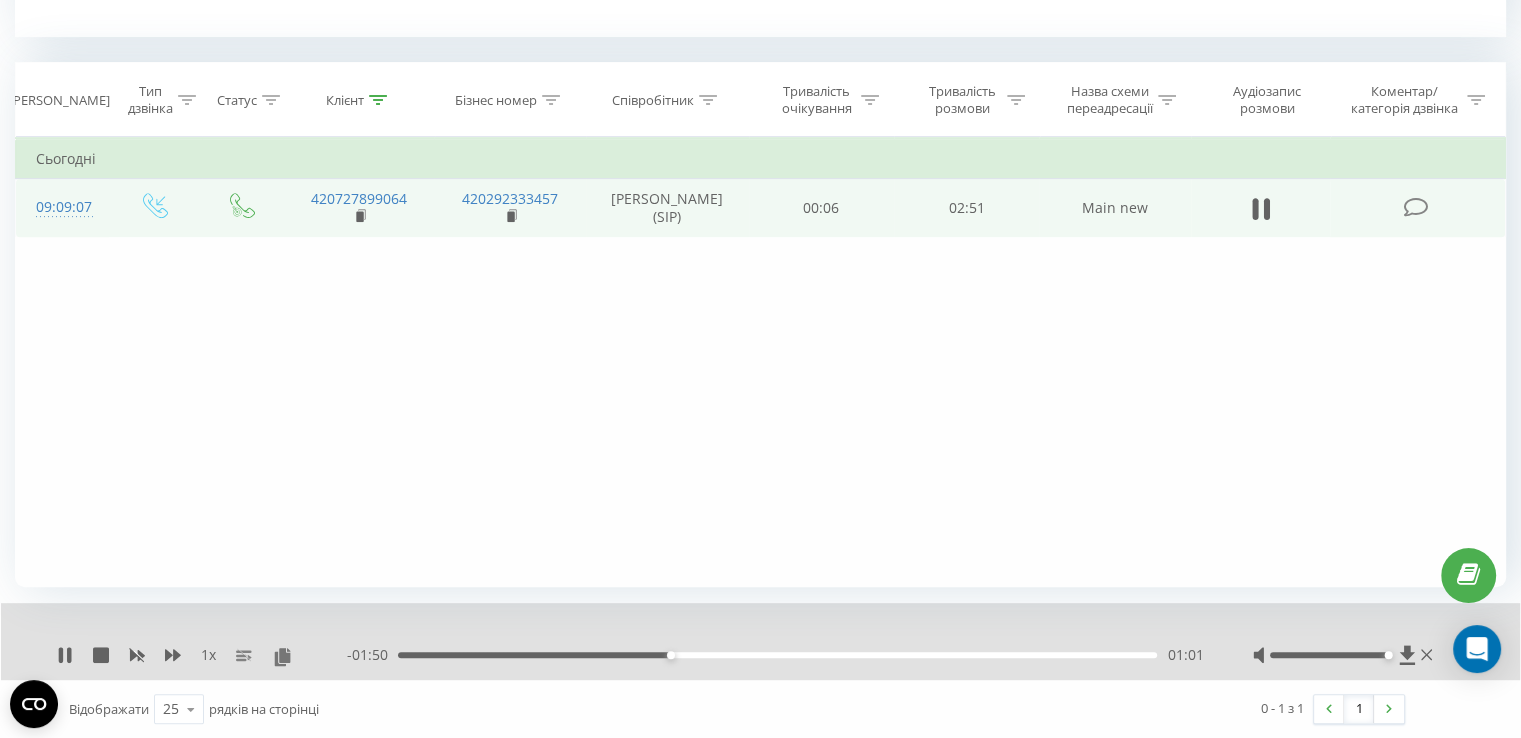 click on "01:01" at bounding box center (777, 655) 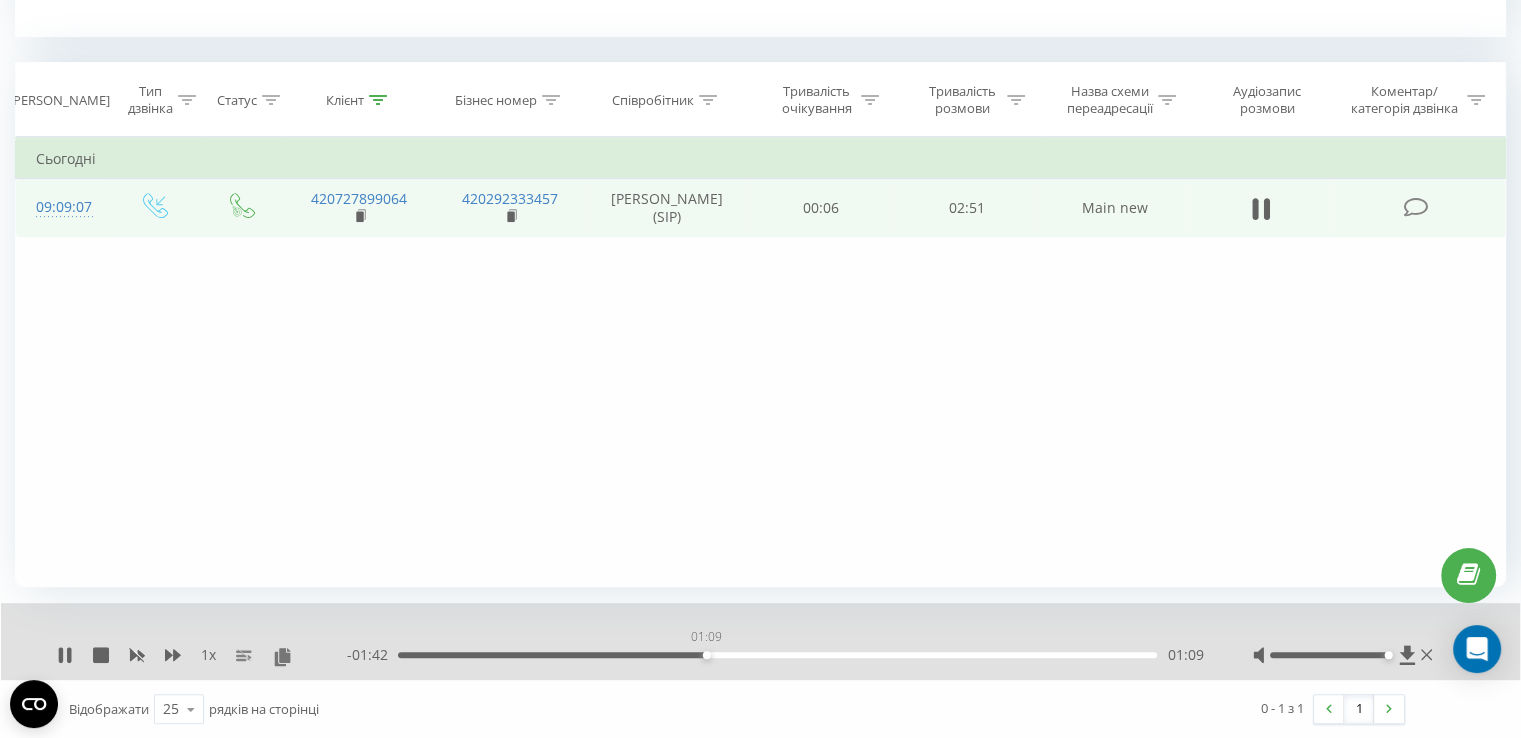 click on "01:09" at bounding box center [777, 655] 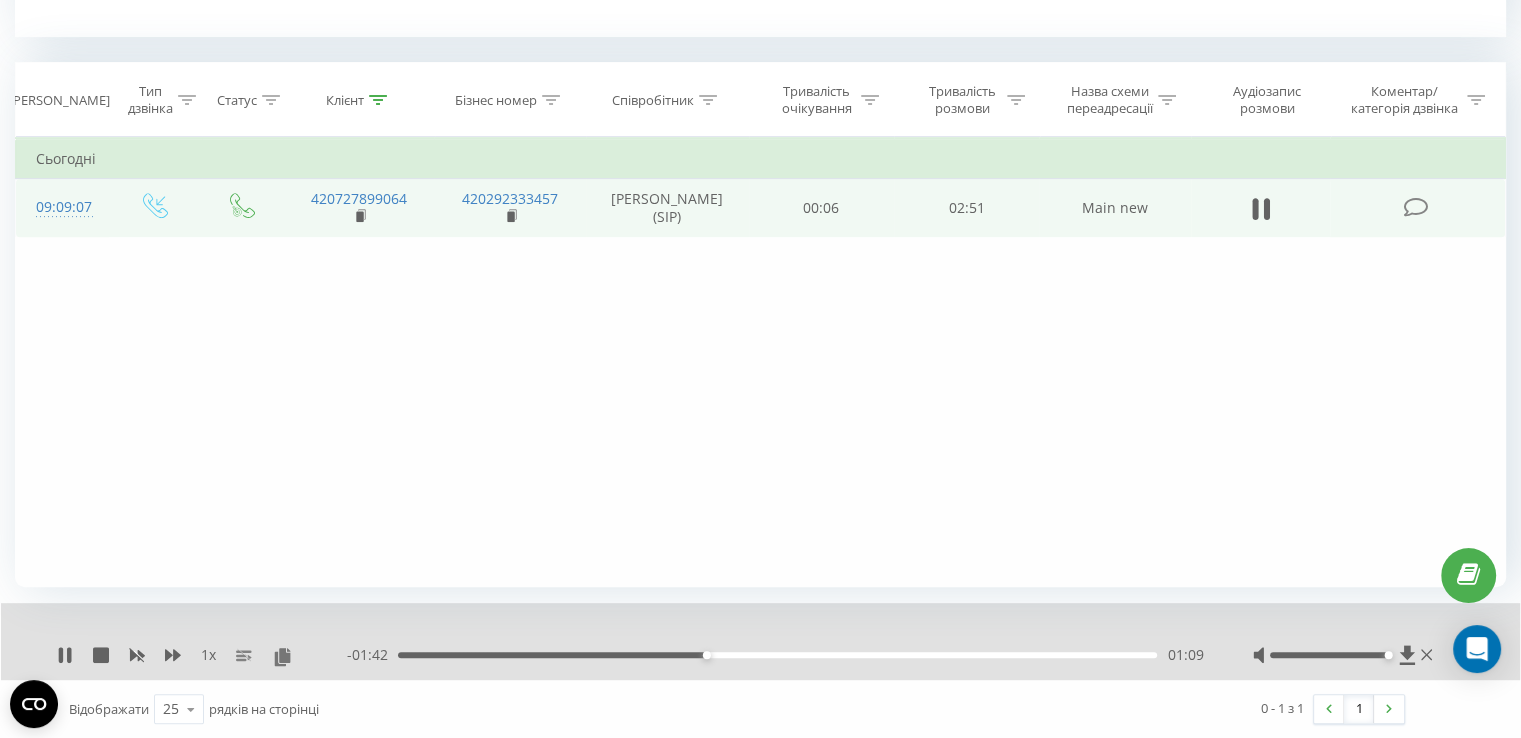 click on "01:09" at bounding box center (777, 655) 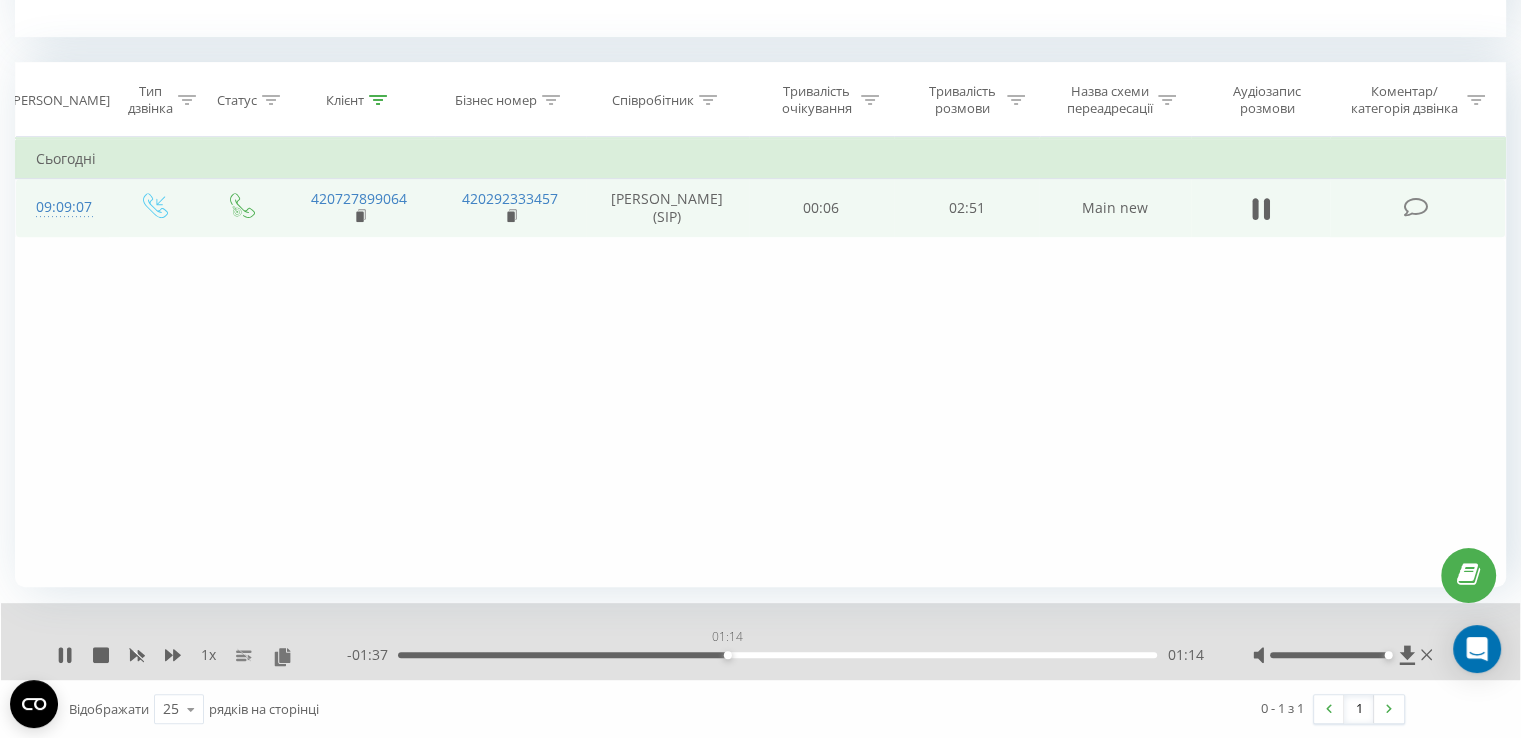 click on "01:14" at bounding box center (777, 655) 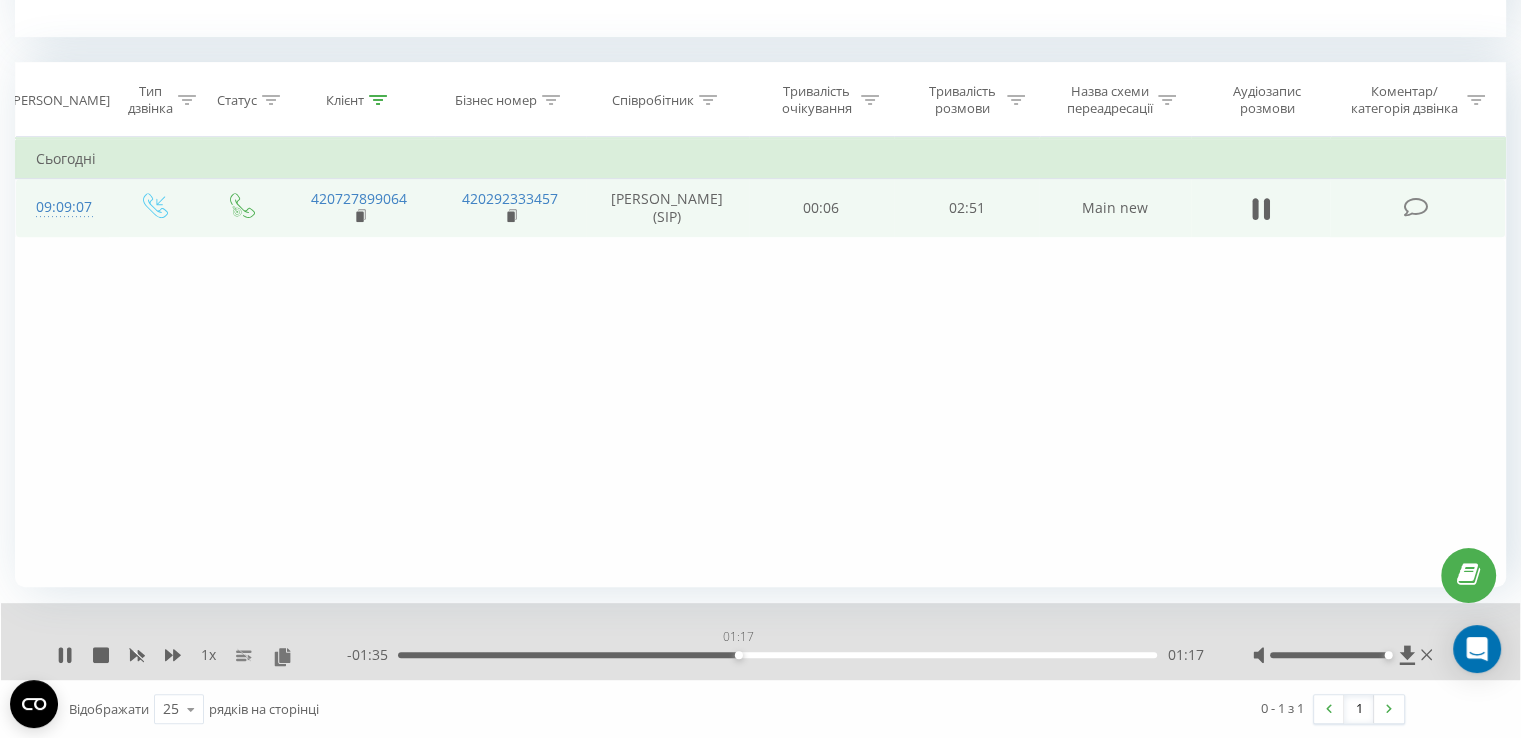 click on "01:17" at bounding box center [777, 655] 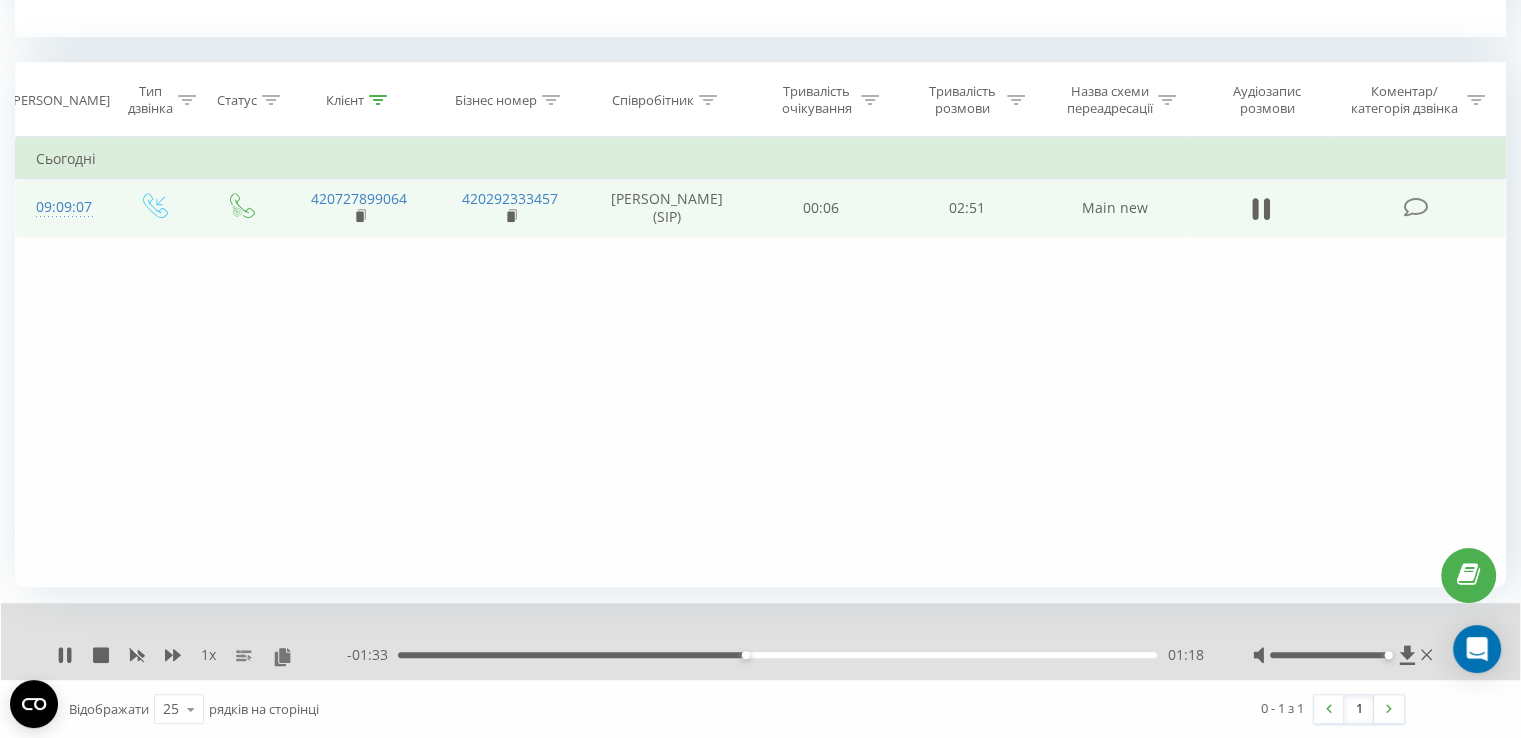 click on "01:18" at bounding box center (777, 655) 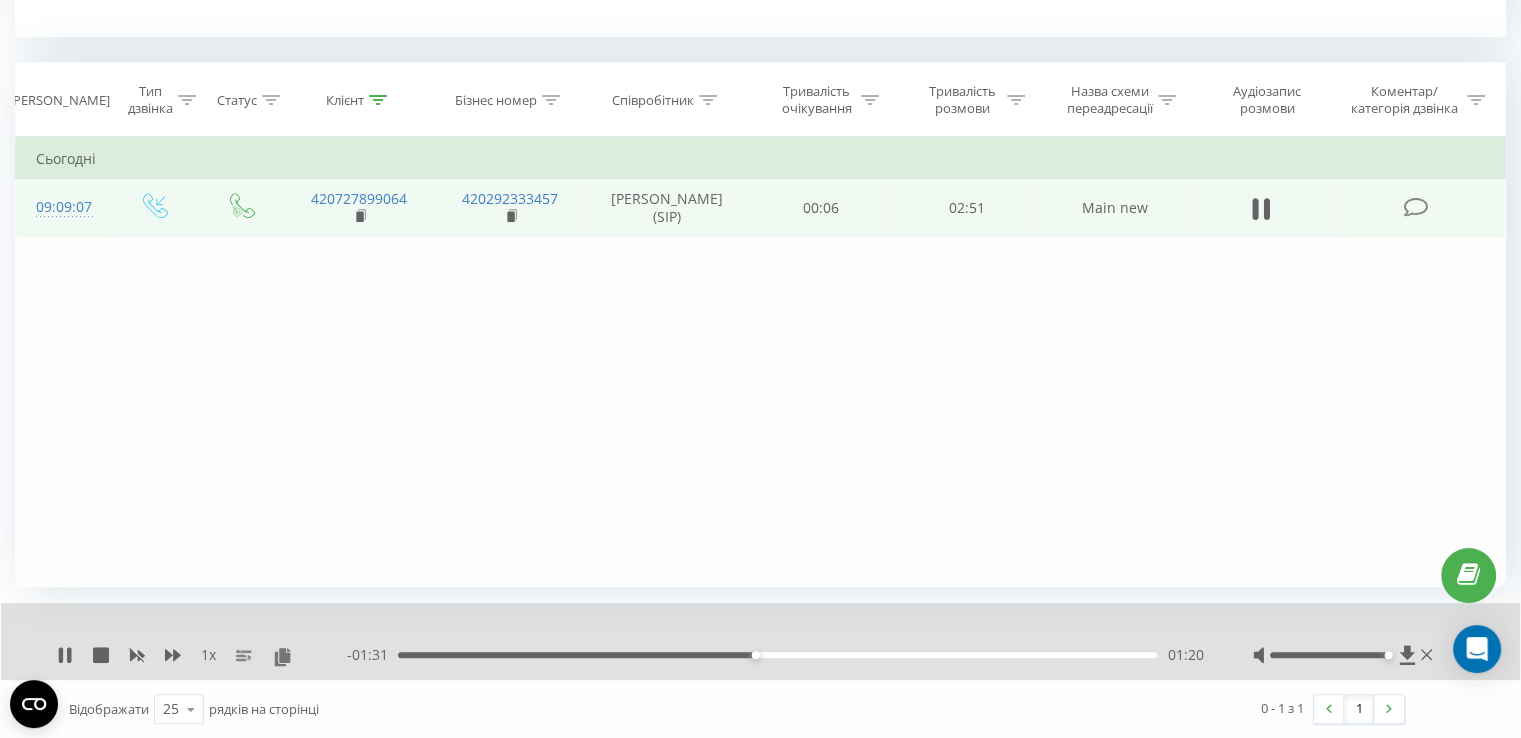 click on "01:20" at bounding box center (777, 655) 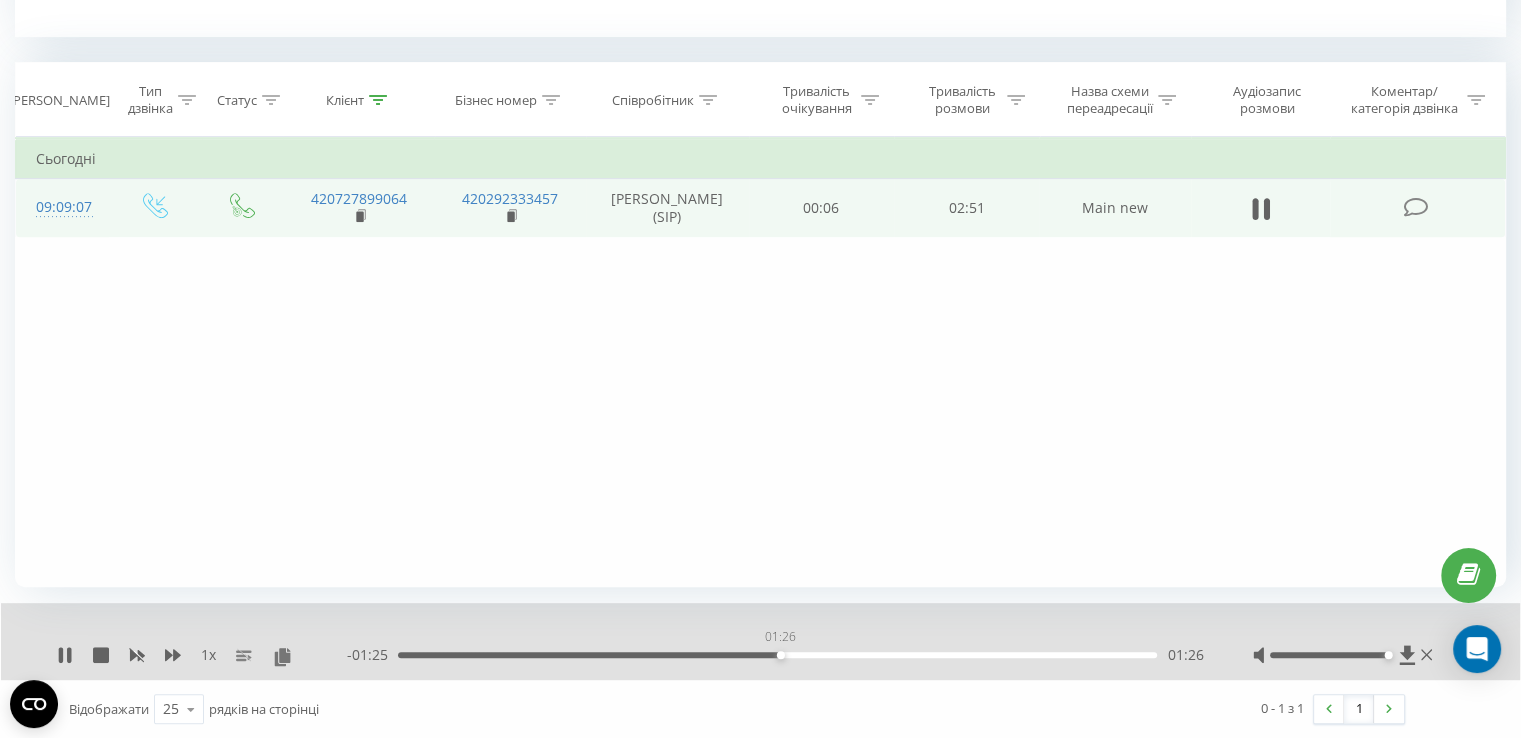 click on "01:26" at bounding box center [777, 655] 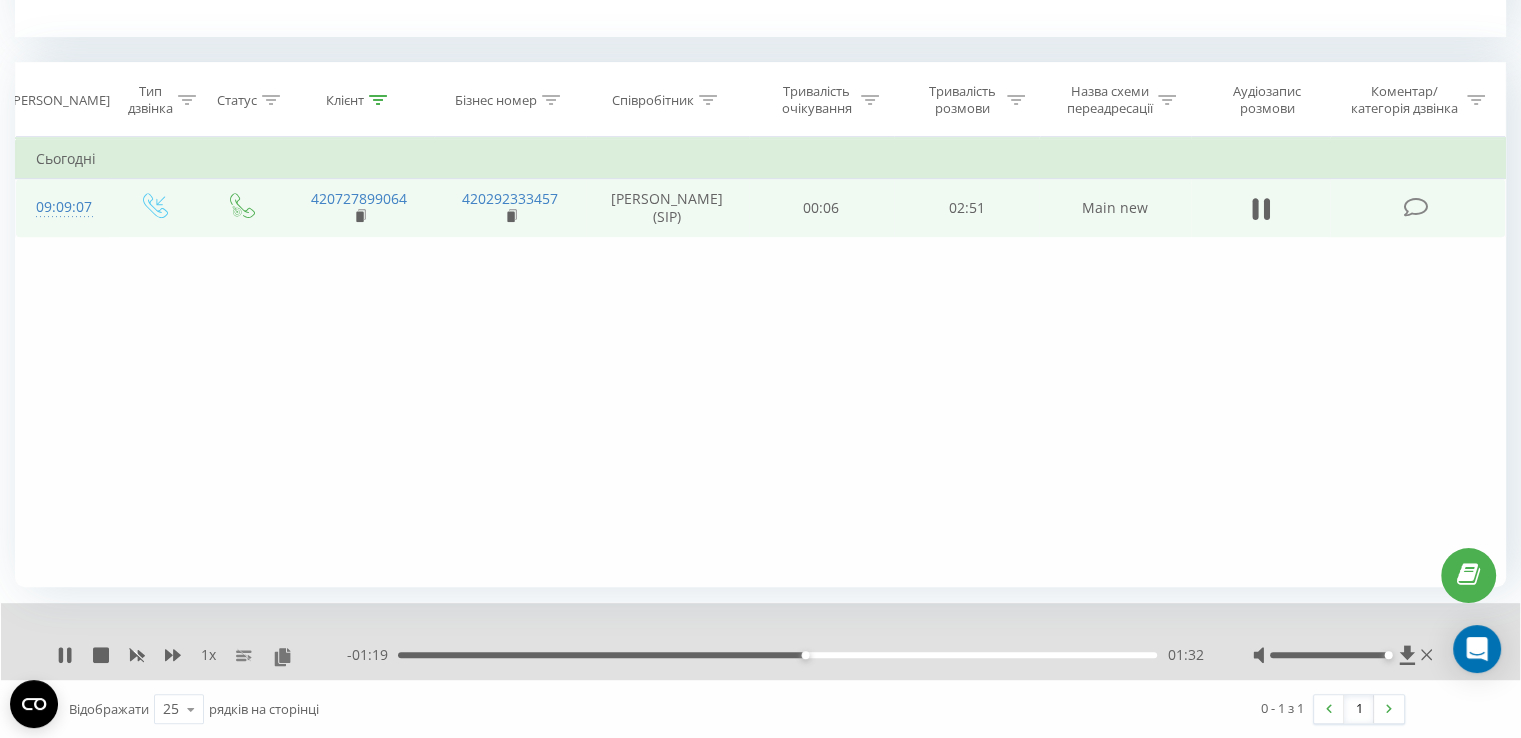 click on "01:32" at bounding box center [777, 655] 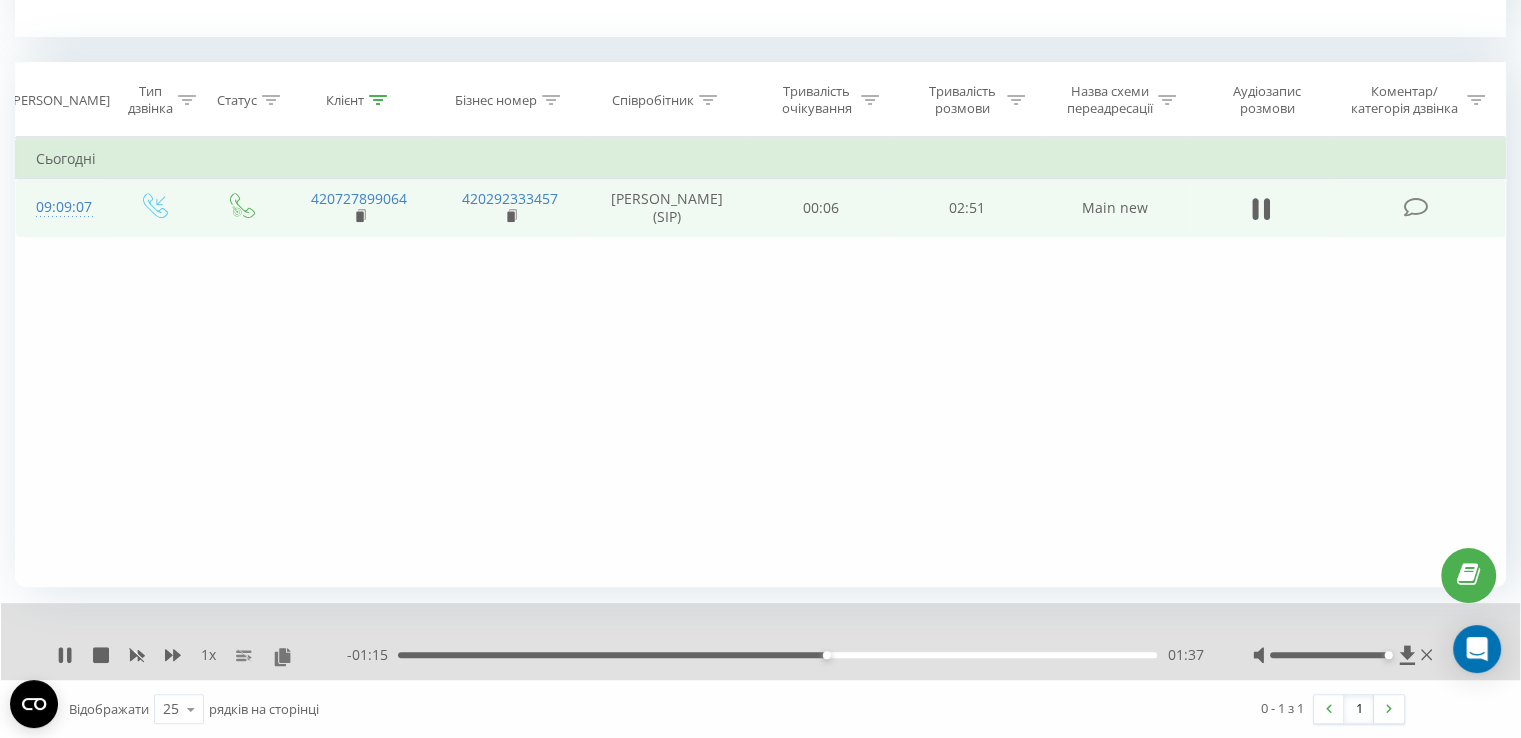 click on "01:37" at bounding box center [777, 655] 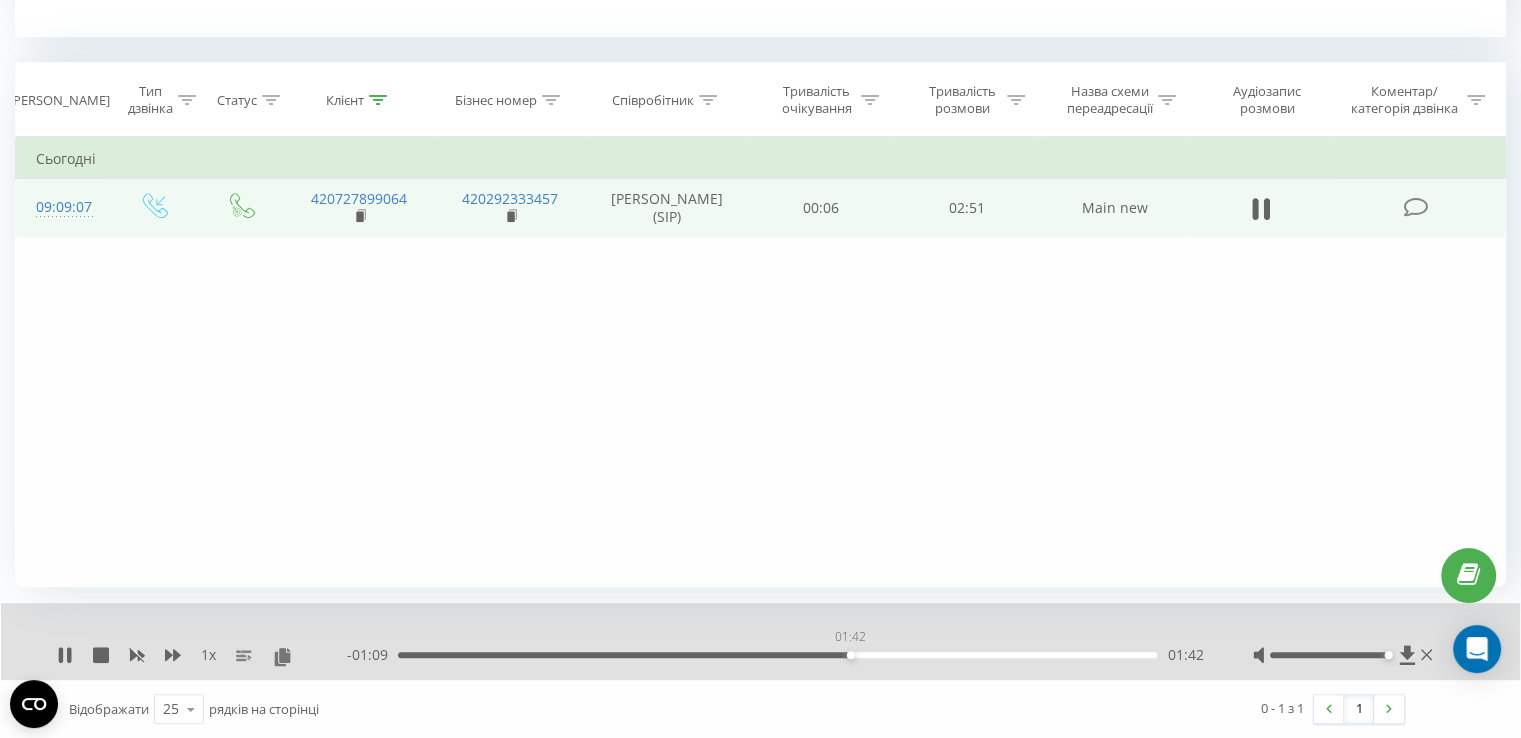 click on "01:42" at bounding box center [777, 655] 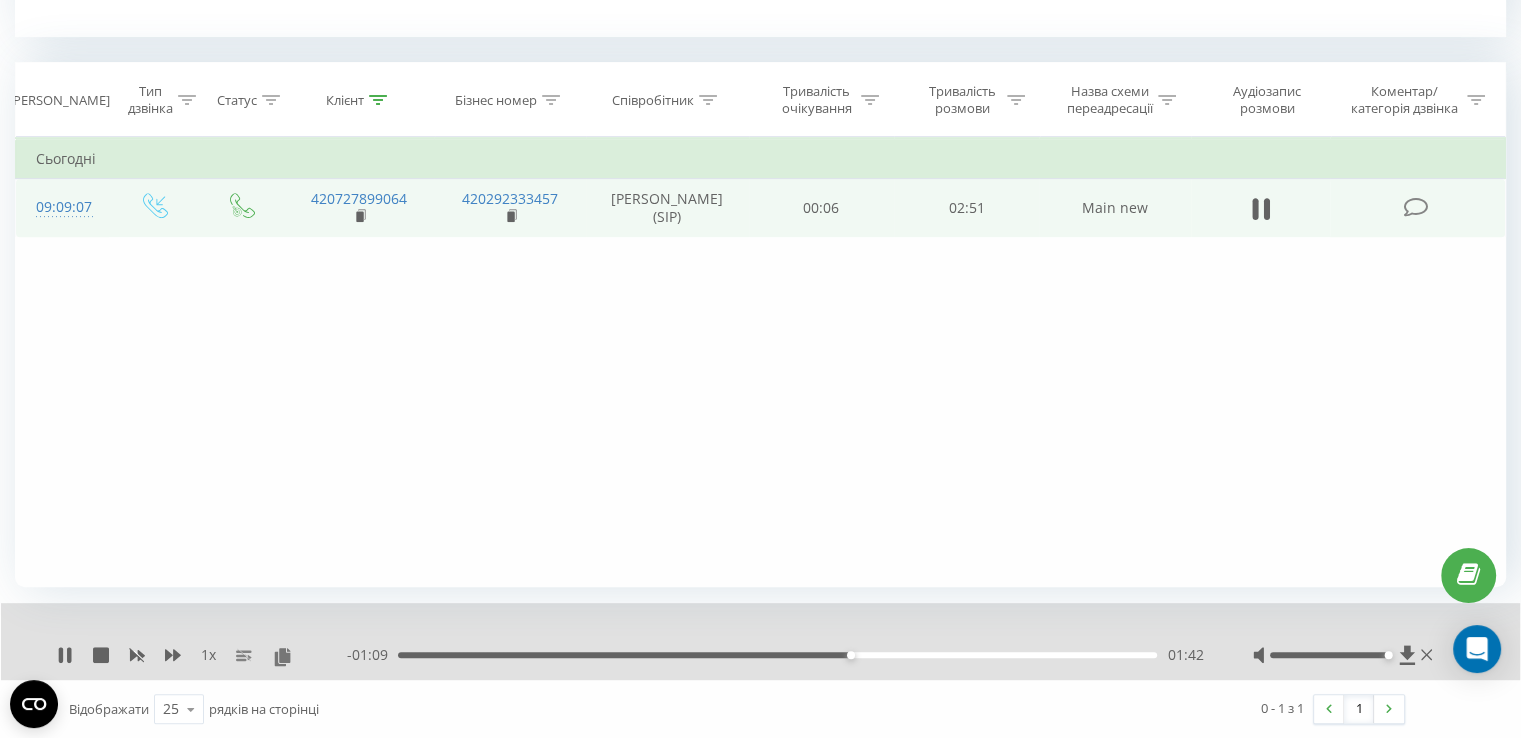 click on "01:42" at bounding box center (777, 655) 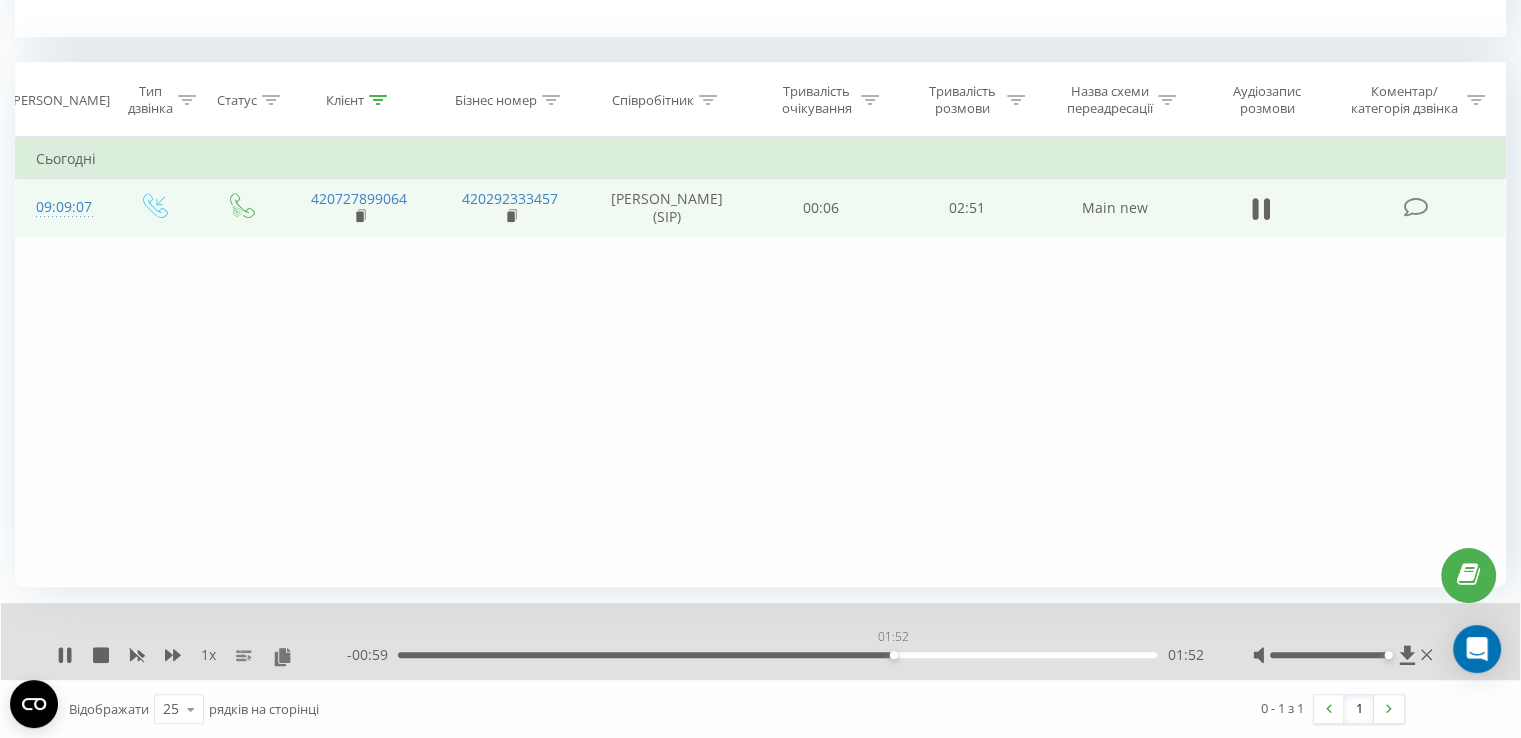 click on "01:52" at bounding box center [777, 655] 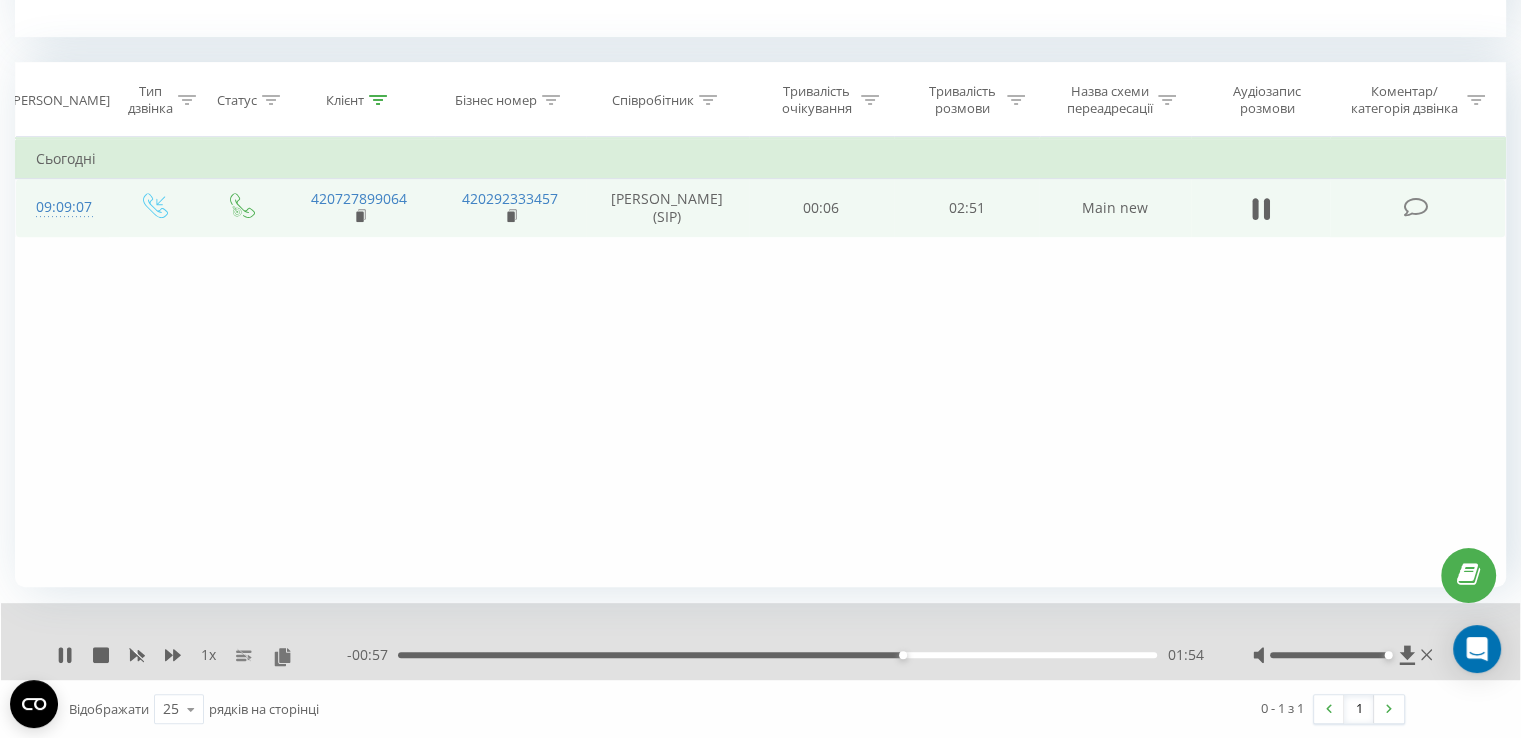 click on "01:54" at bounding box center (777, 655) 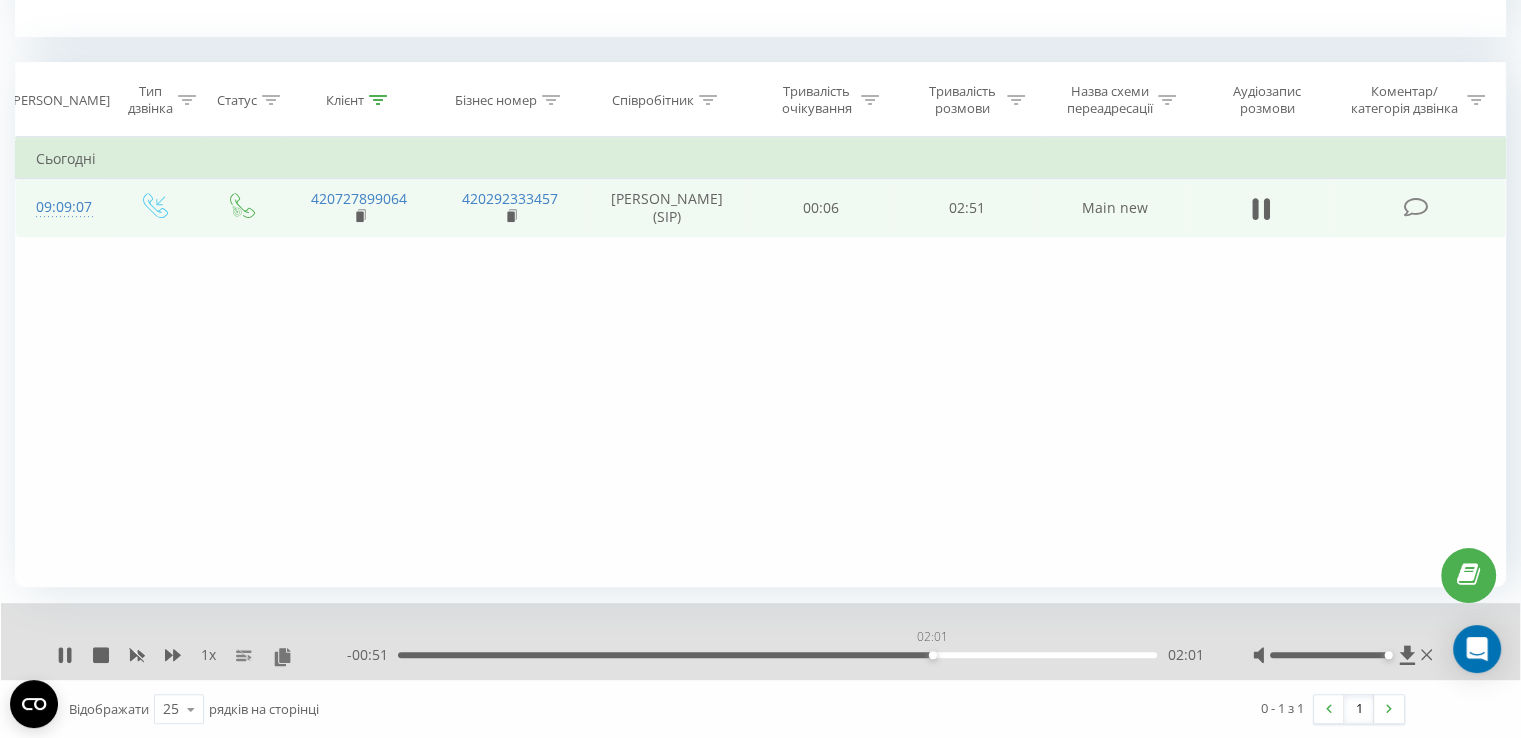 drag, startPoint x: 931, startPoint y: 652, endPoint x: 944, endPoint y: 652, distance: 13 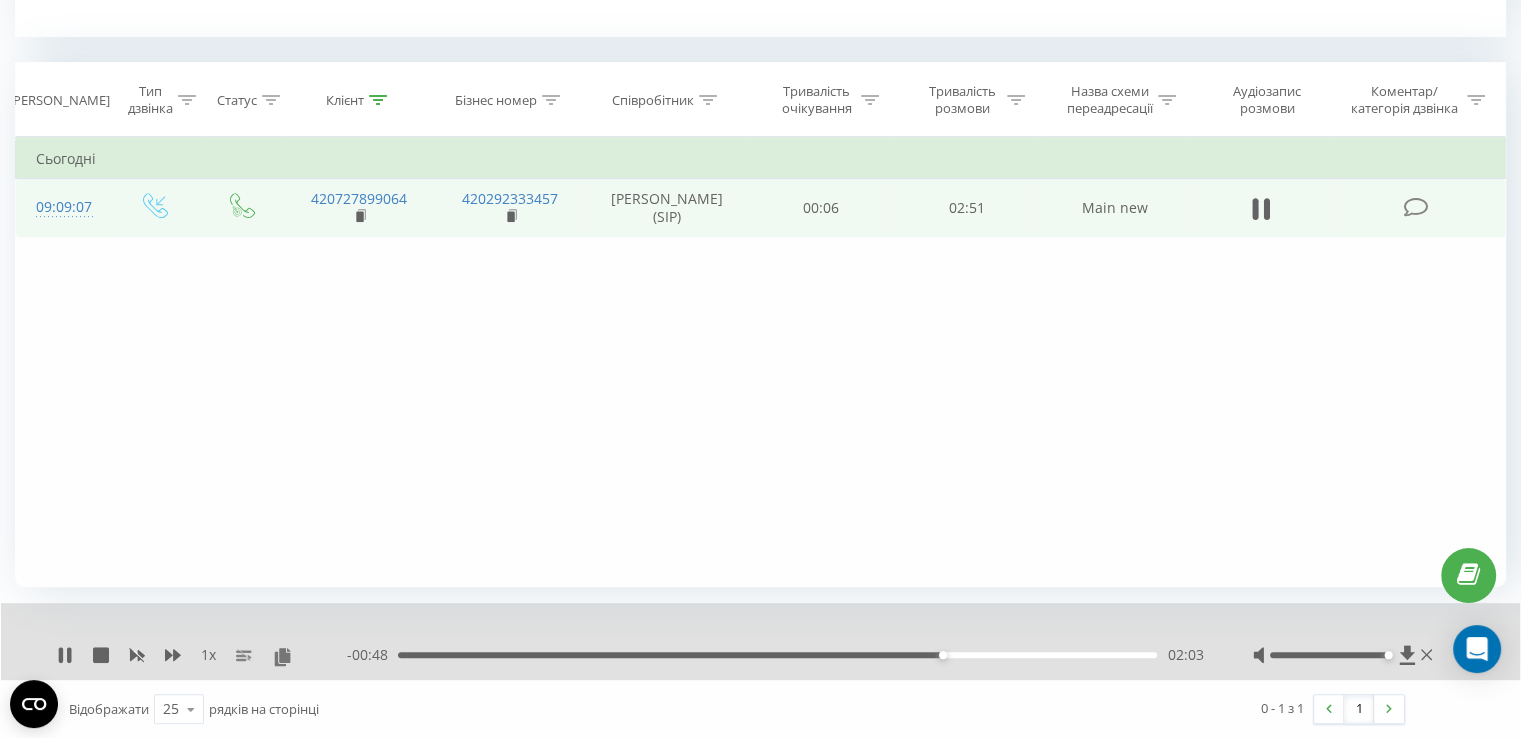 click on "02:03" at bounding box center [777, 655] 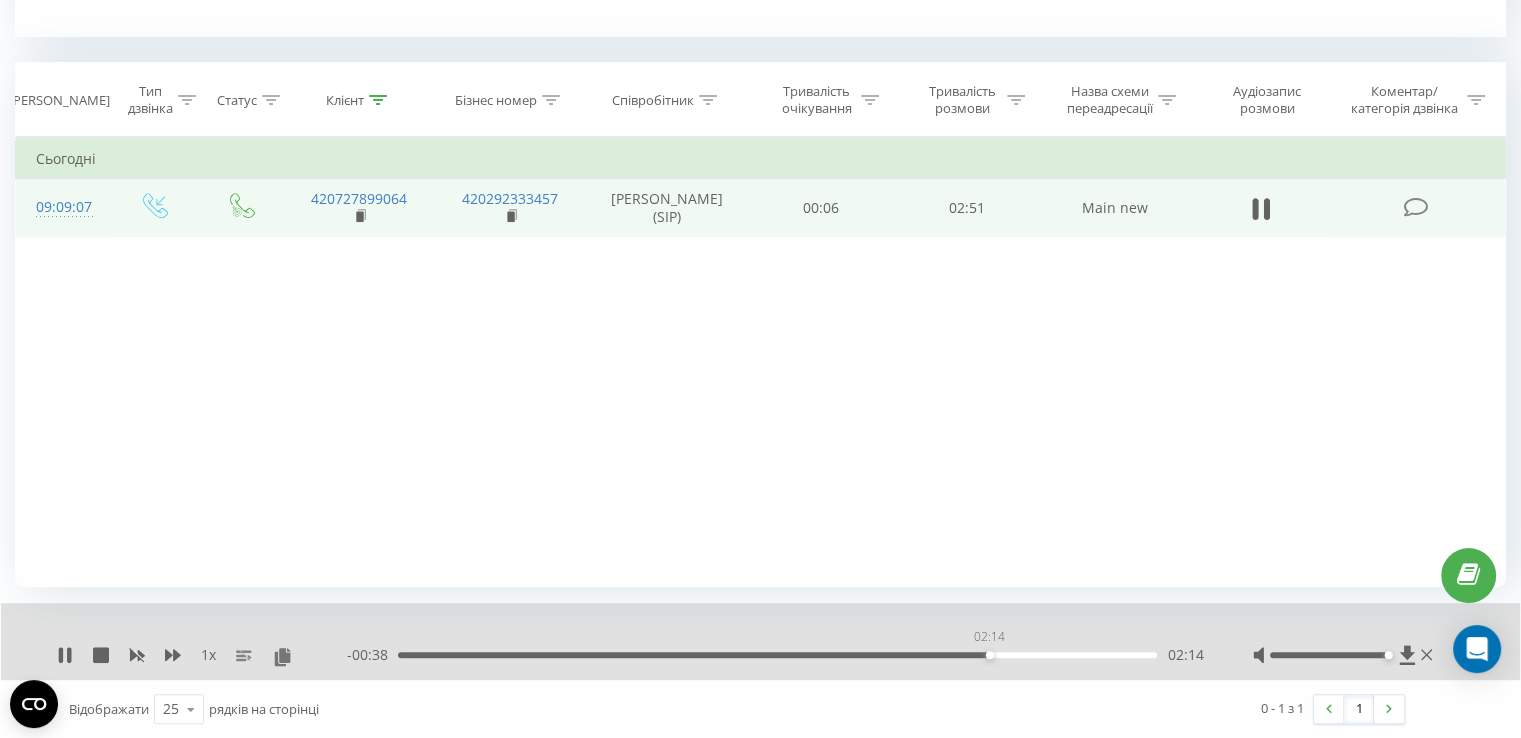 click on "02:14" at bounding box center [777, 655] 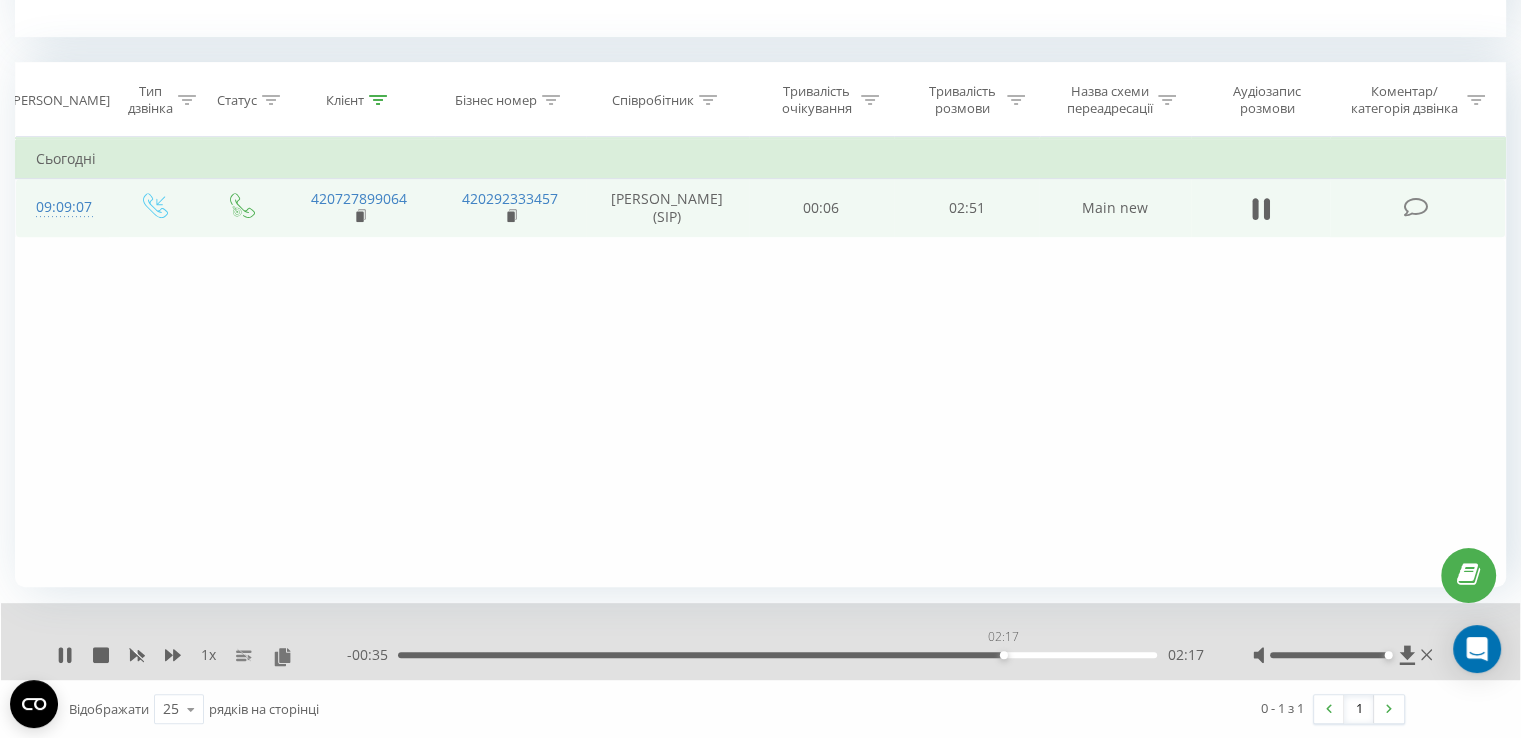 click on "02:17" at bounding box center [777, 655] 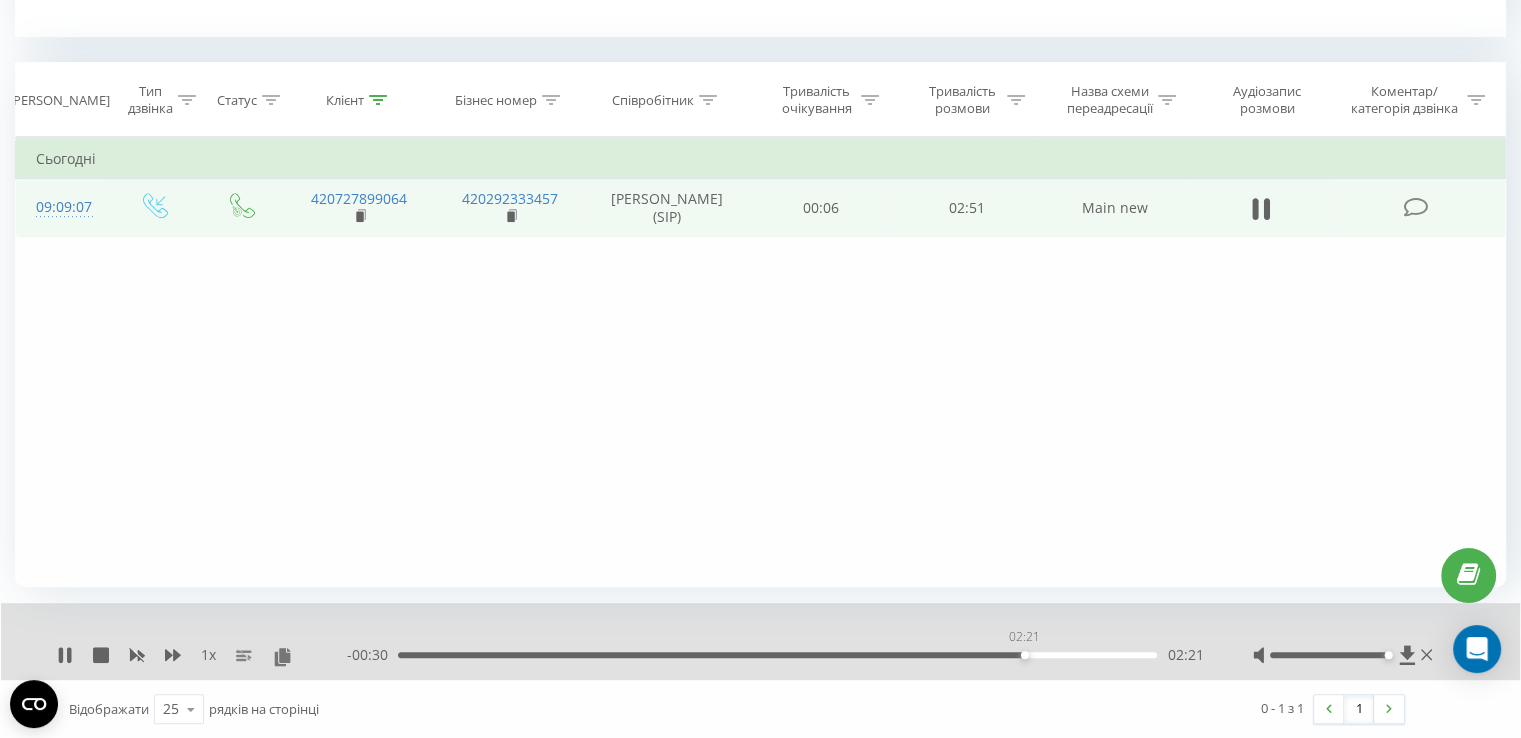 click on "02:21" at bounding box center [777, 655] 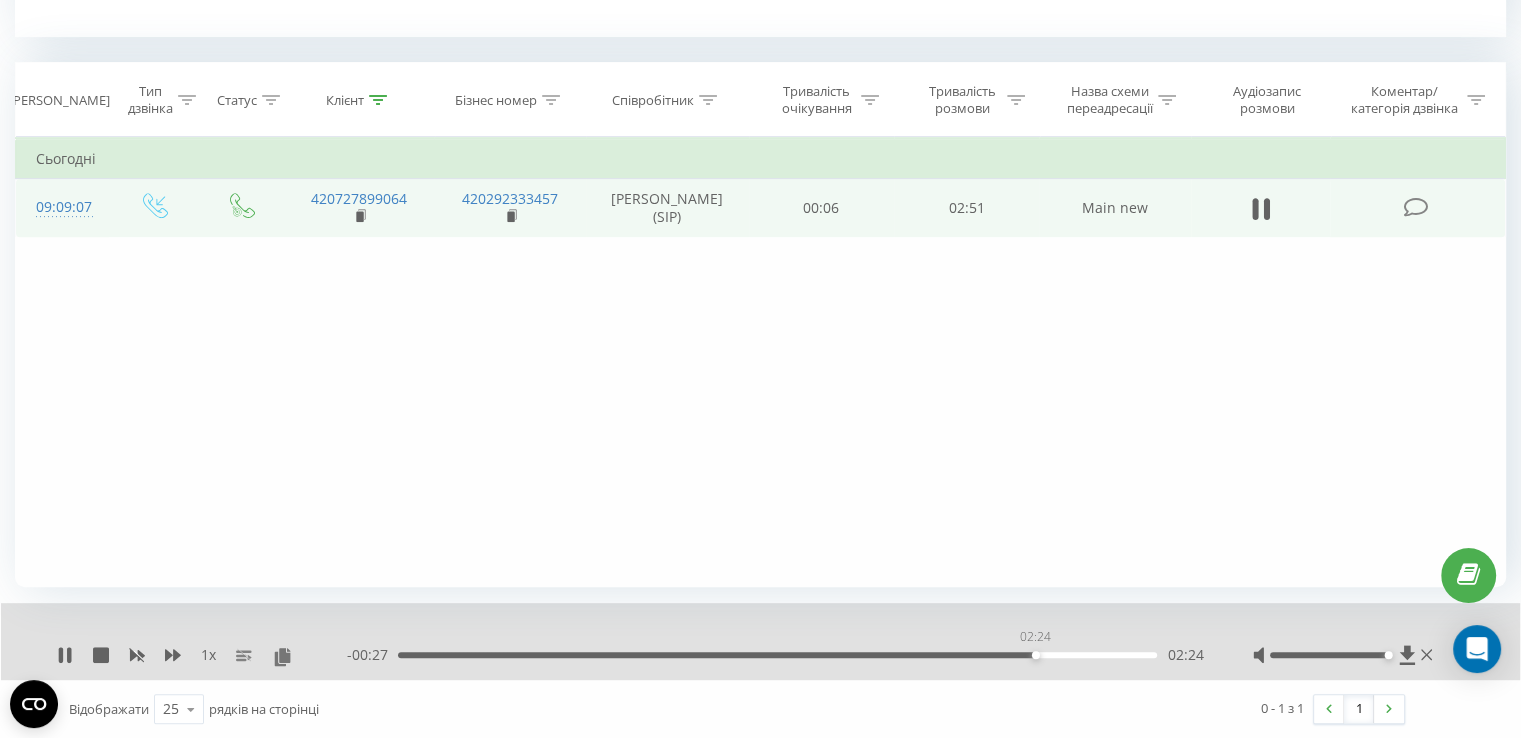 click on "02:24" at bounding box center [777, 655] 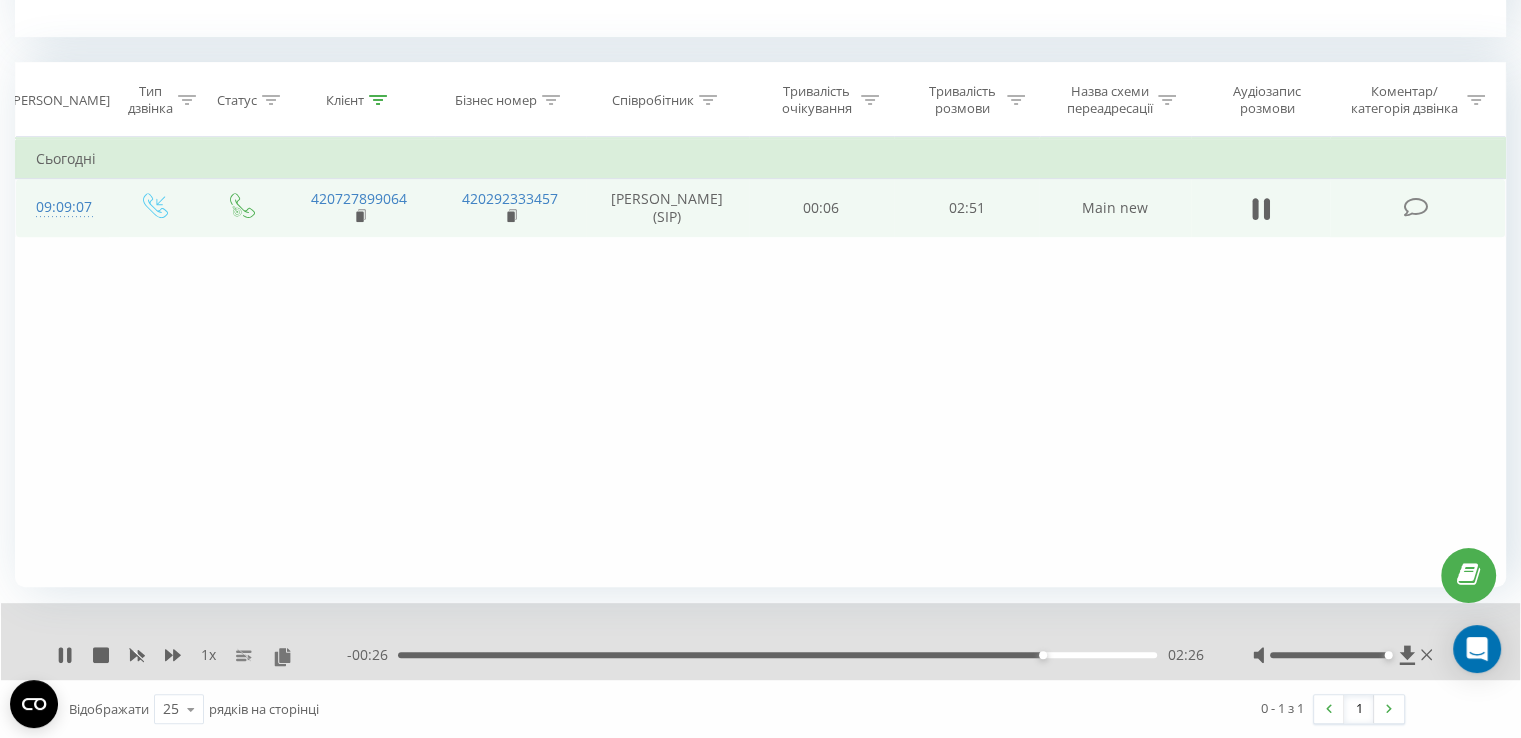 click on "02:26" at bounding box center (777, 655) 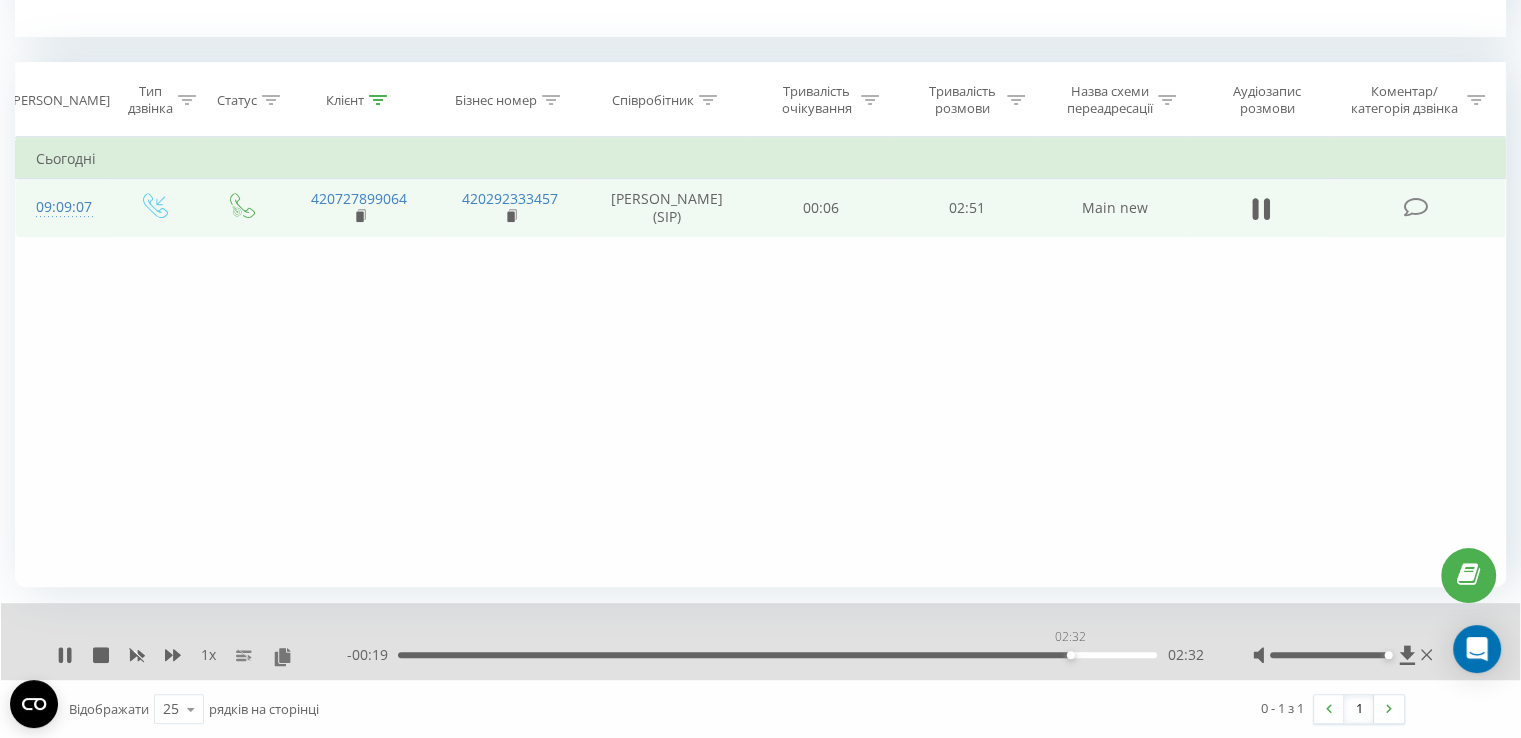click on "02:32" at bounding box center [777, 655] 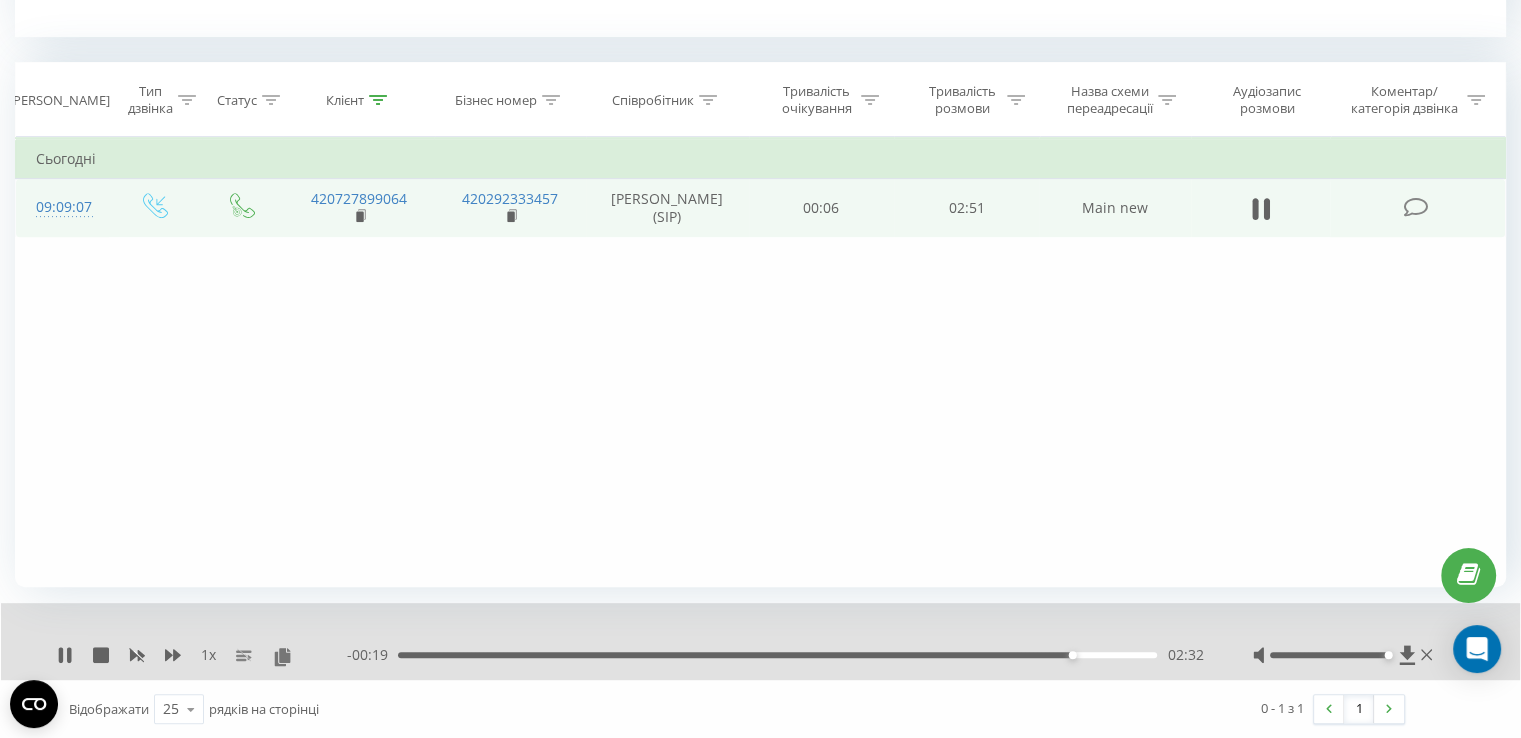 click on "02:32" at bounding box center (777, 655) 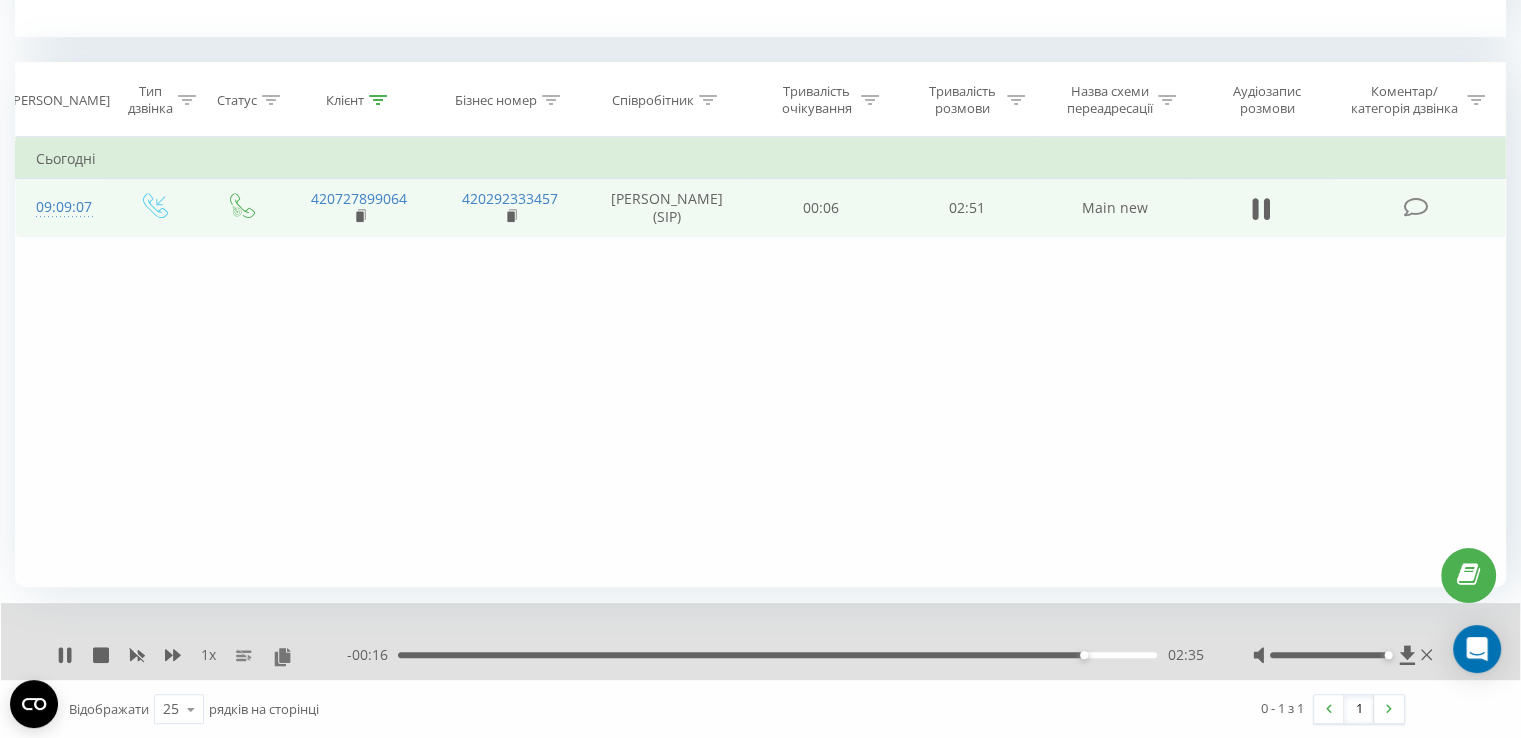 click on "02:35" at bounding box center (777, 655) 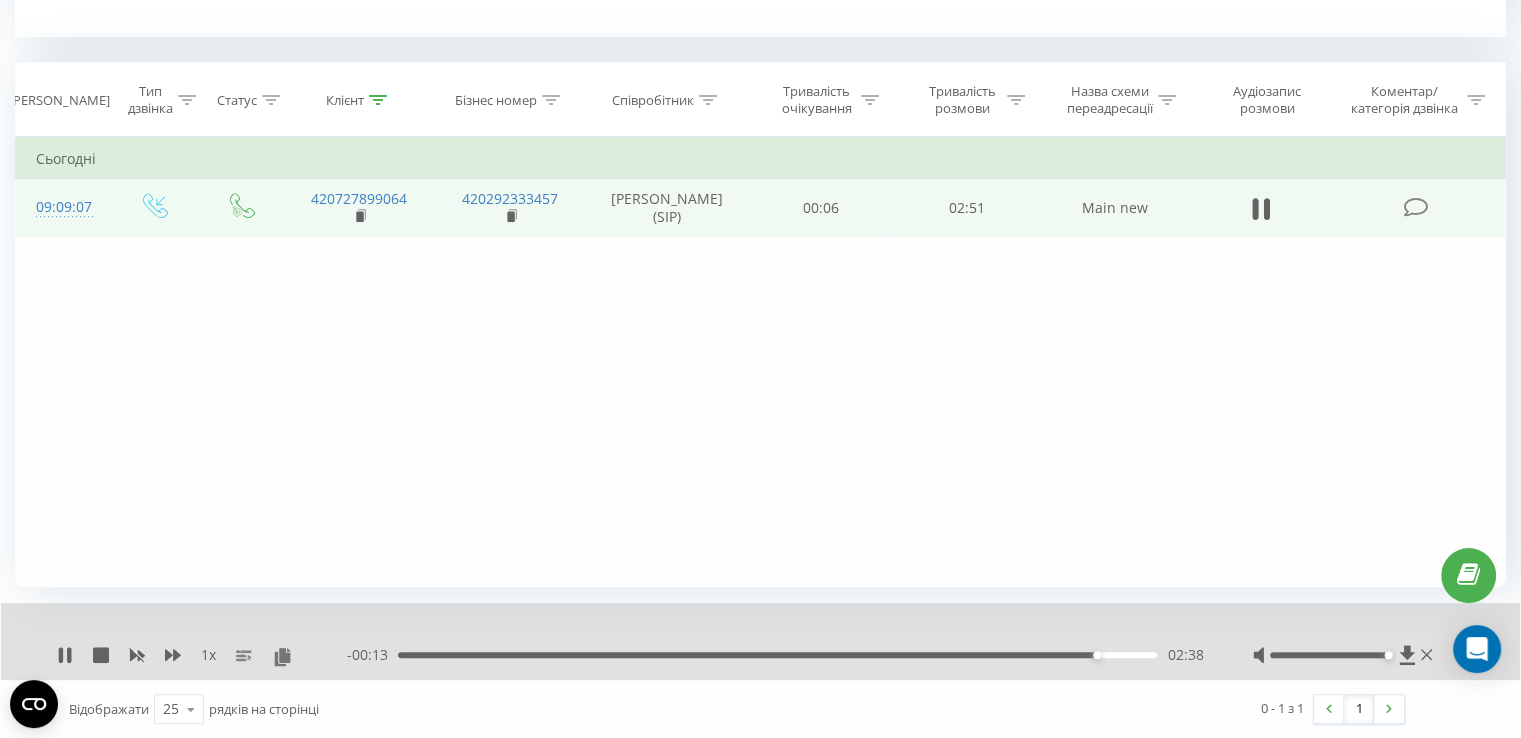 click on "02:38" at bounding box center (777, 655) 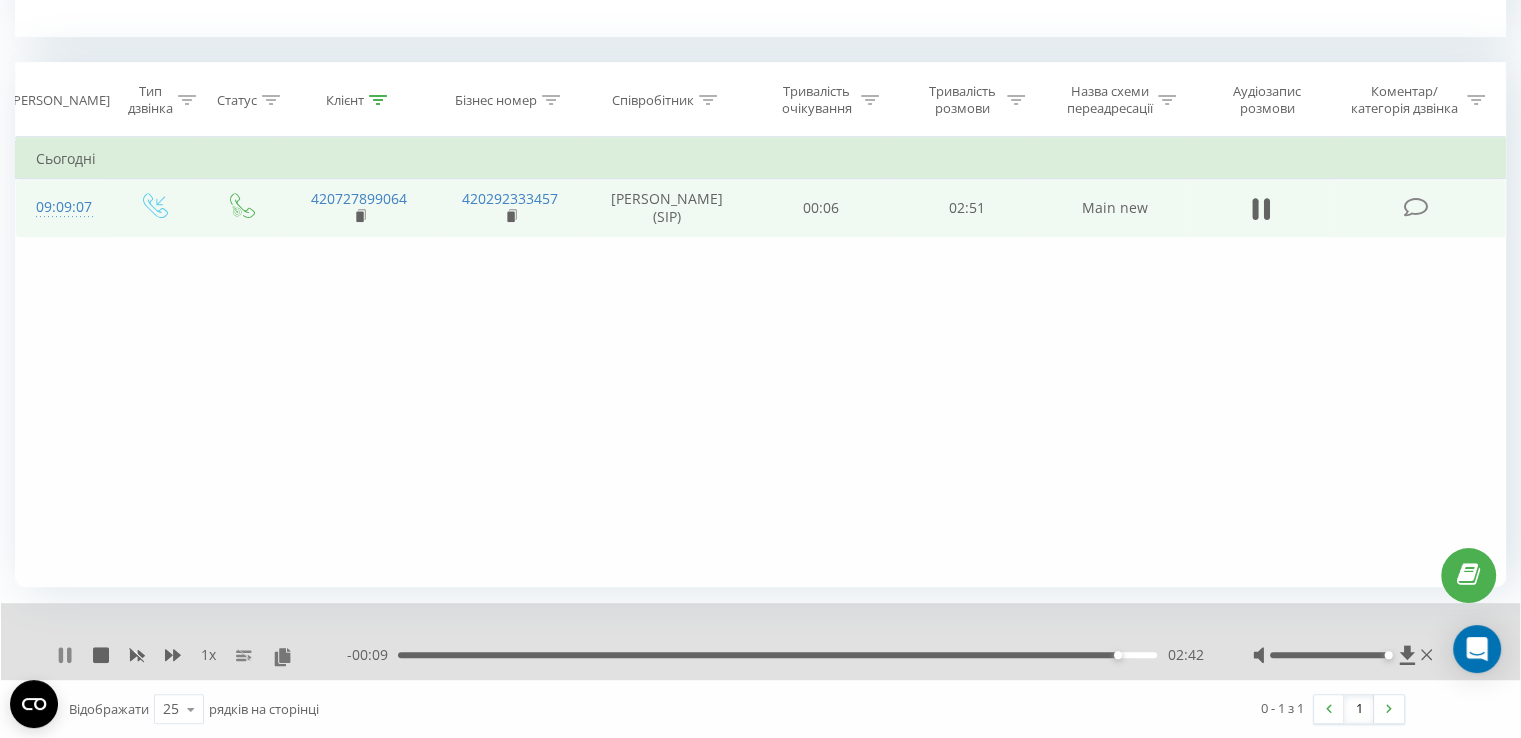 click 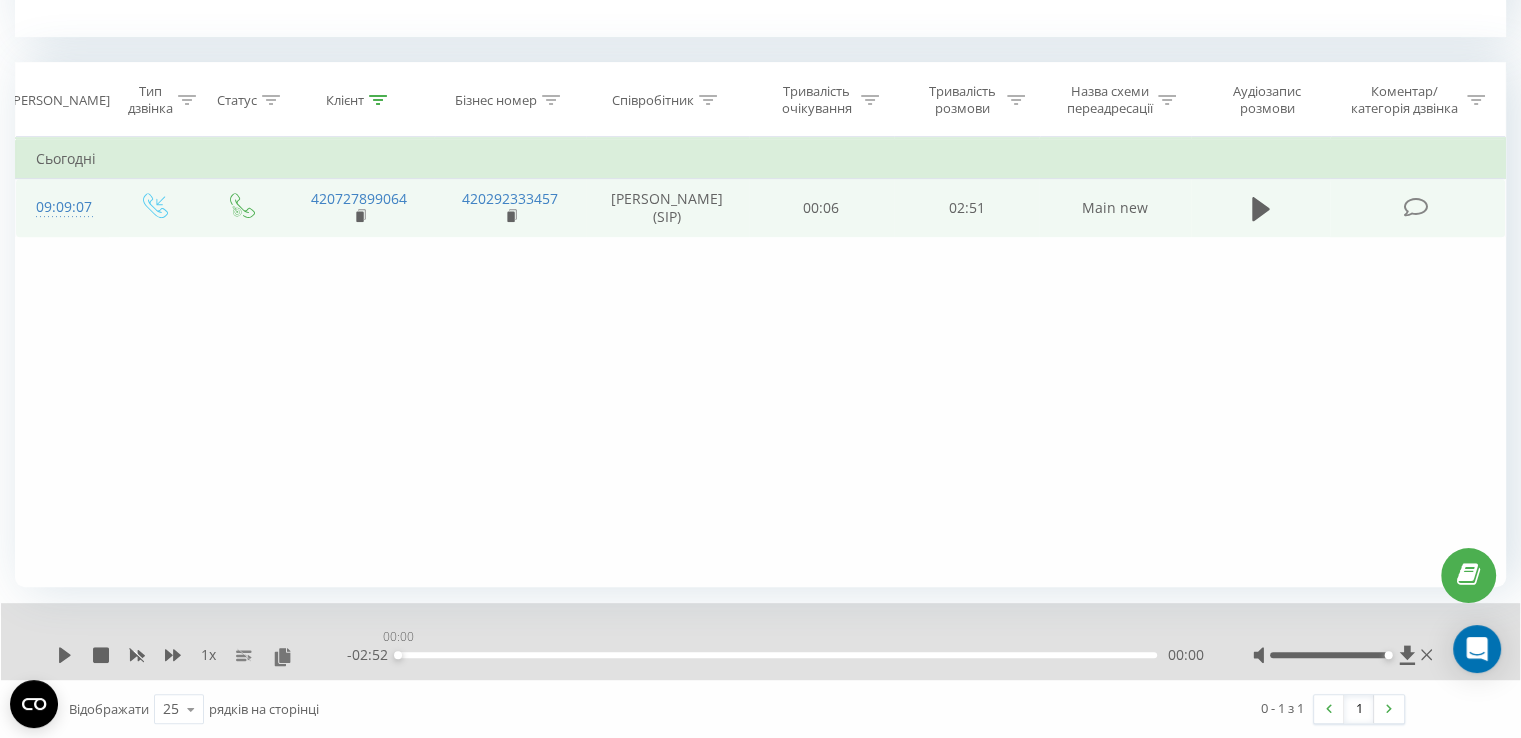 drag, startPoint x: 1114, startPoint y: 653, endPoint x: 395, endPoint y: 776, distance: 729.445 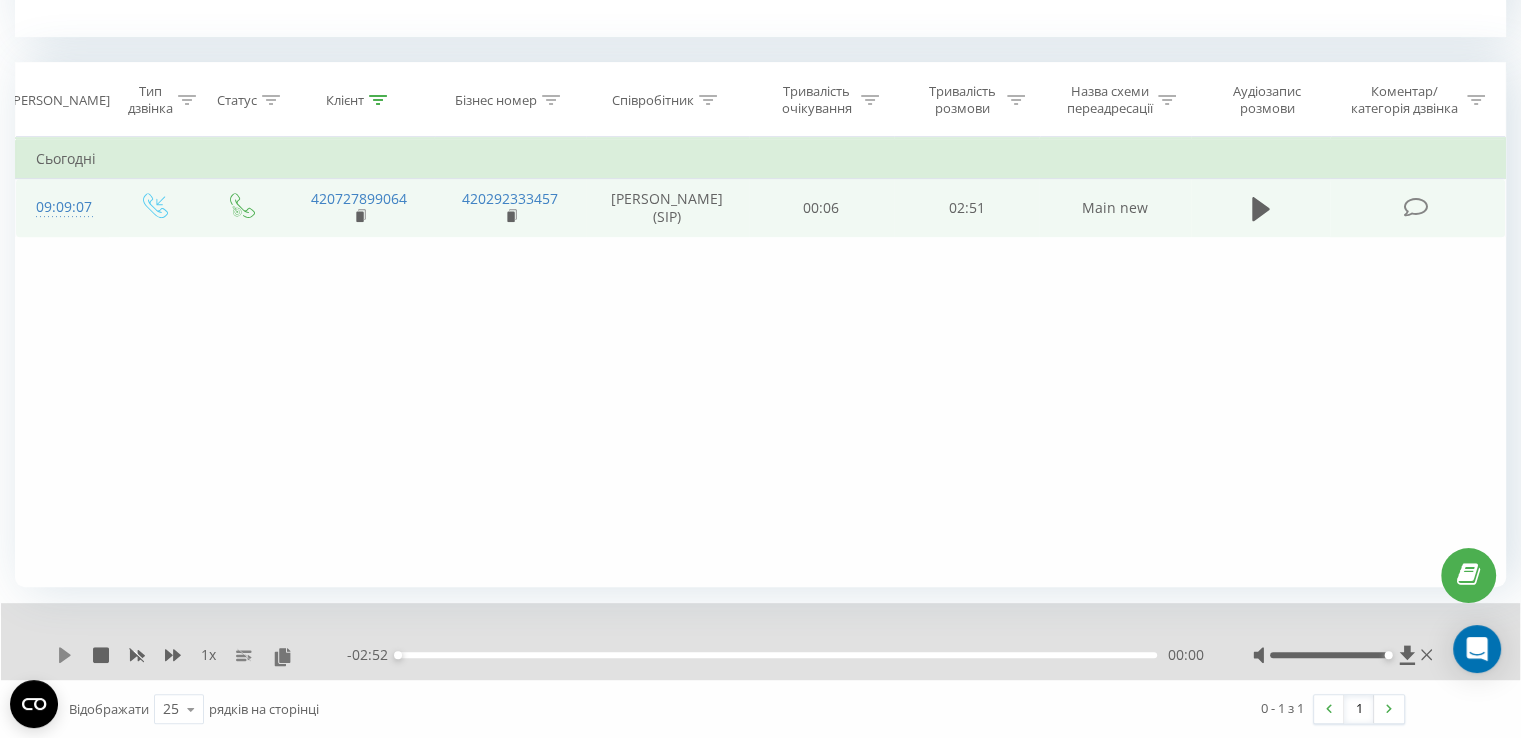 click 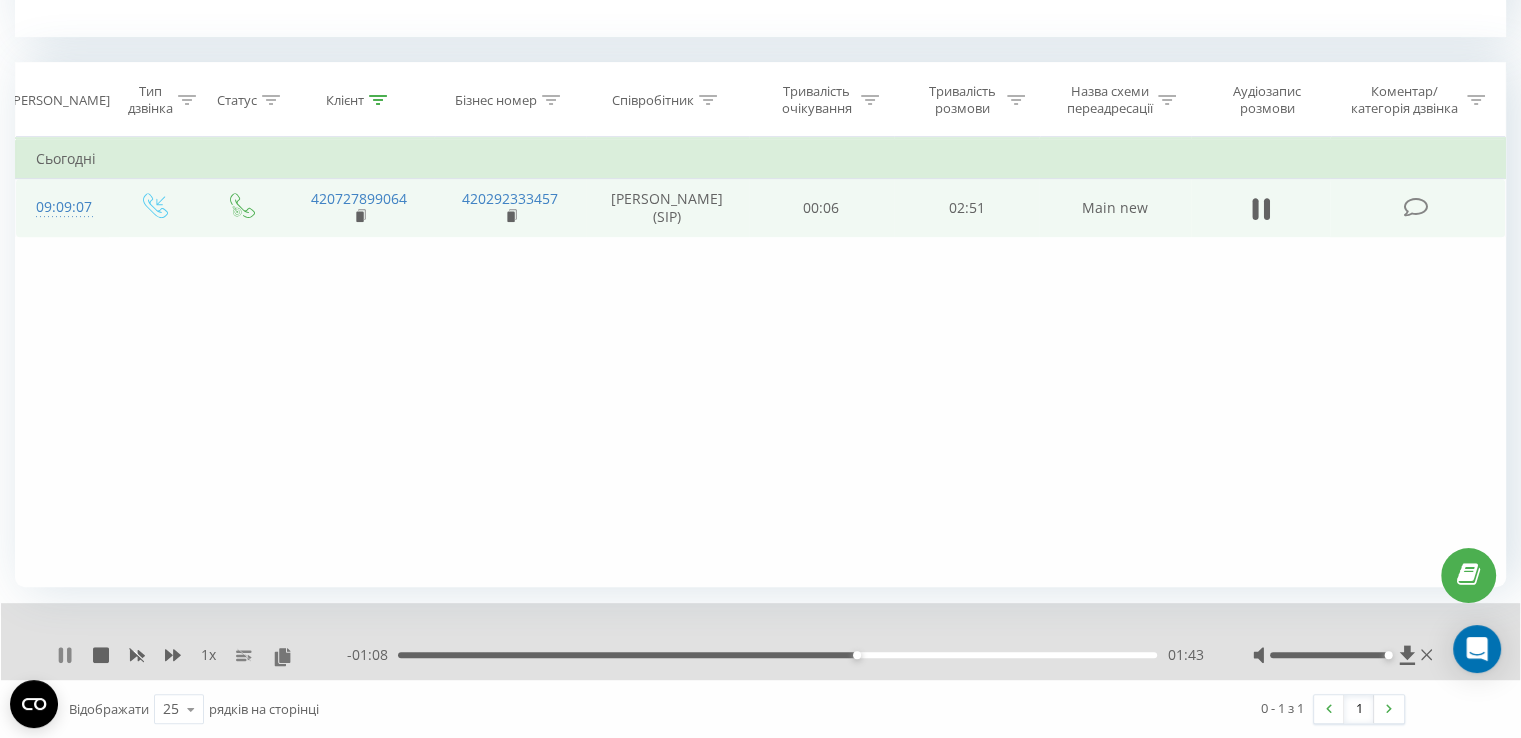 click 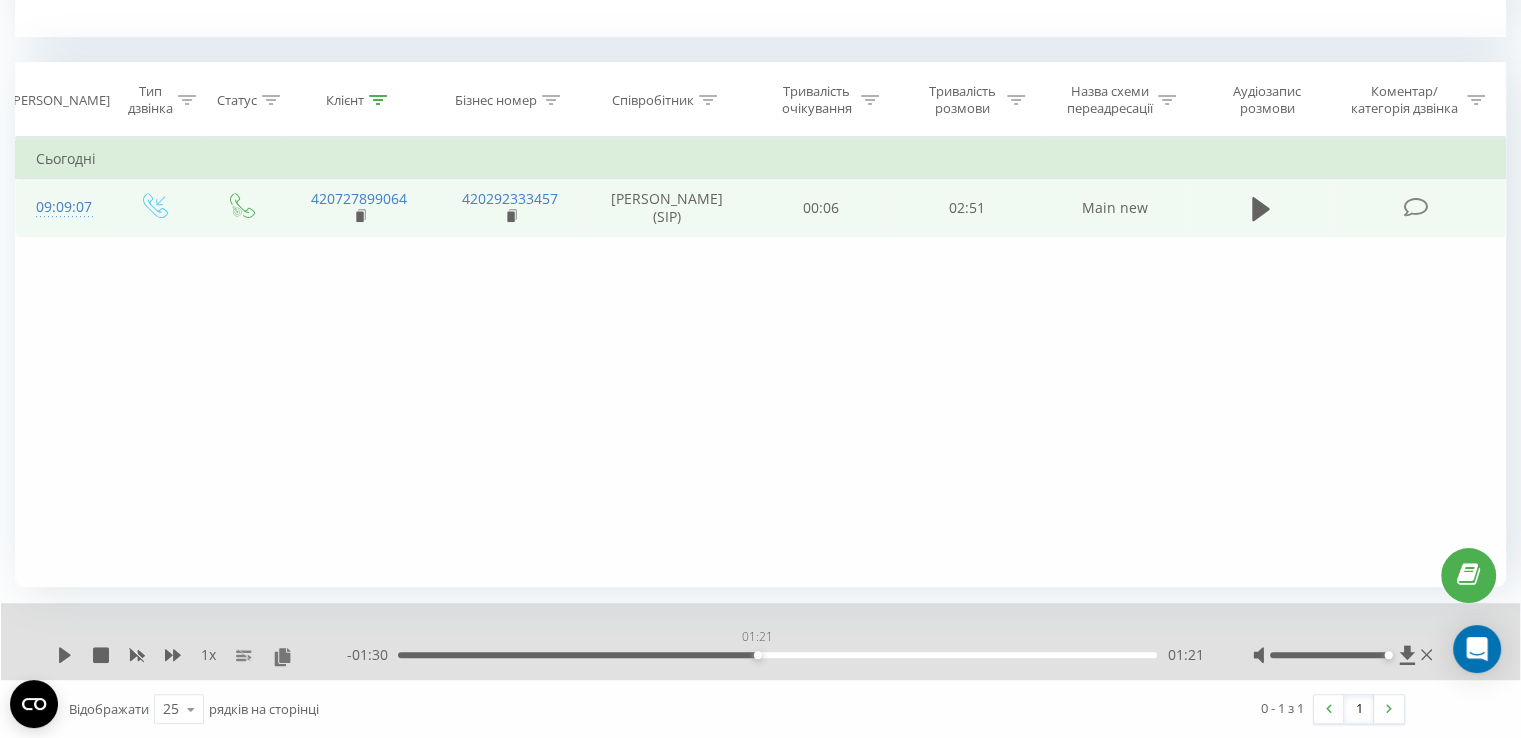 click on "01:21" at bounding box center (777, 655) 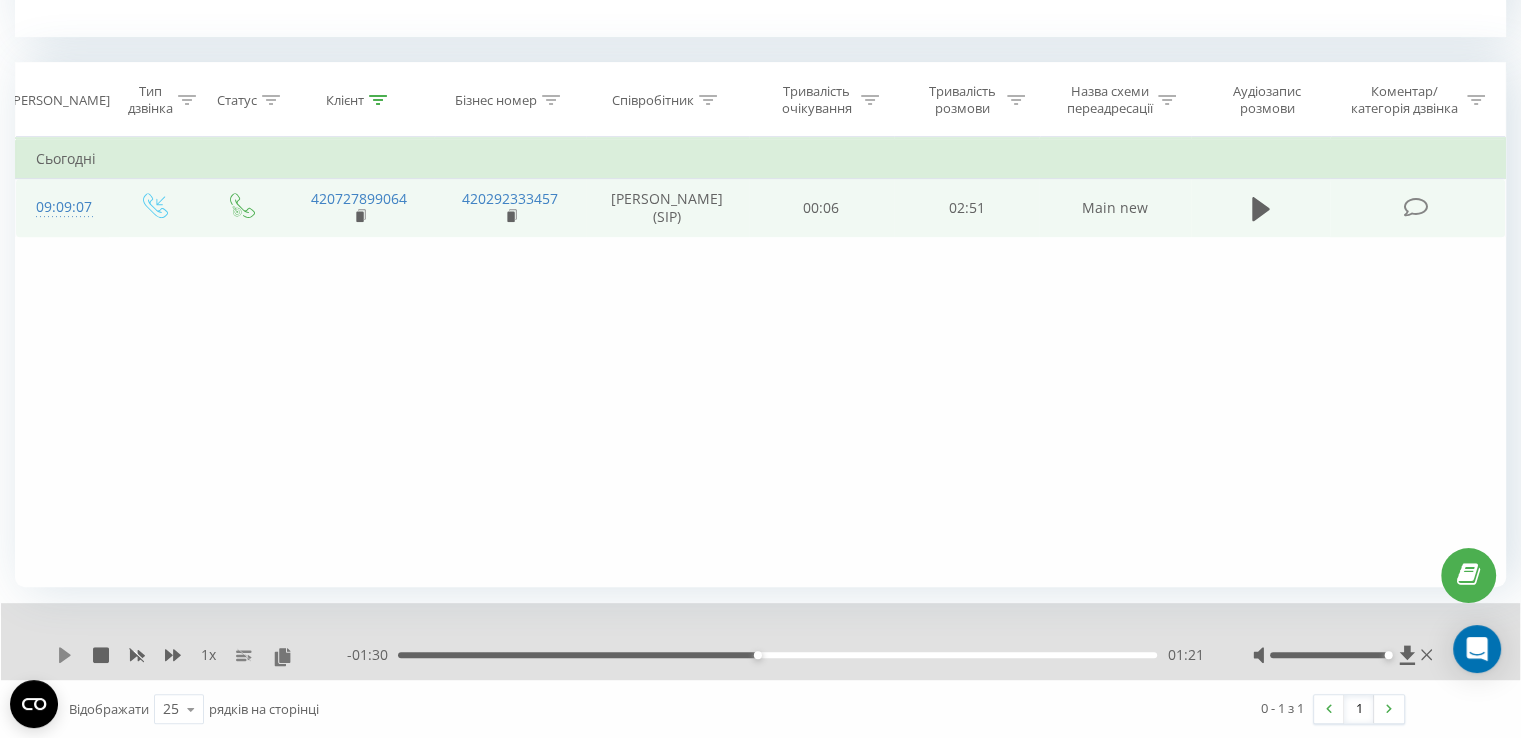 click 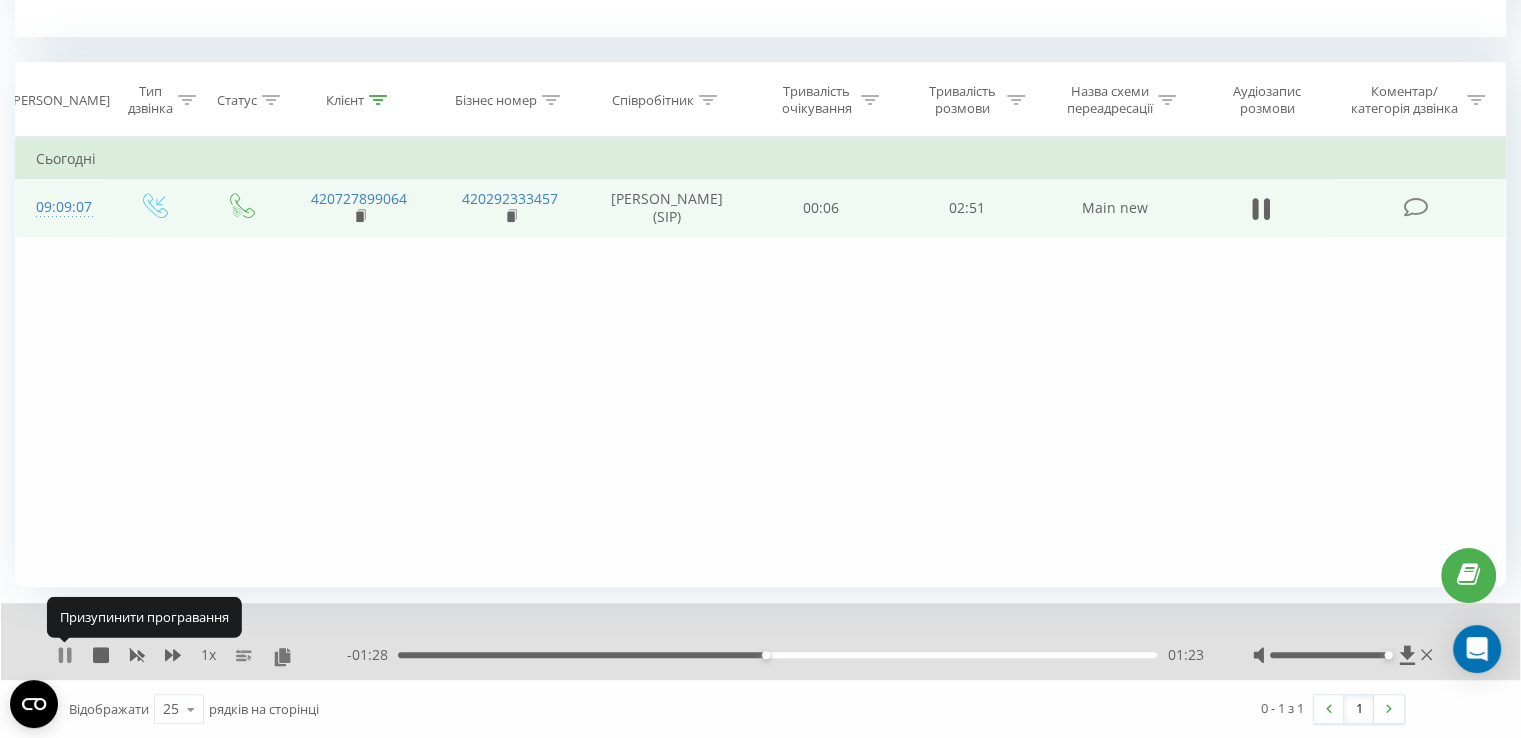 click 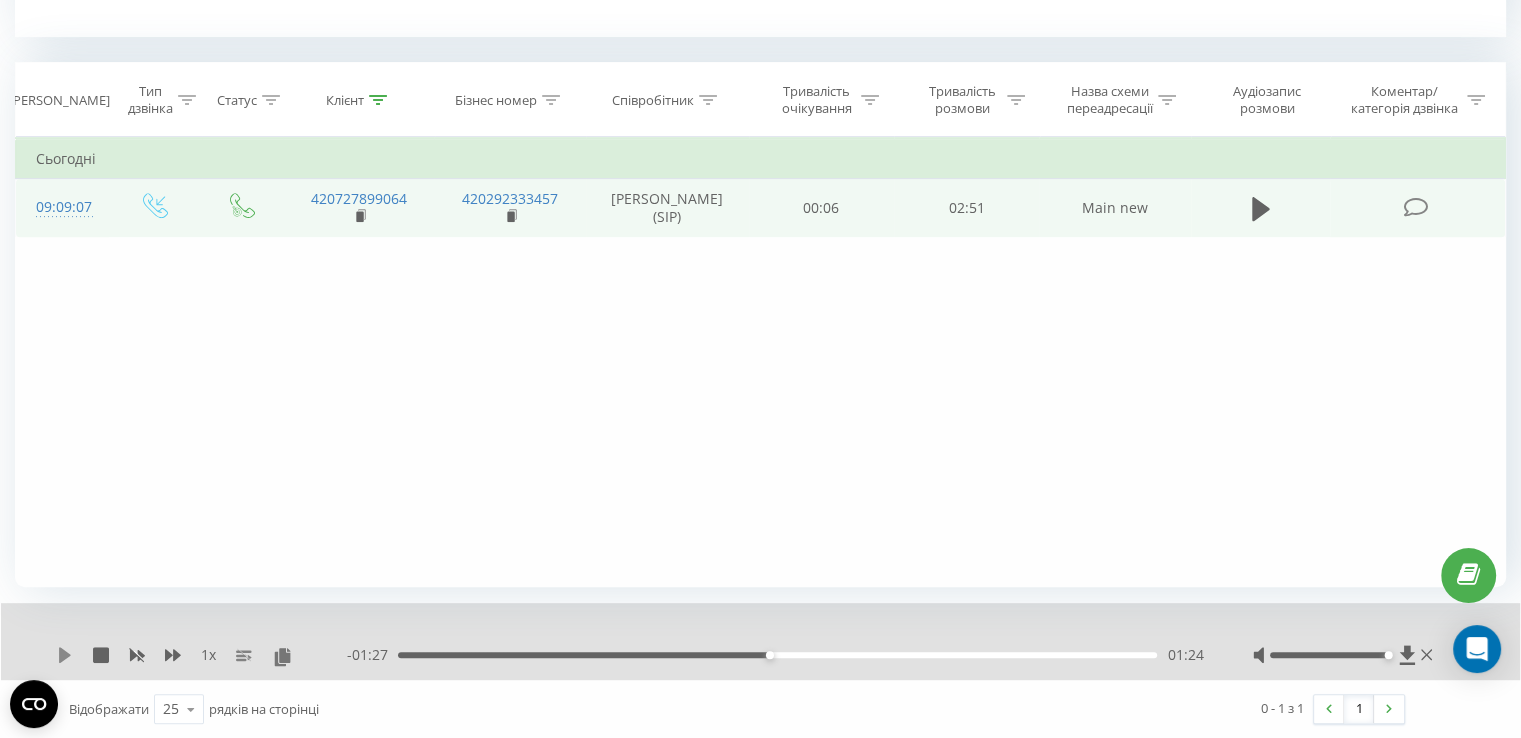 click 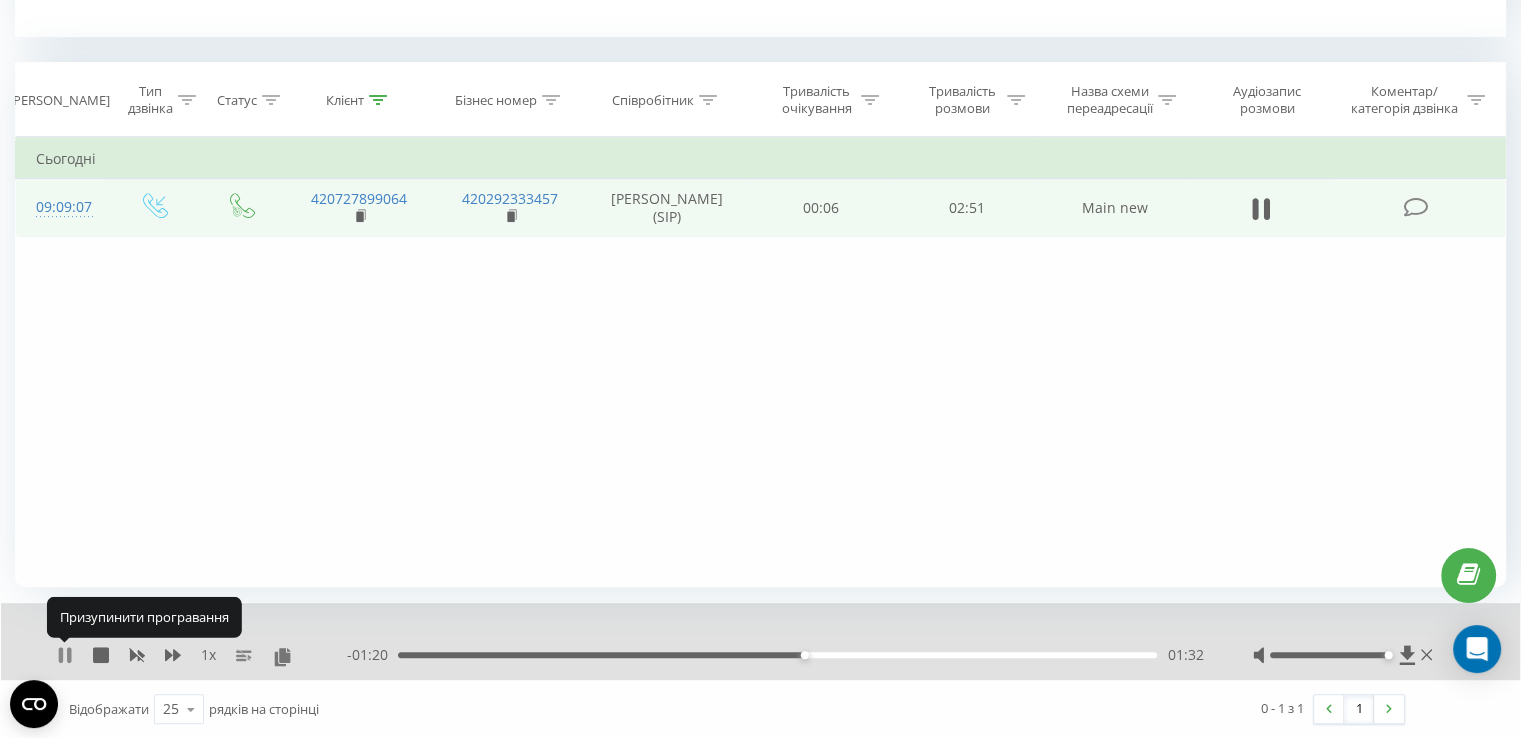 click 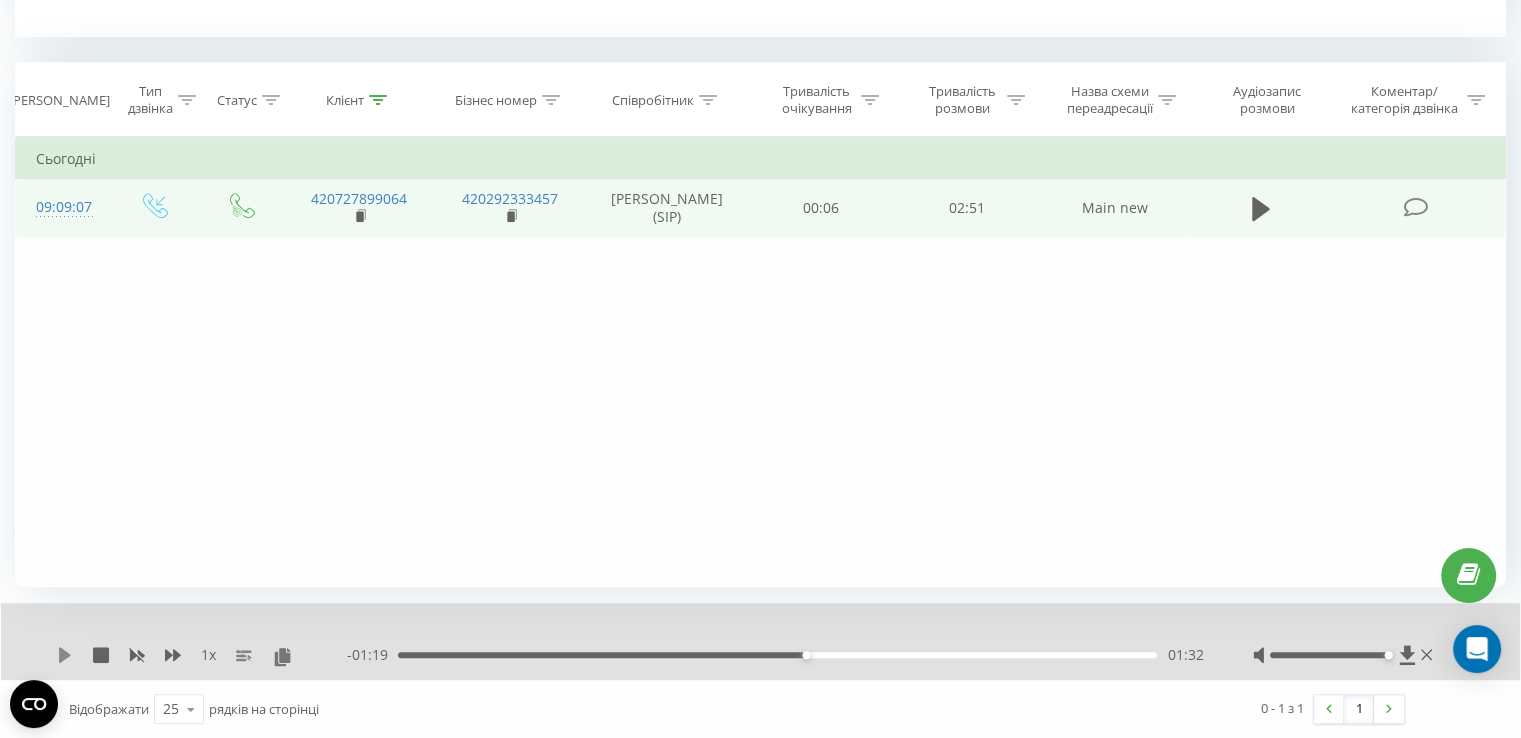 click 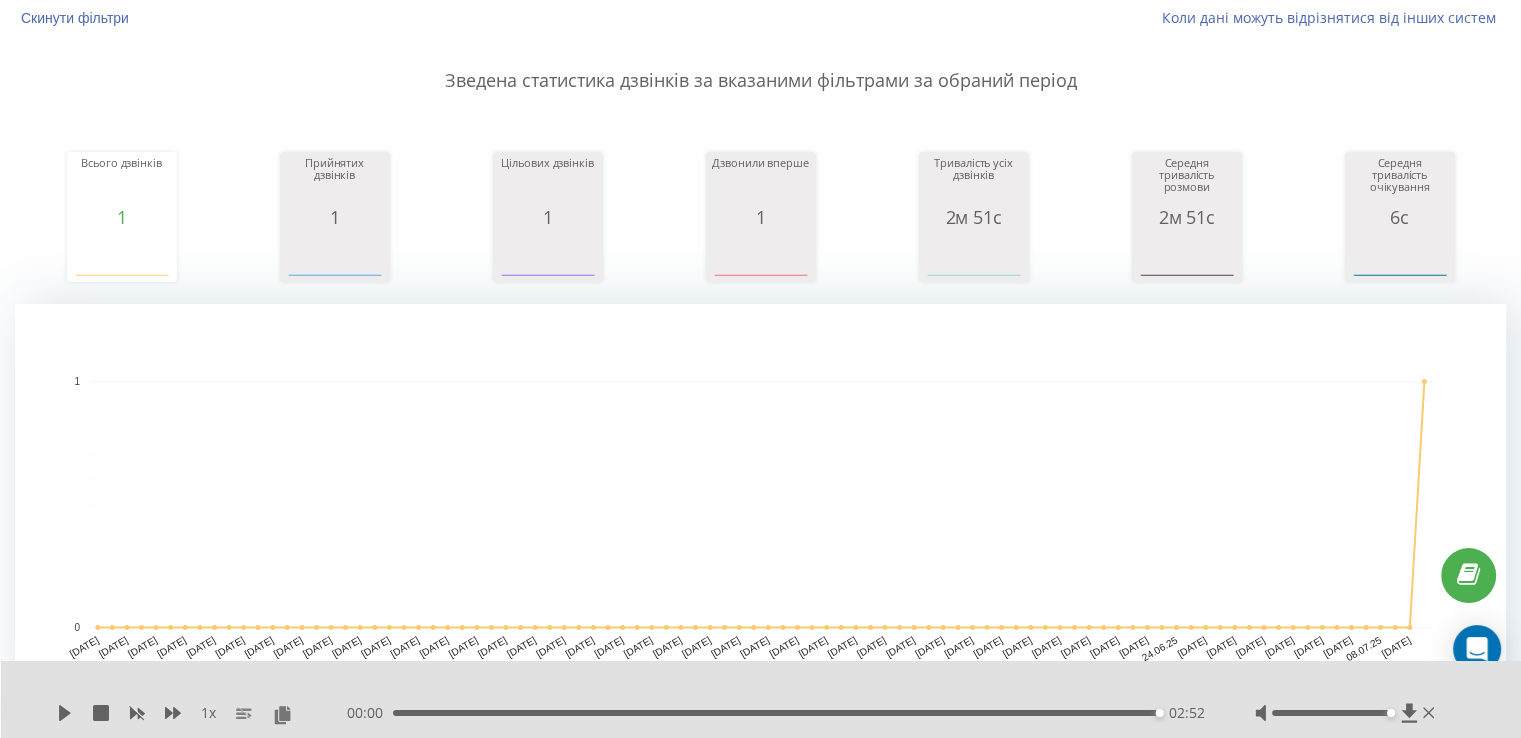 scroll, scrollTop: 0, scrollLeft: 0, axis: both 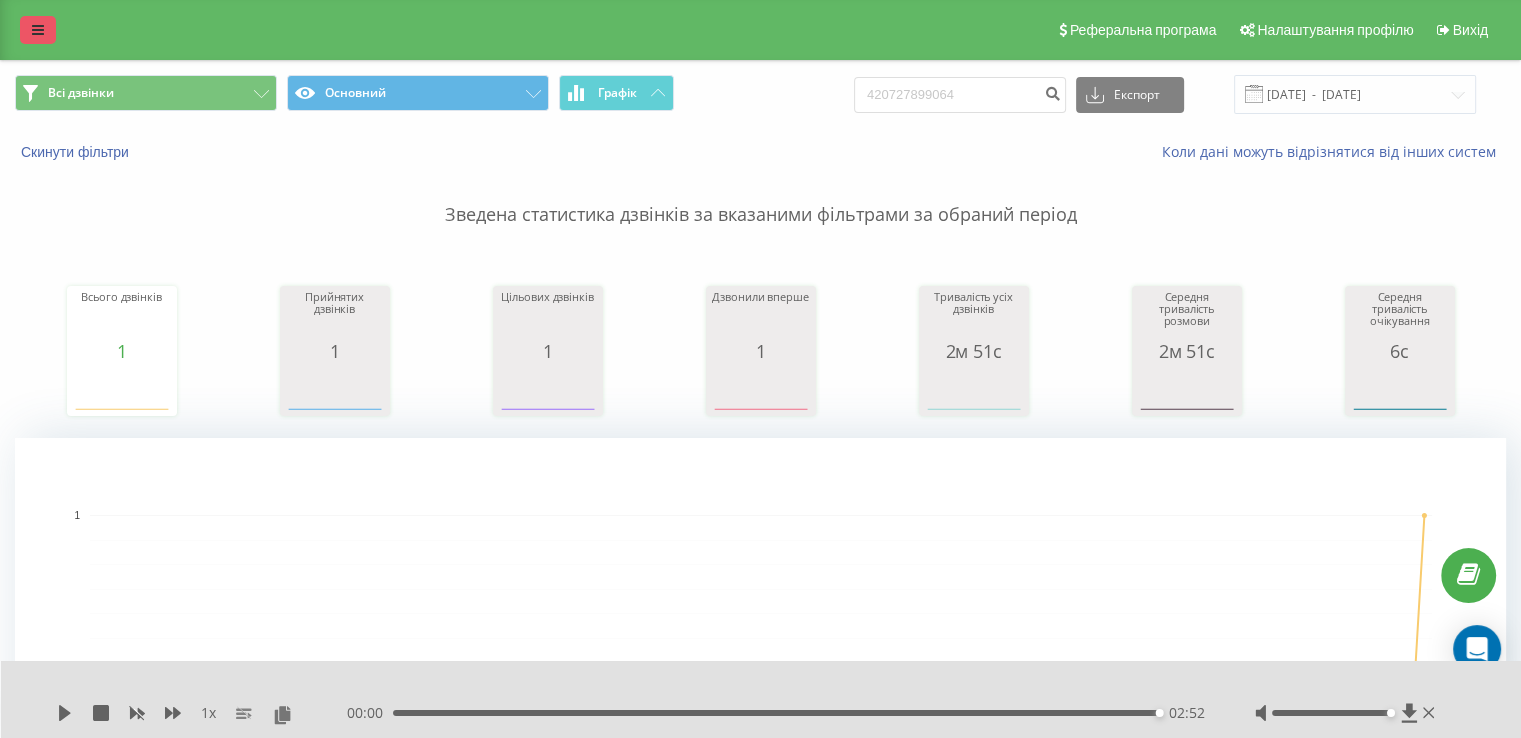 click at bounding box center (38, 30) 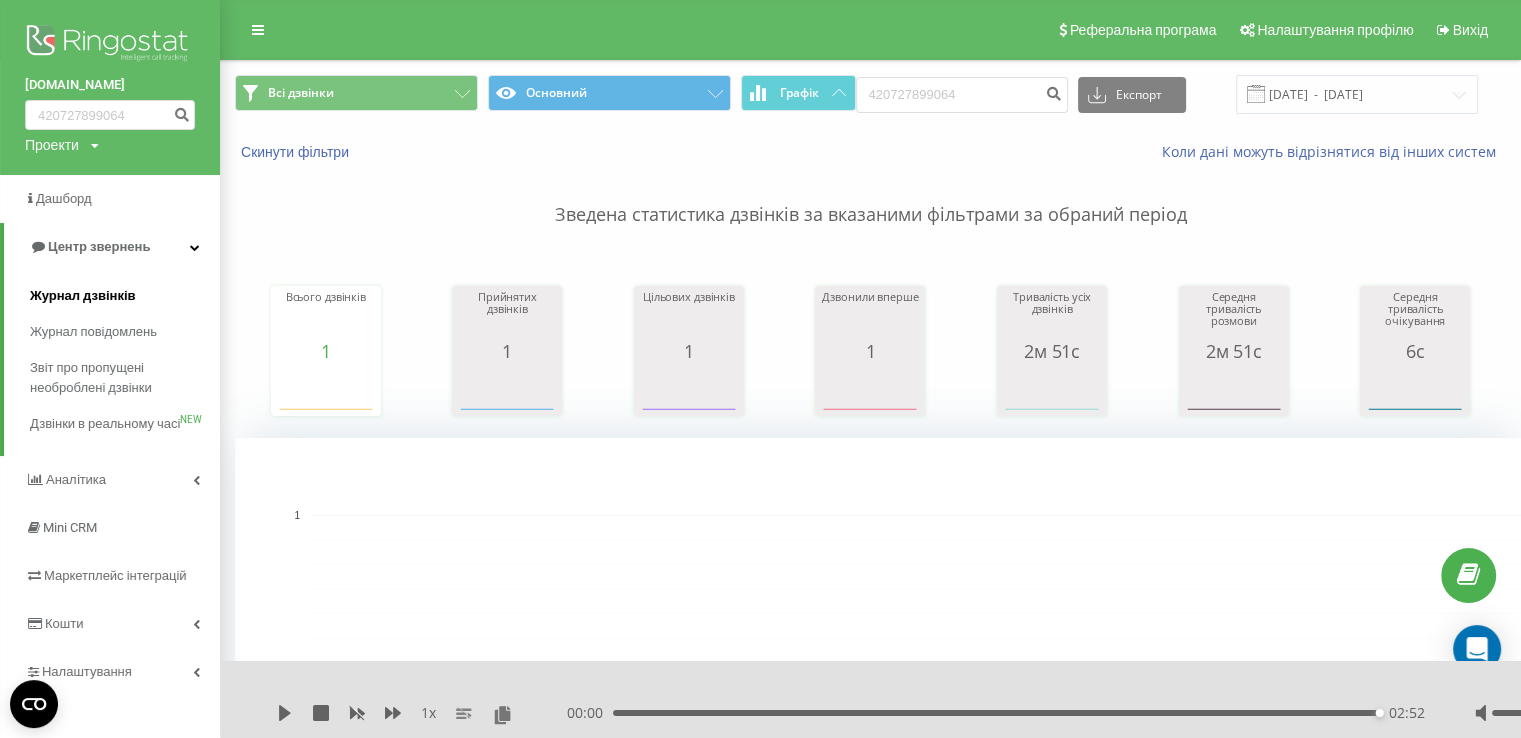click on "Журнал дзвінків" at bounding box center (83, 296) 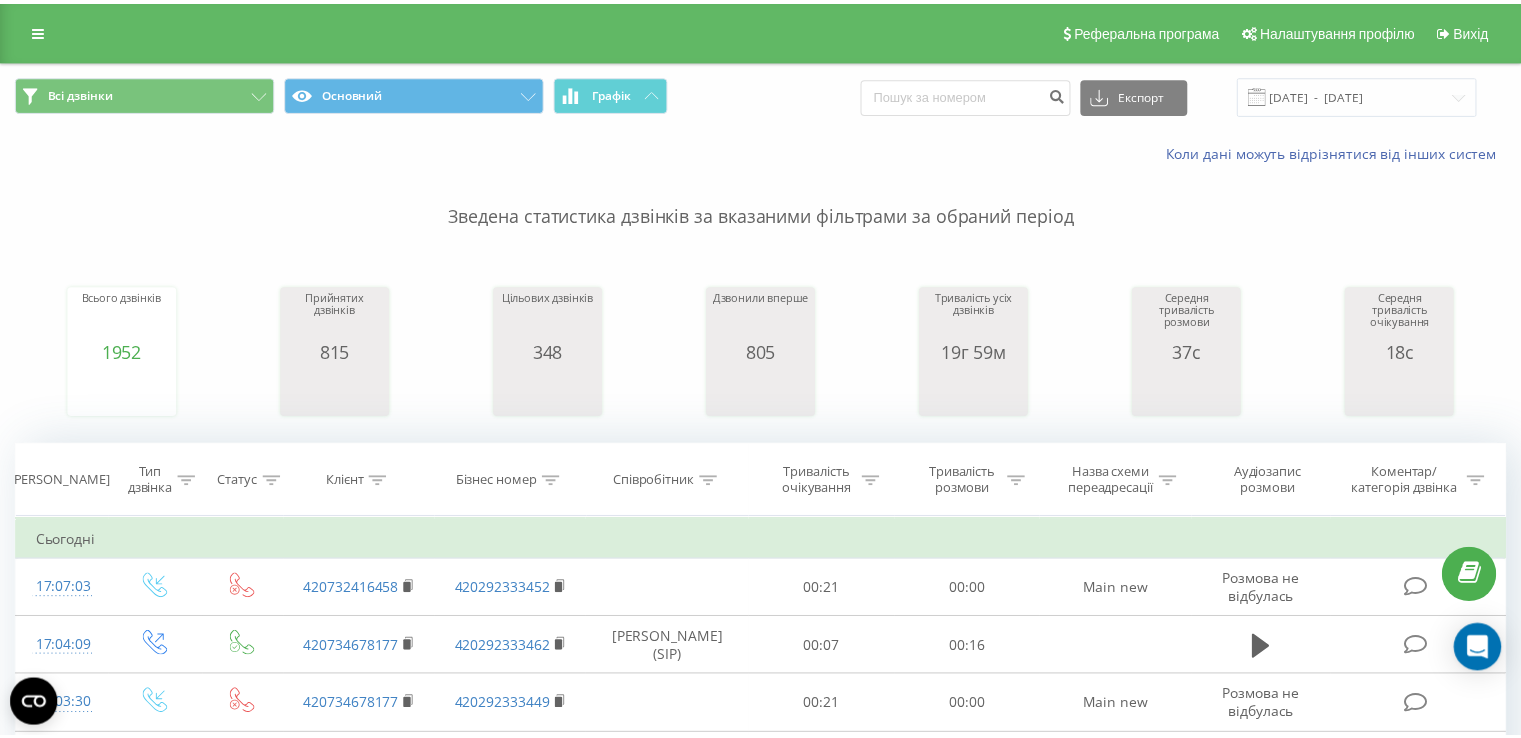 scroll, scrollTop: 0, scrollLeft: 0, axis: both 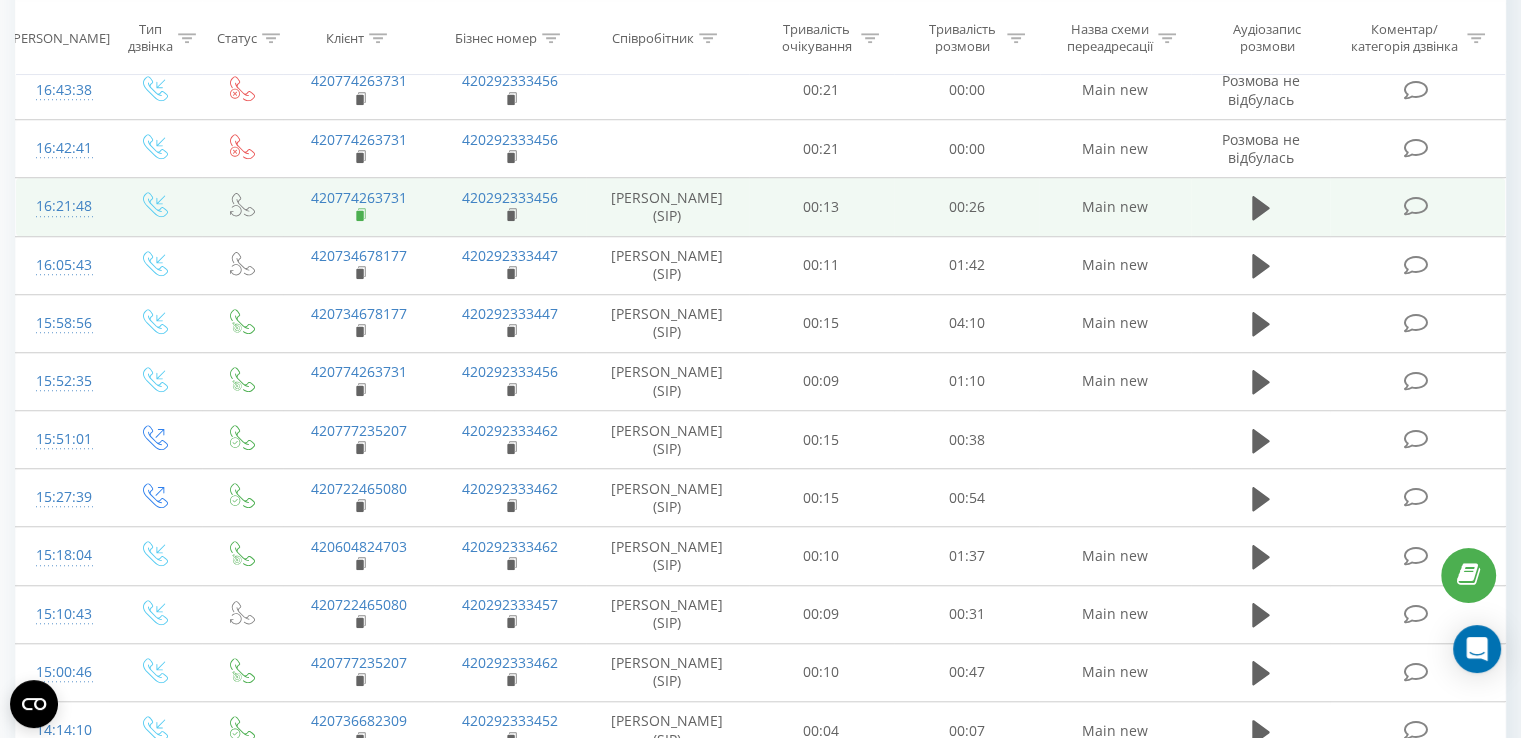 click 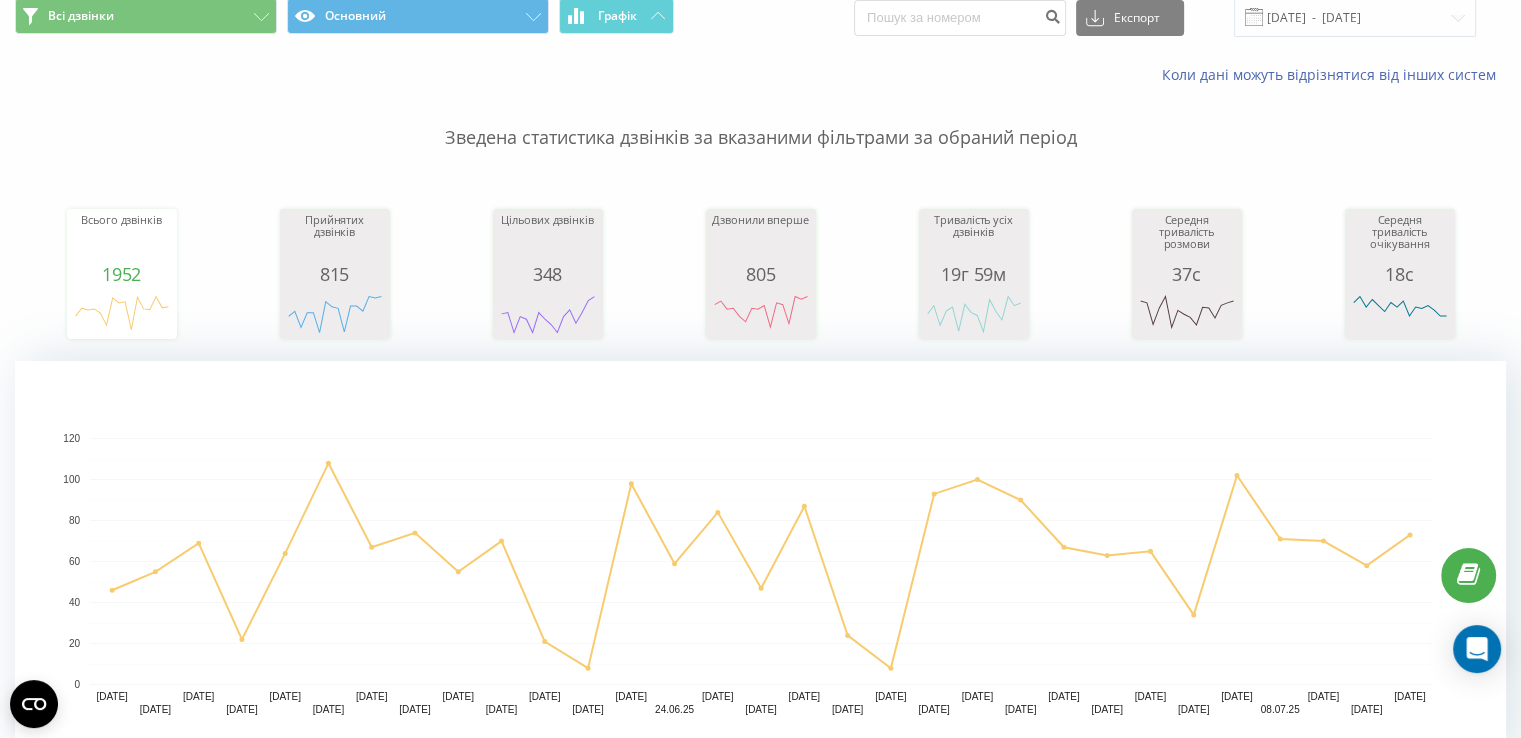 scroll, scrollTop: 0, scrollLeft: 0, axis: both 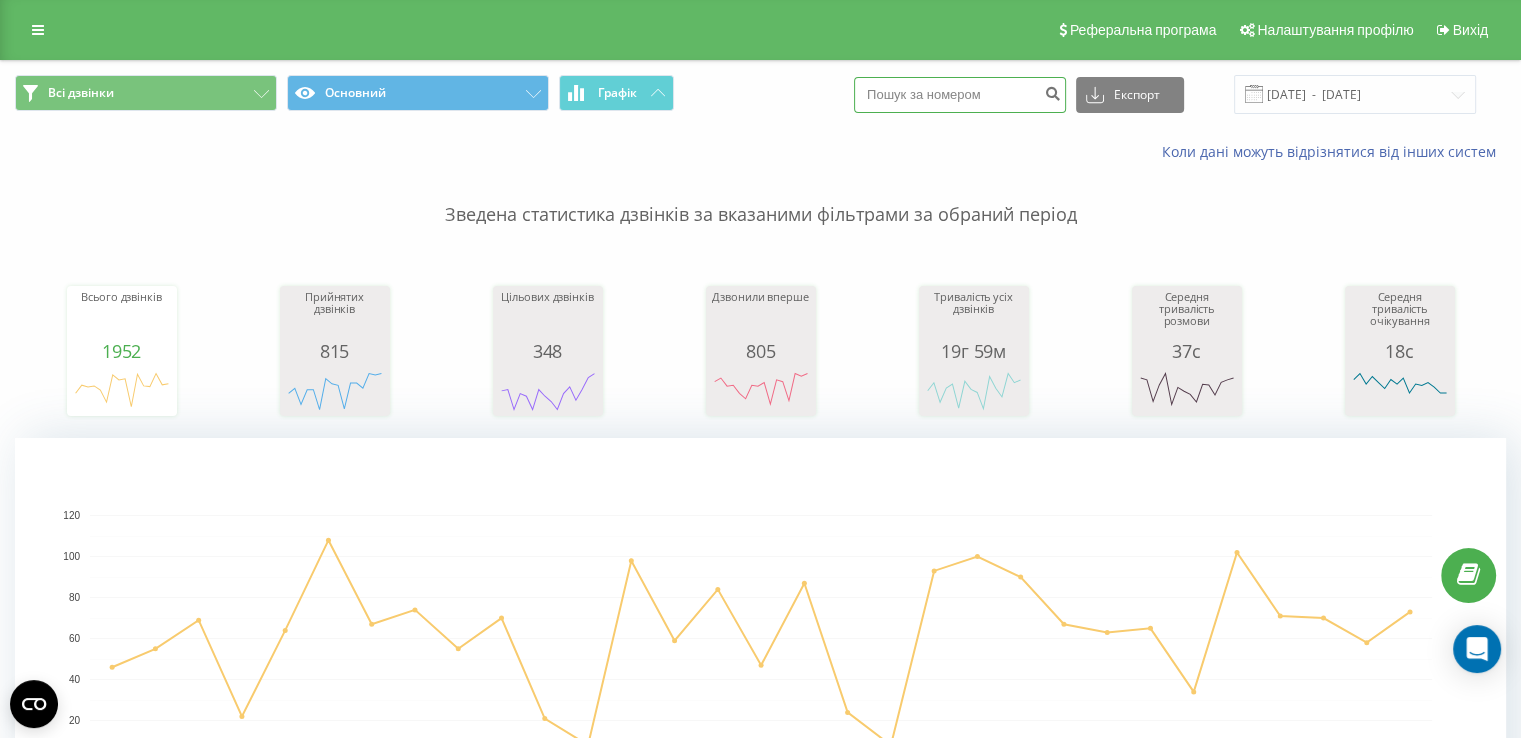 click at bounding box center (960, 95) 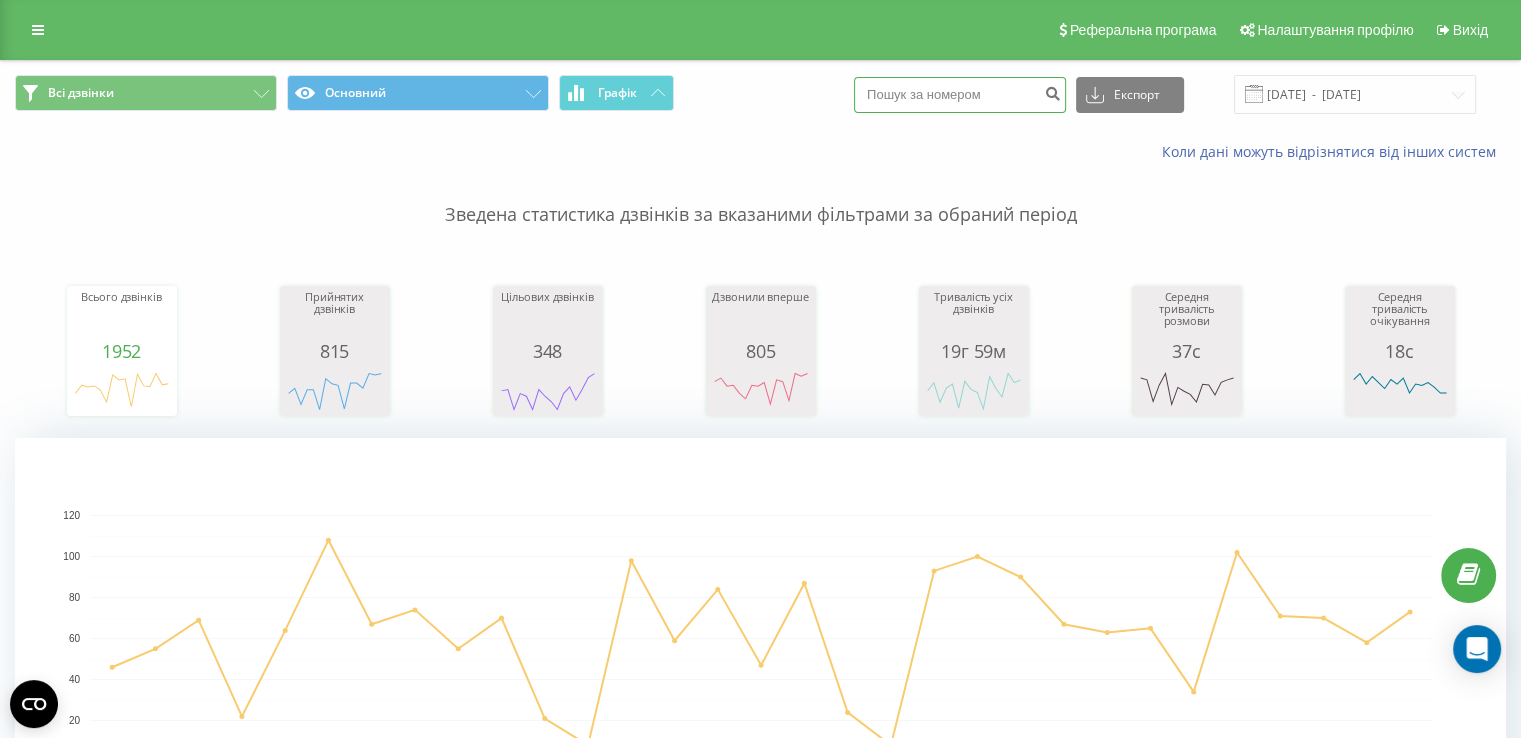 paste on "420774263731" 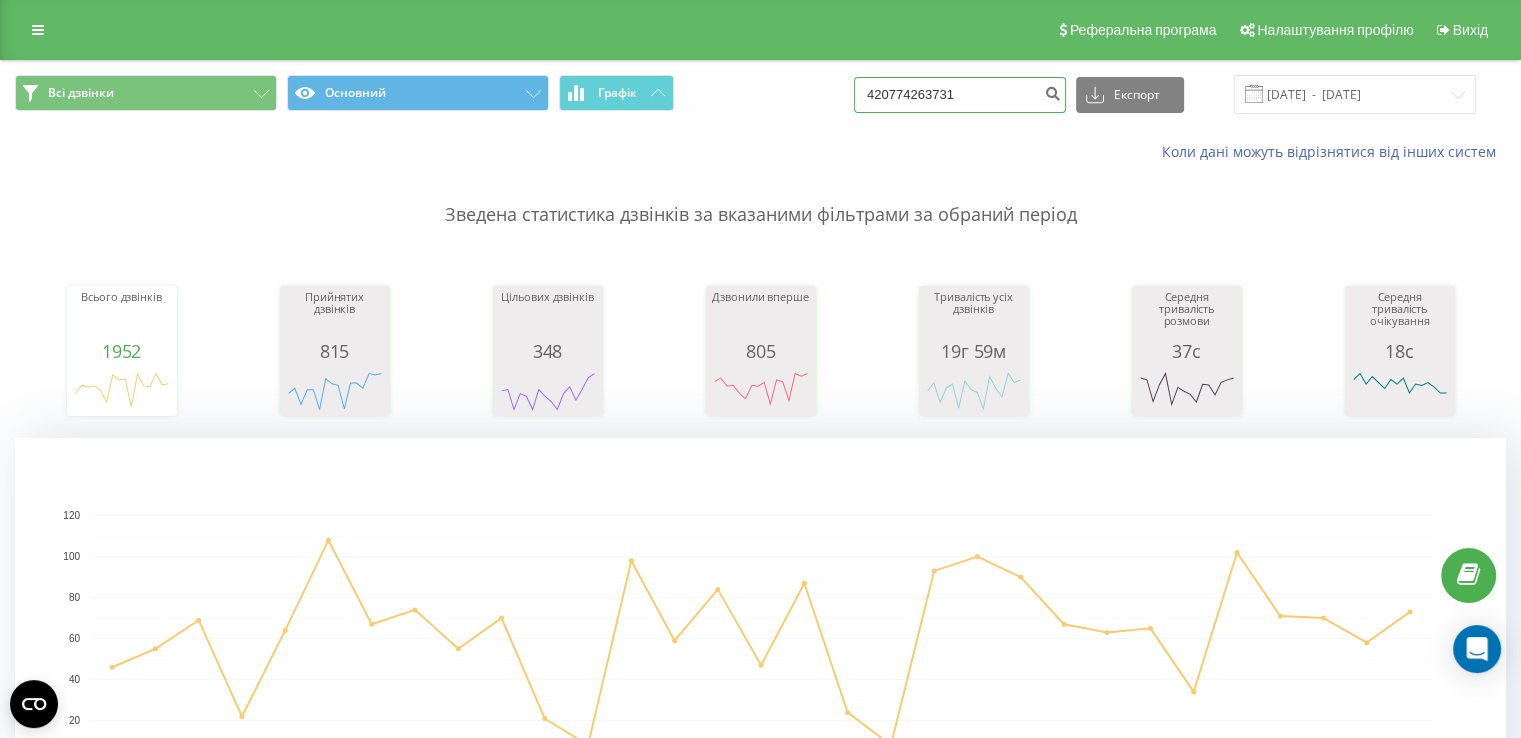 type on "420774263731" 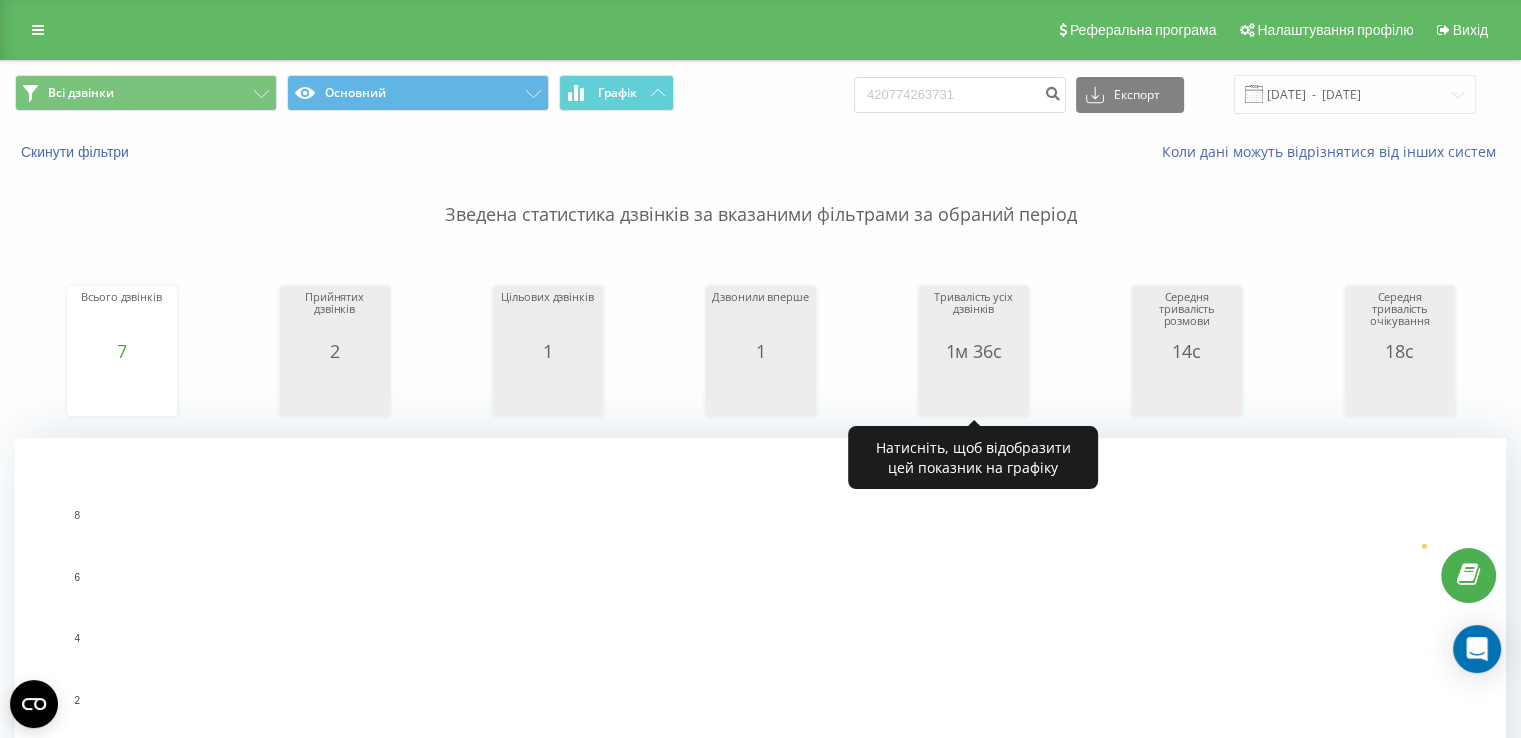 scroll, scrollTop: 304, scrollLeft: 0, axis: vertical 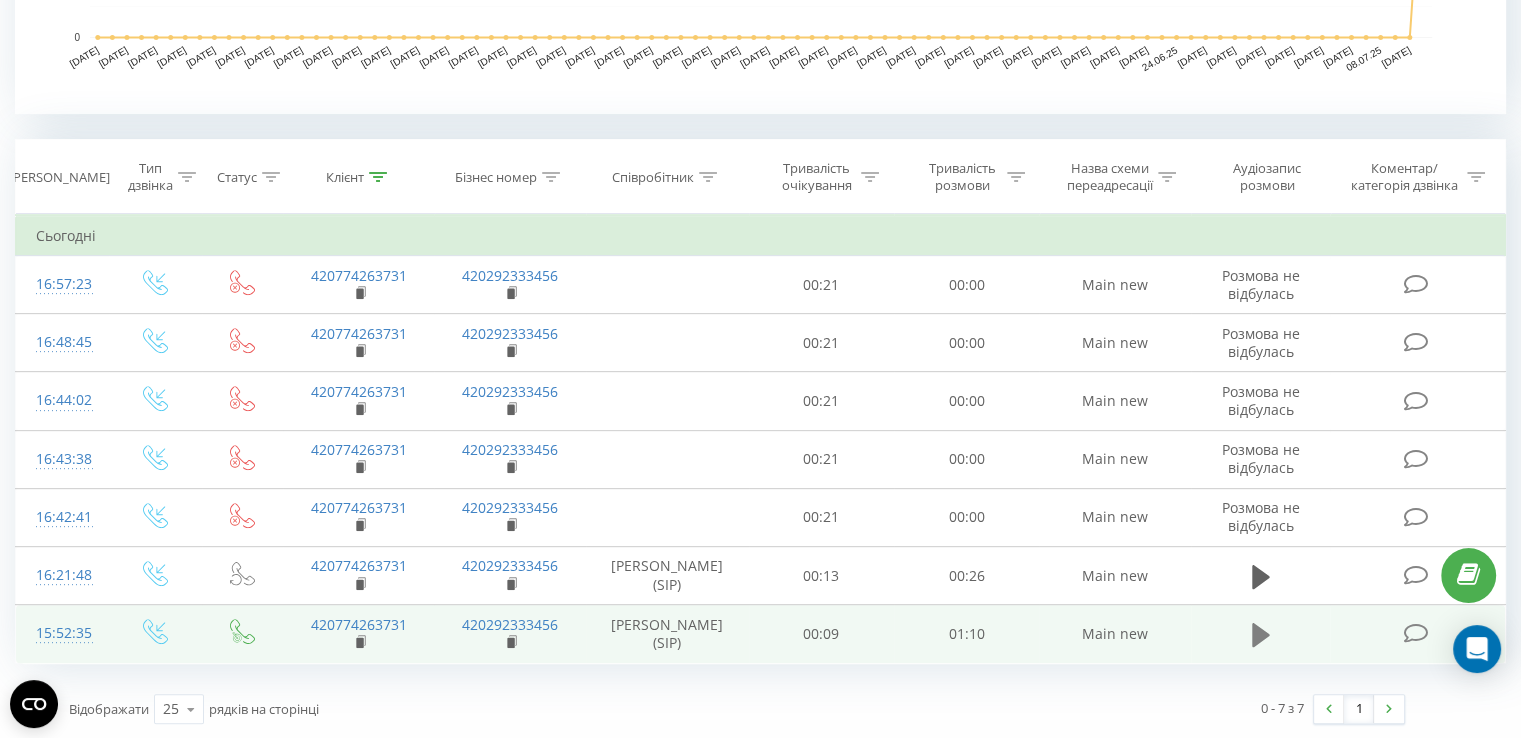 click 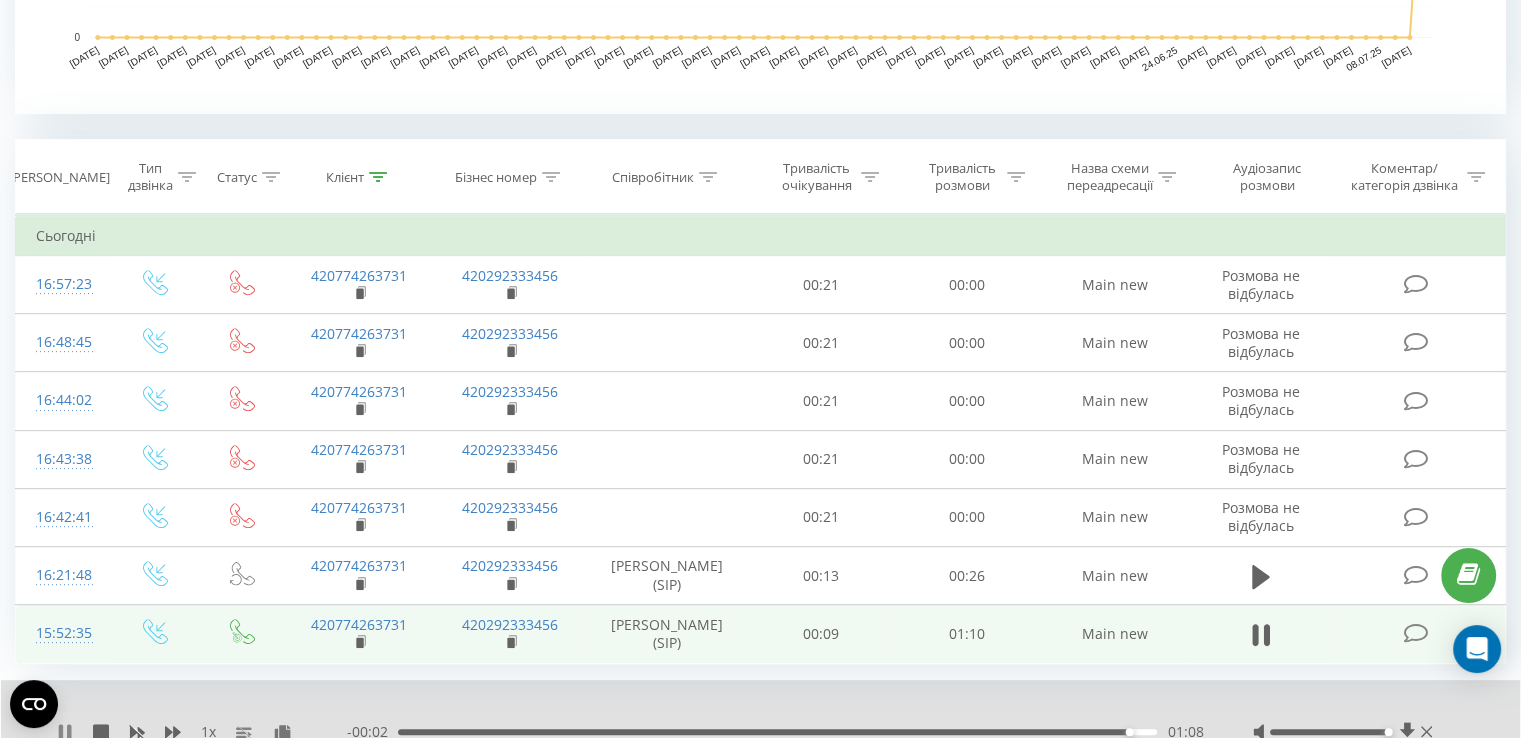 click 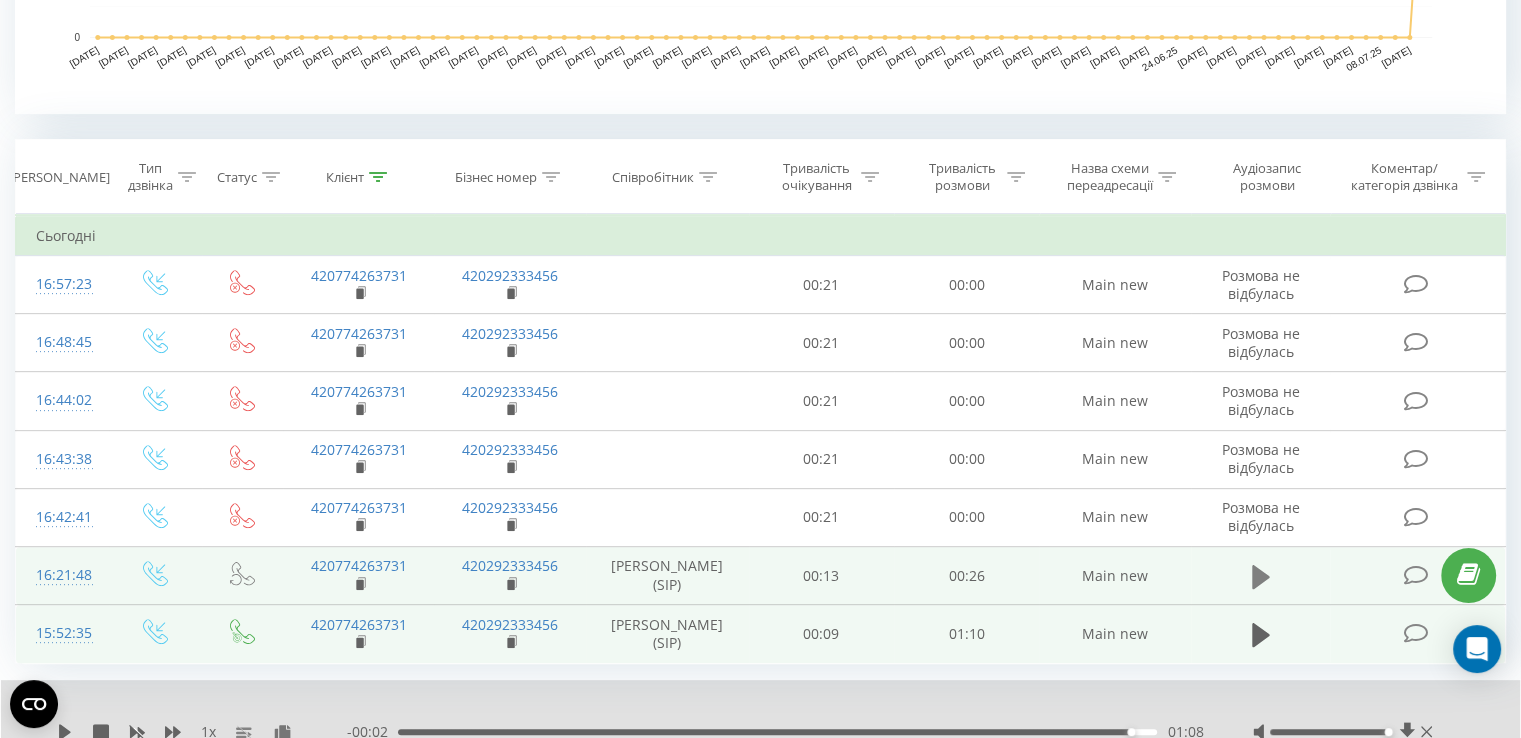 click 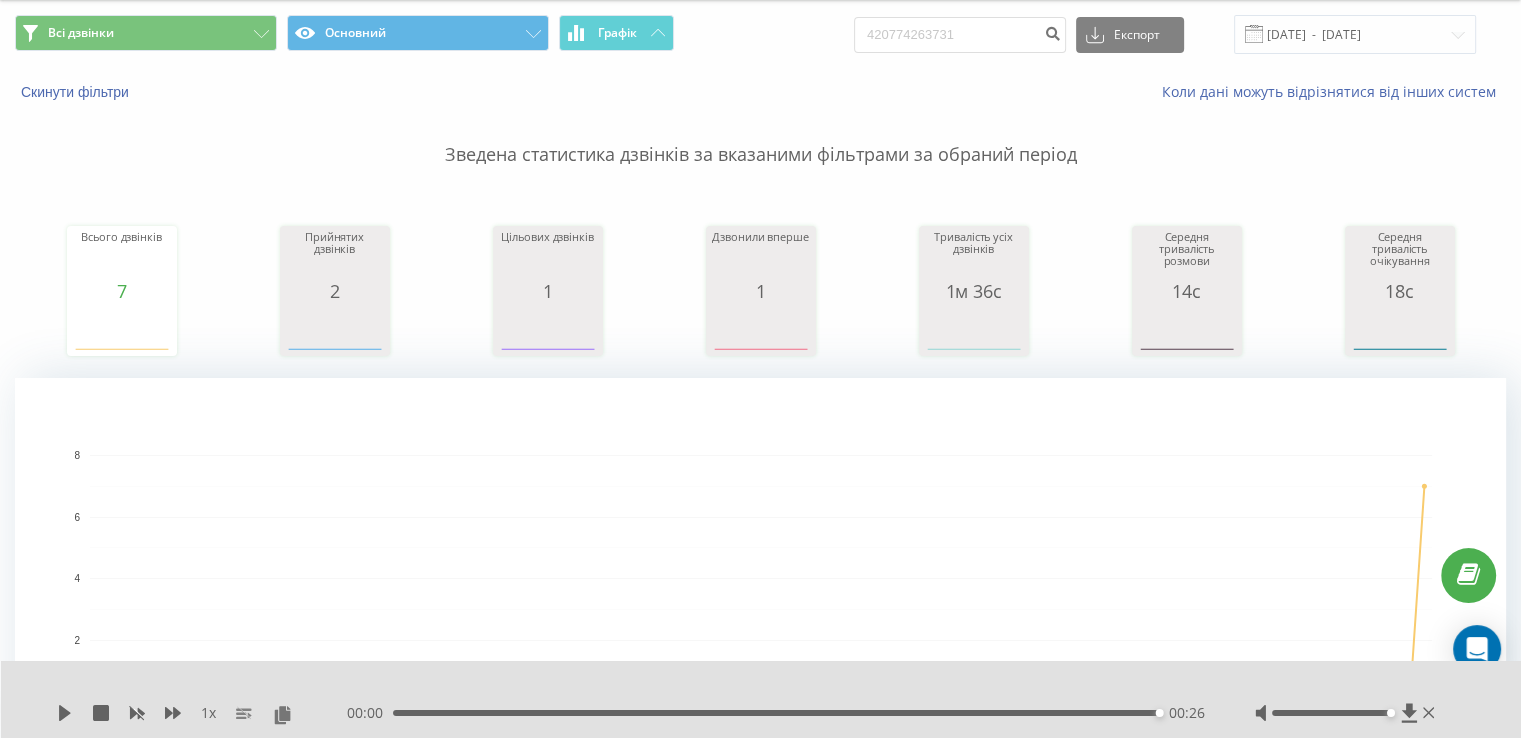 scroll, scrollTop: 0, scrollLeft: 0, axis: both 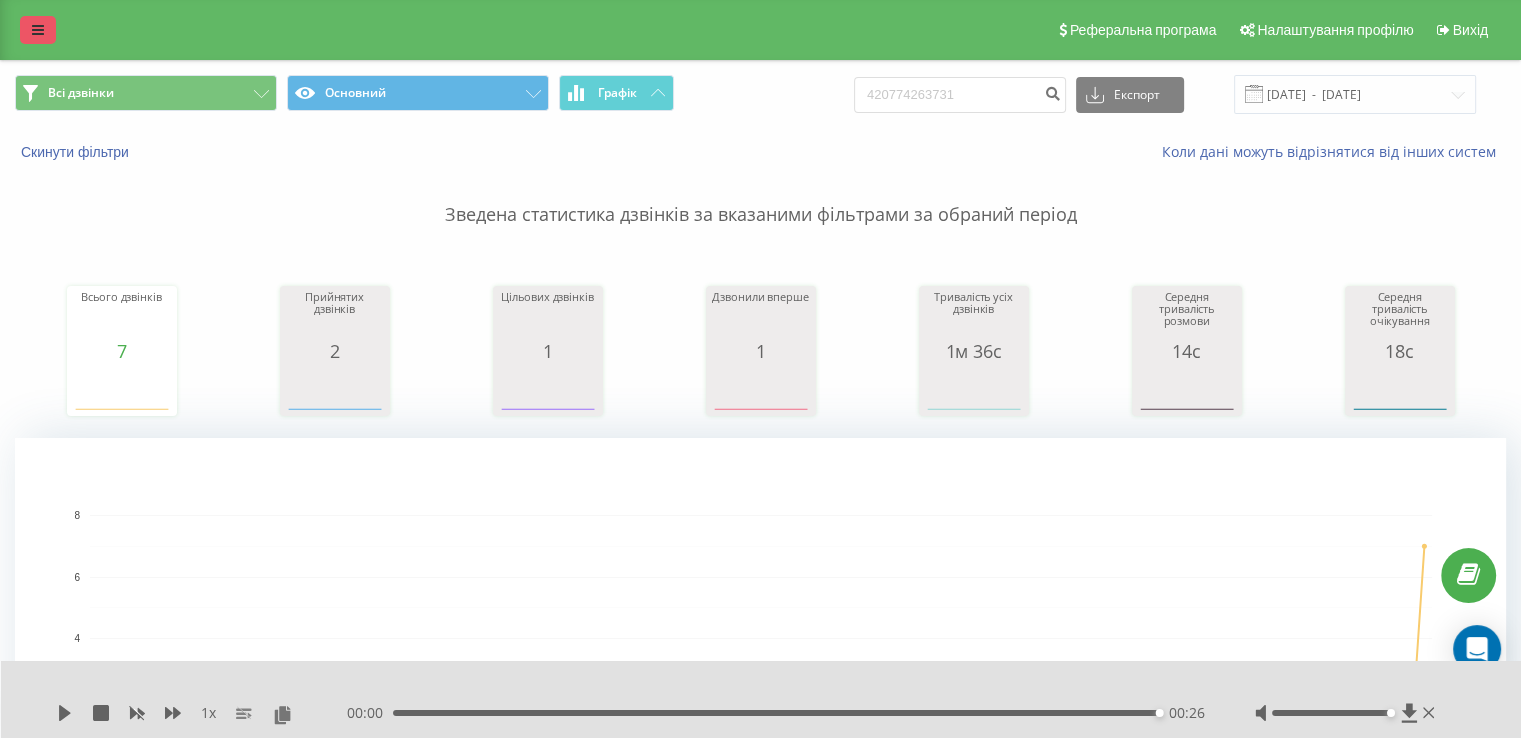 click at bounding box center (38, 30) 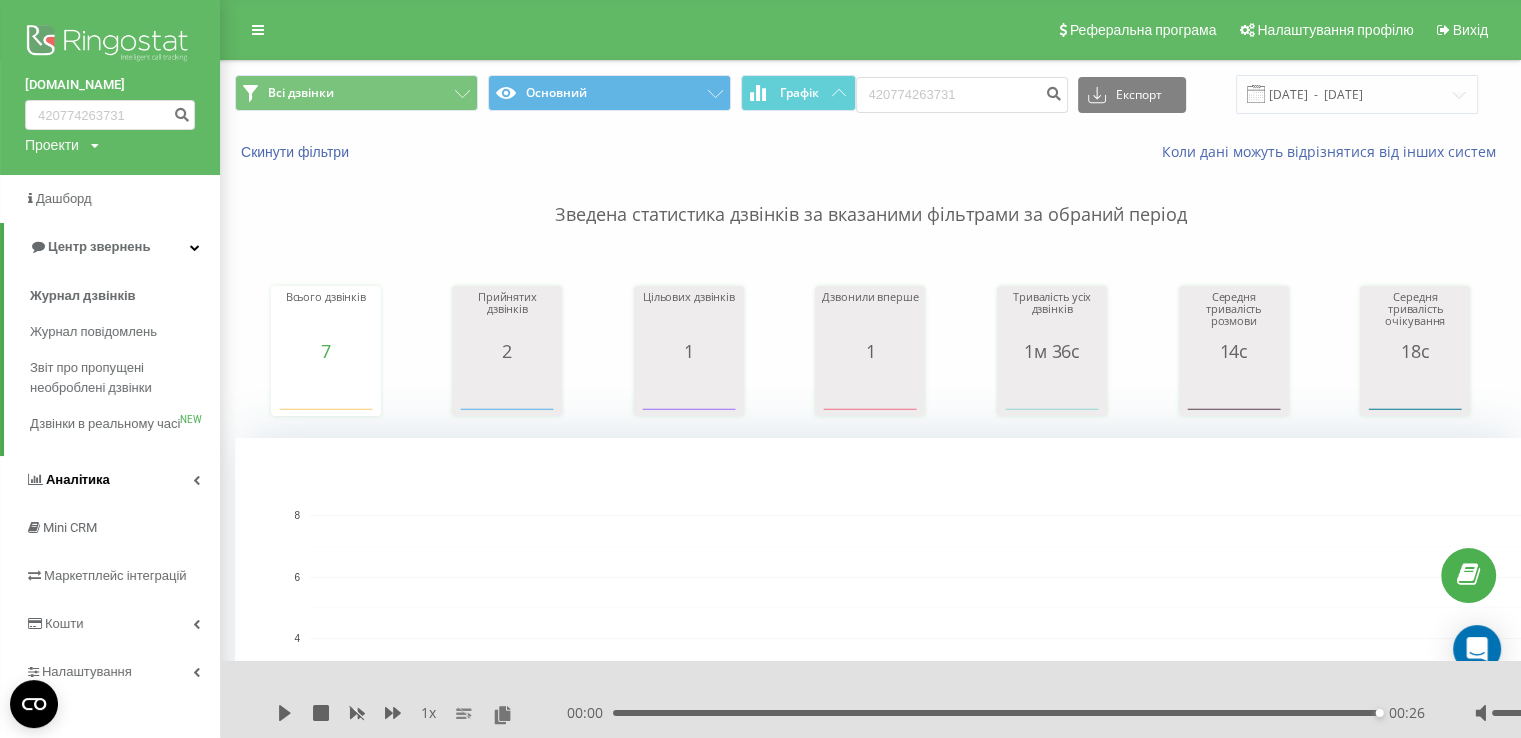 click on "Аналiтика" at bounding box center (110, 480) 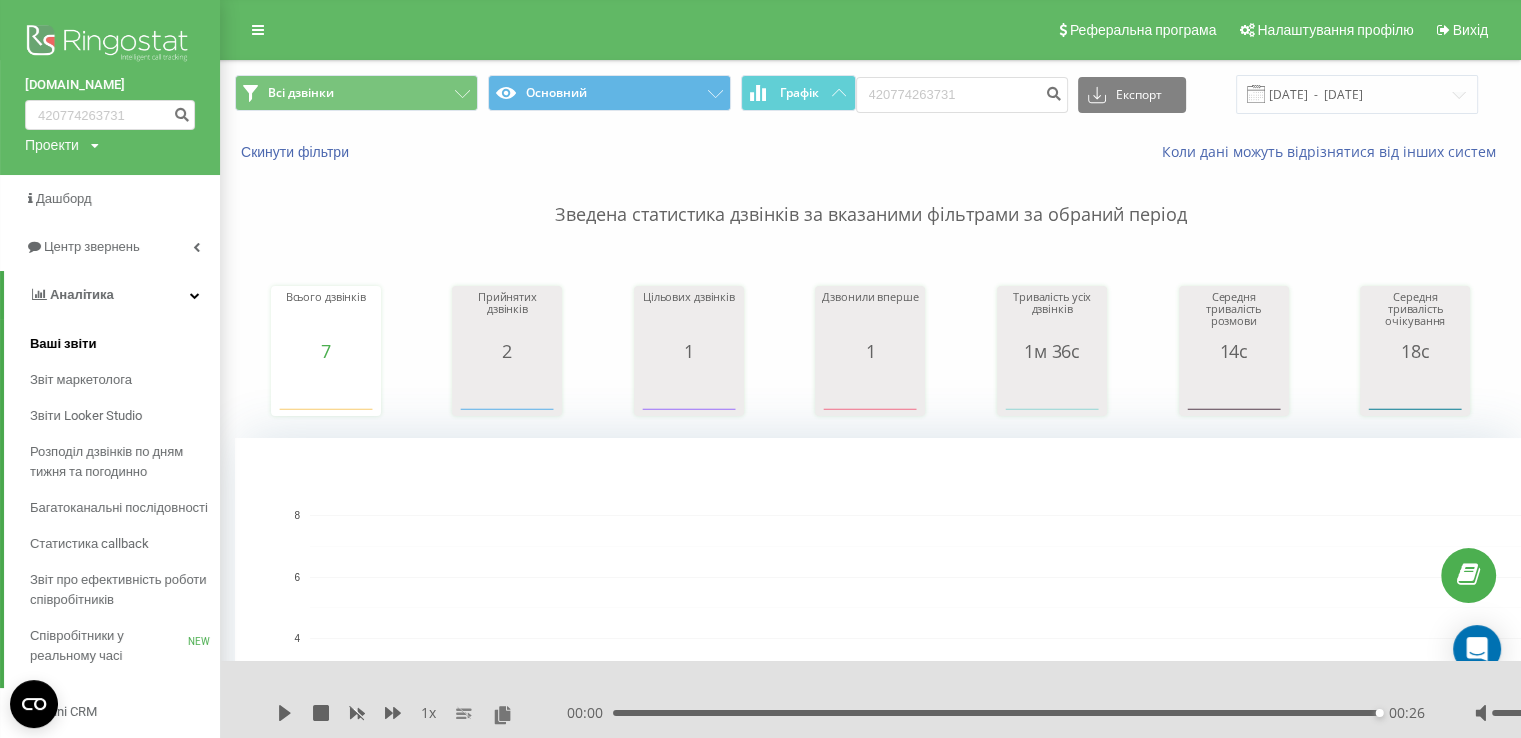 click on "Ваші звіти" at bounding box center (63, 344) 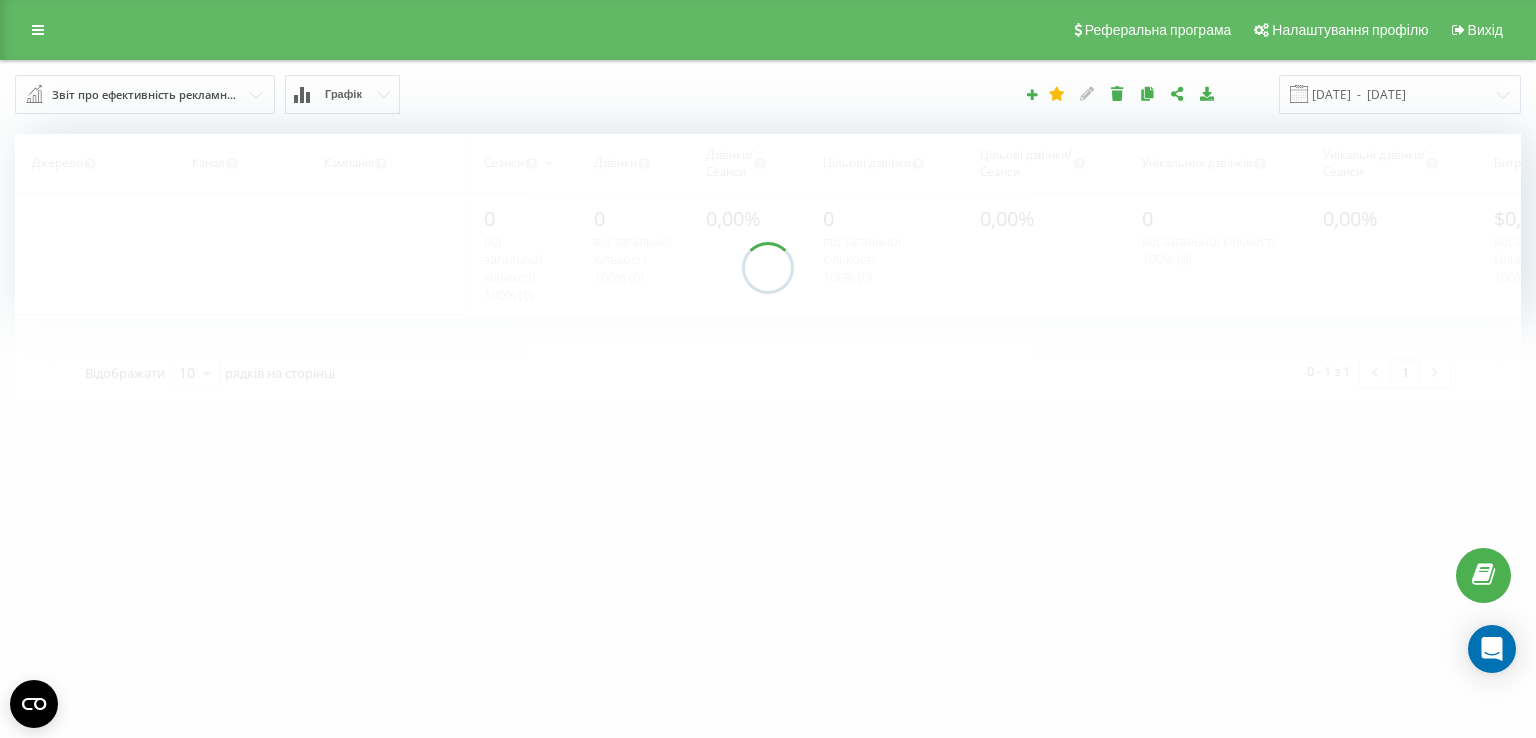 scroll, scrollTop: 0, scrollLeft: 0, axis: both 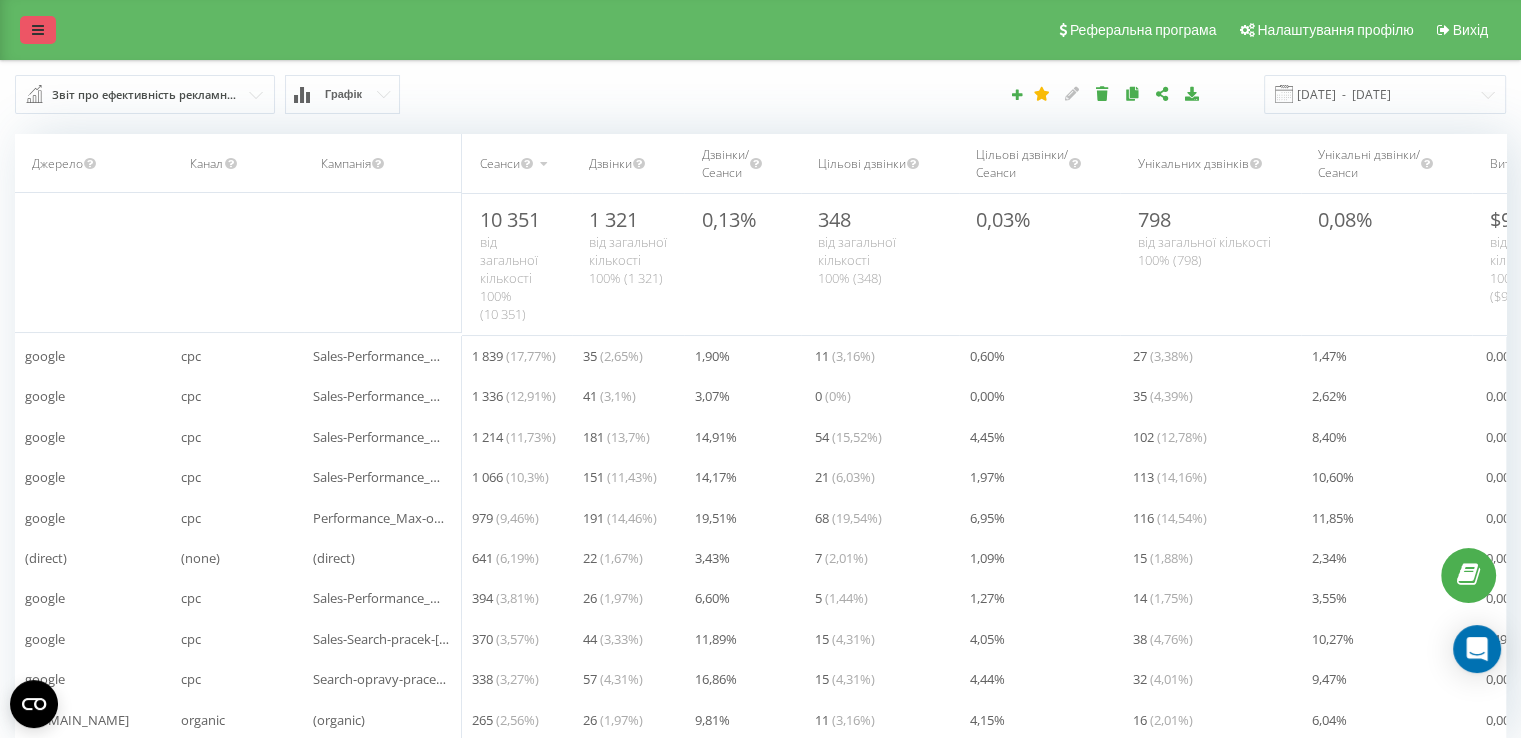click at bounding box center (38, 30) 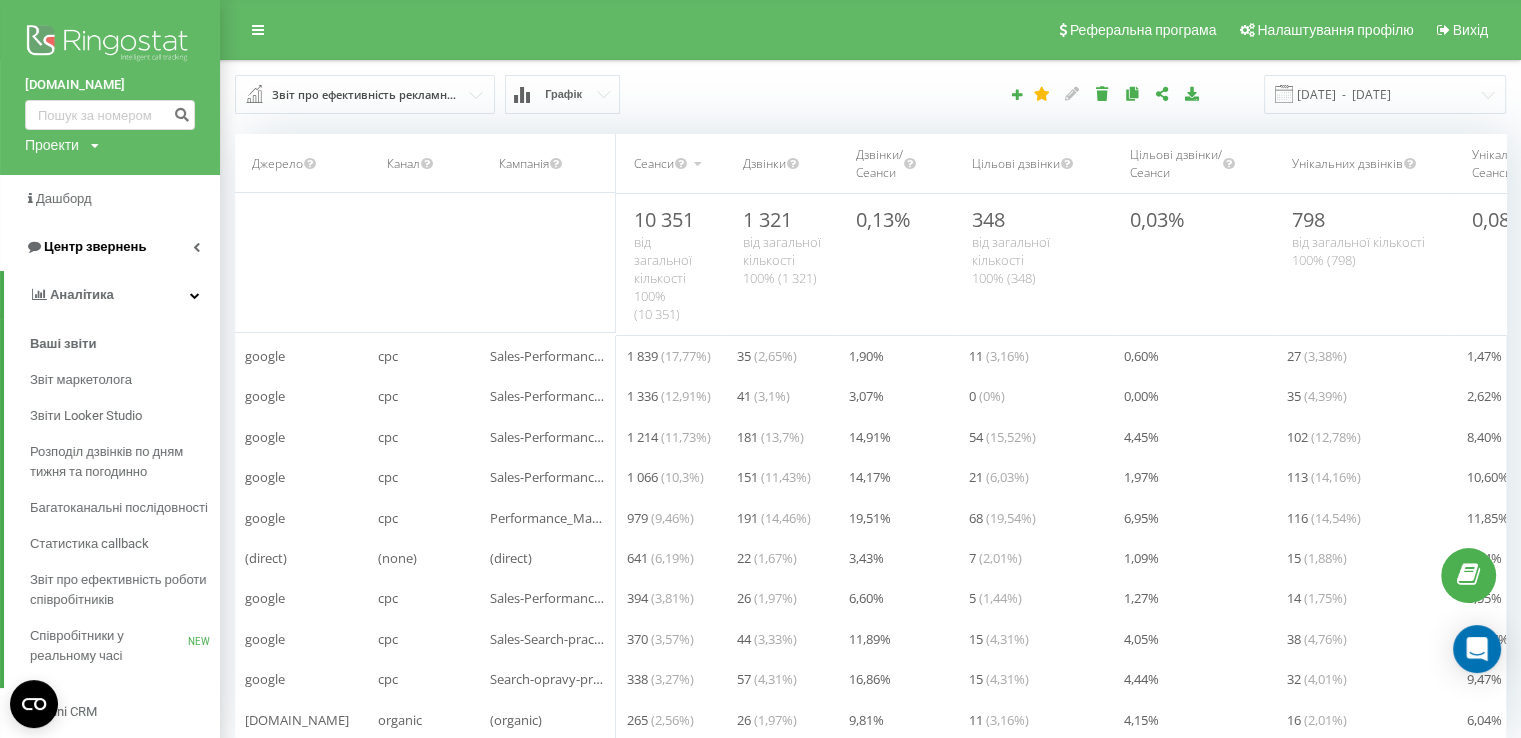 click on "Центр звернень" at bounding box center (95, 246) 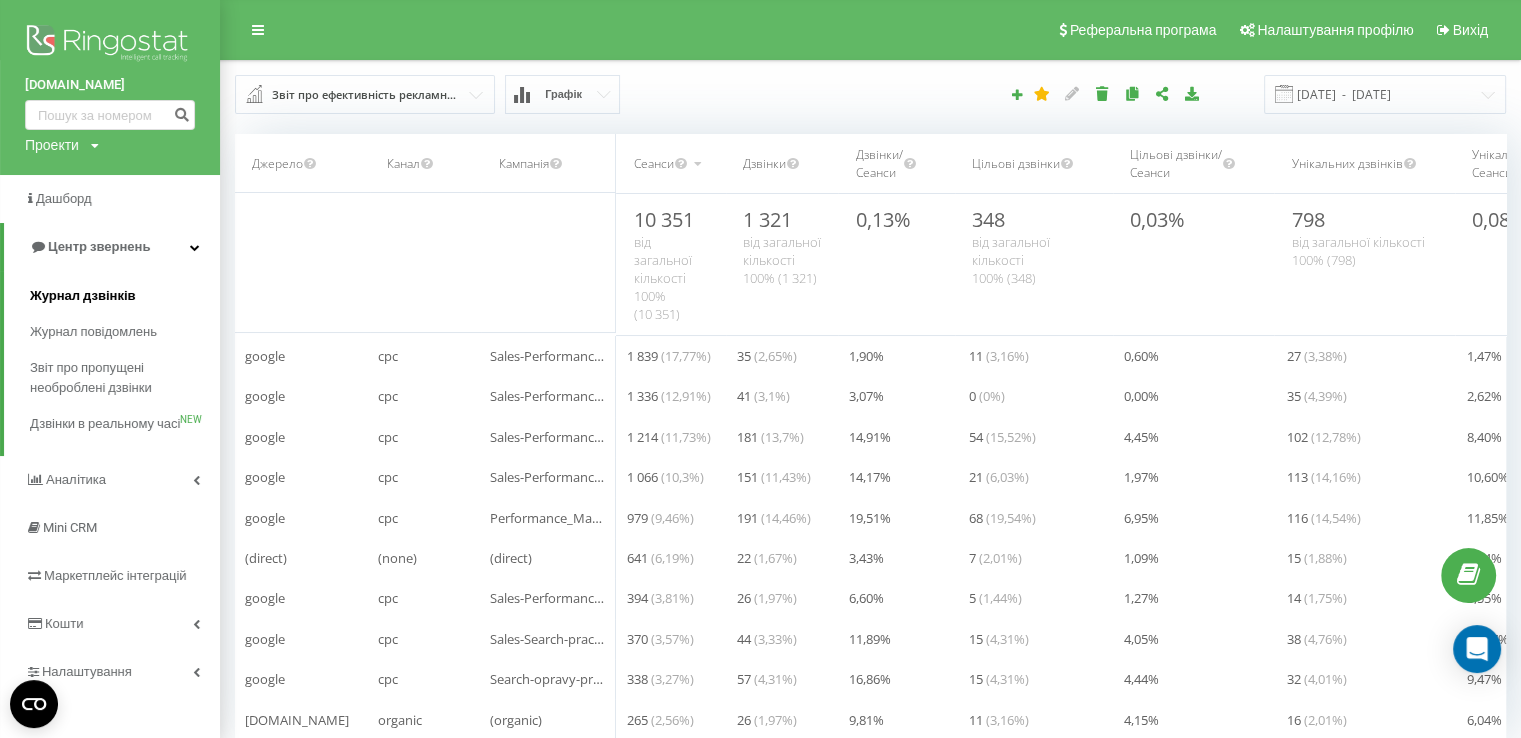 click on "Журнал дзвінків" at bounding box center [83, 296] 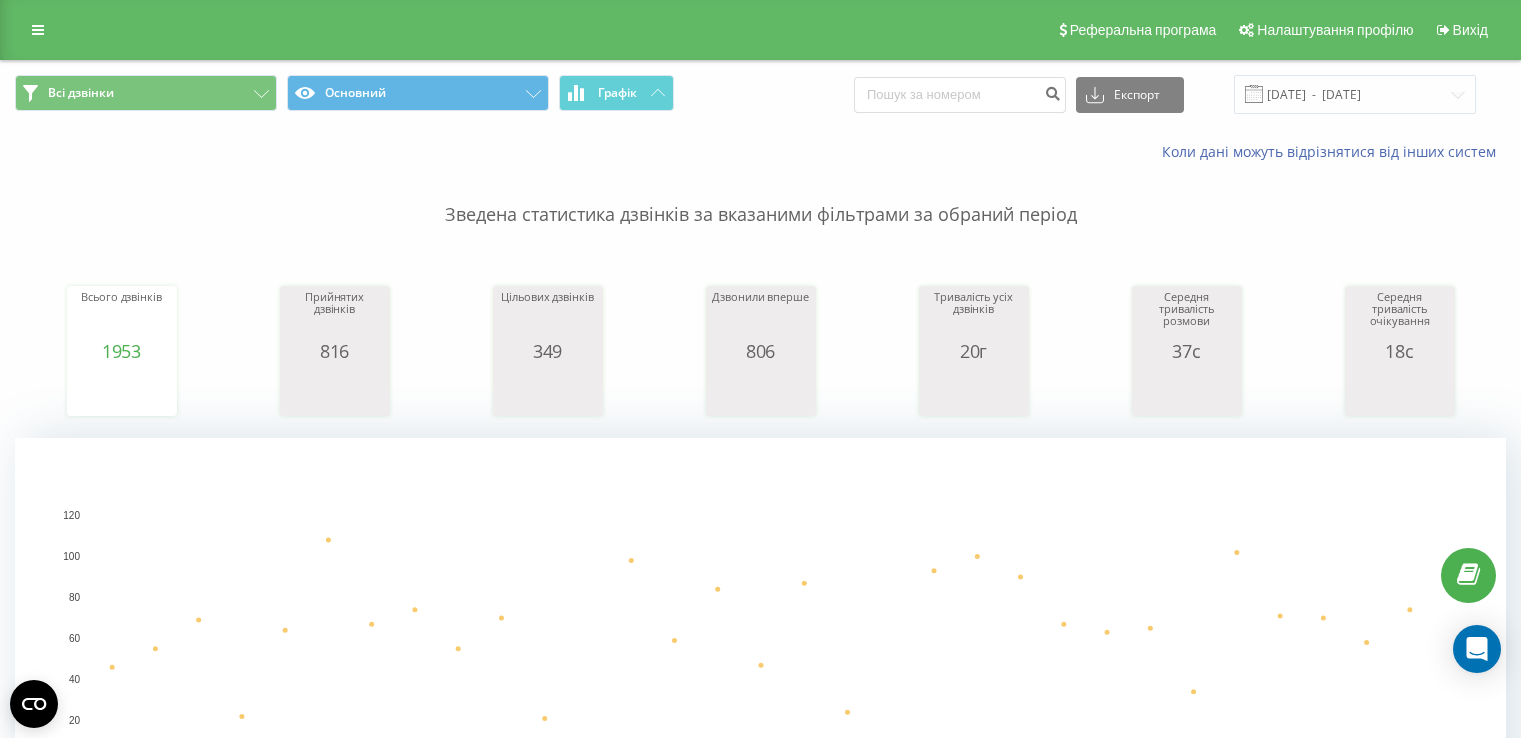 scroll, scrollTop: 0, scrollLeft: 0, axis: both 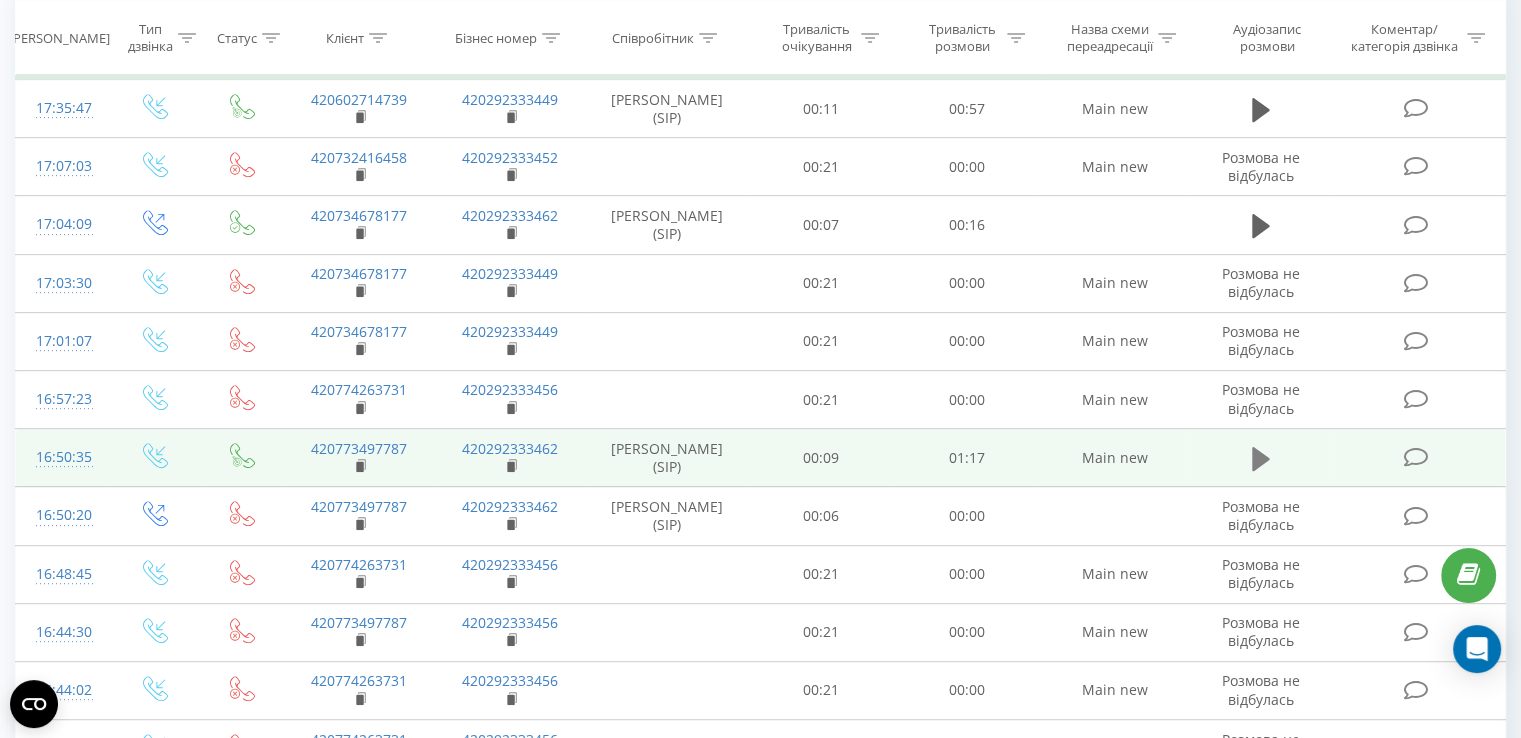 click 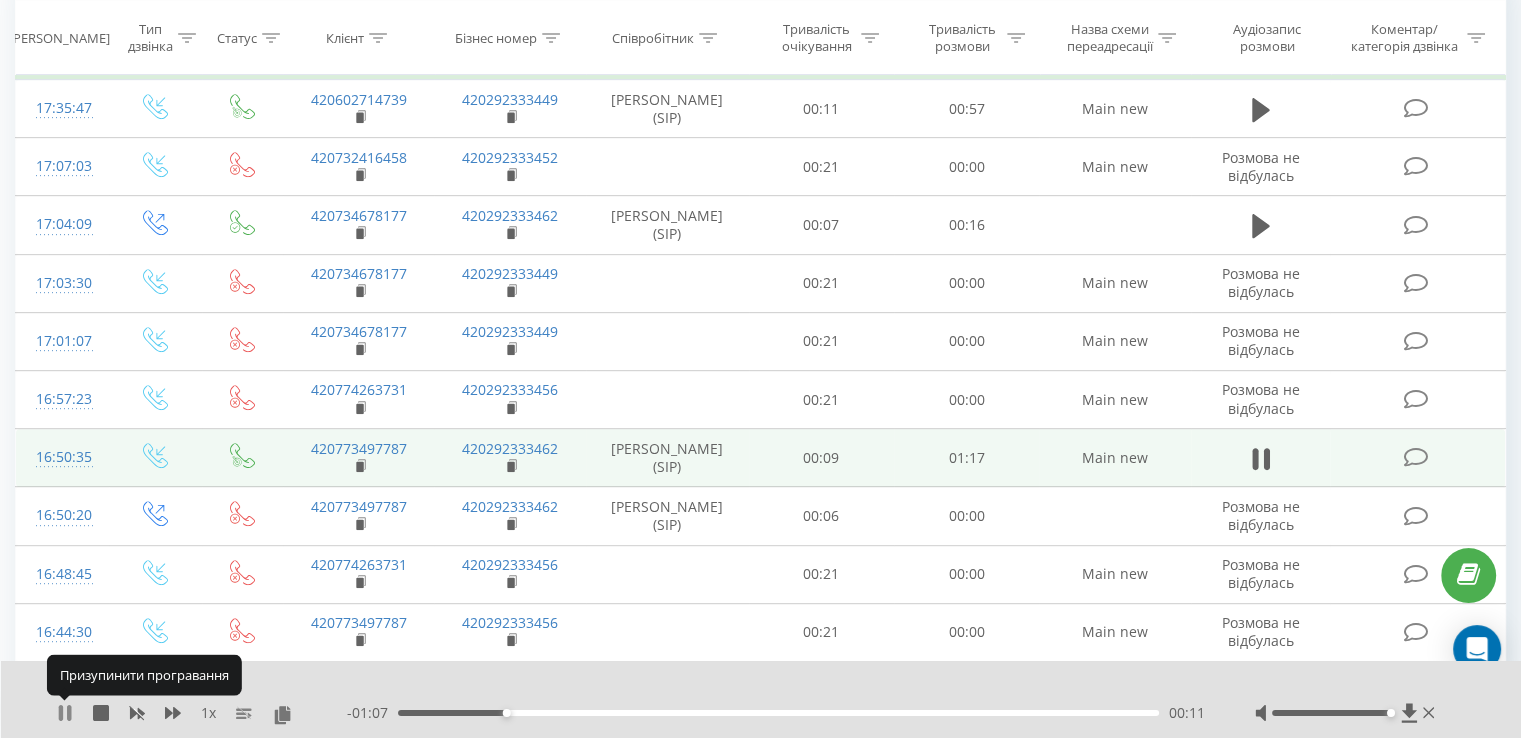 click 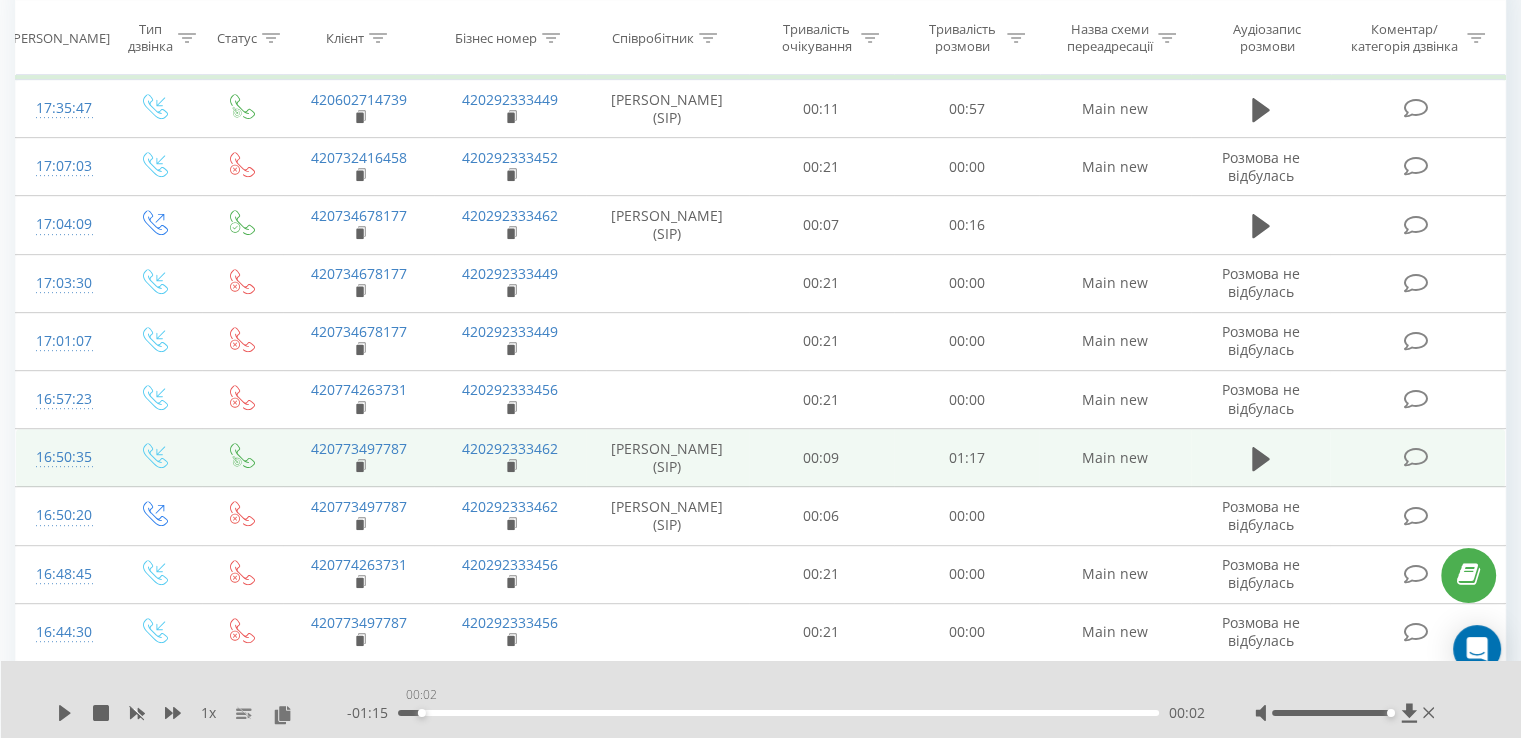 drag, startPoint x: 504, startPoint y: 713, endPoint x: 405, endPoint y: 730, distance: 100.44899 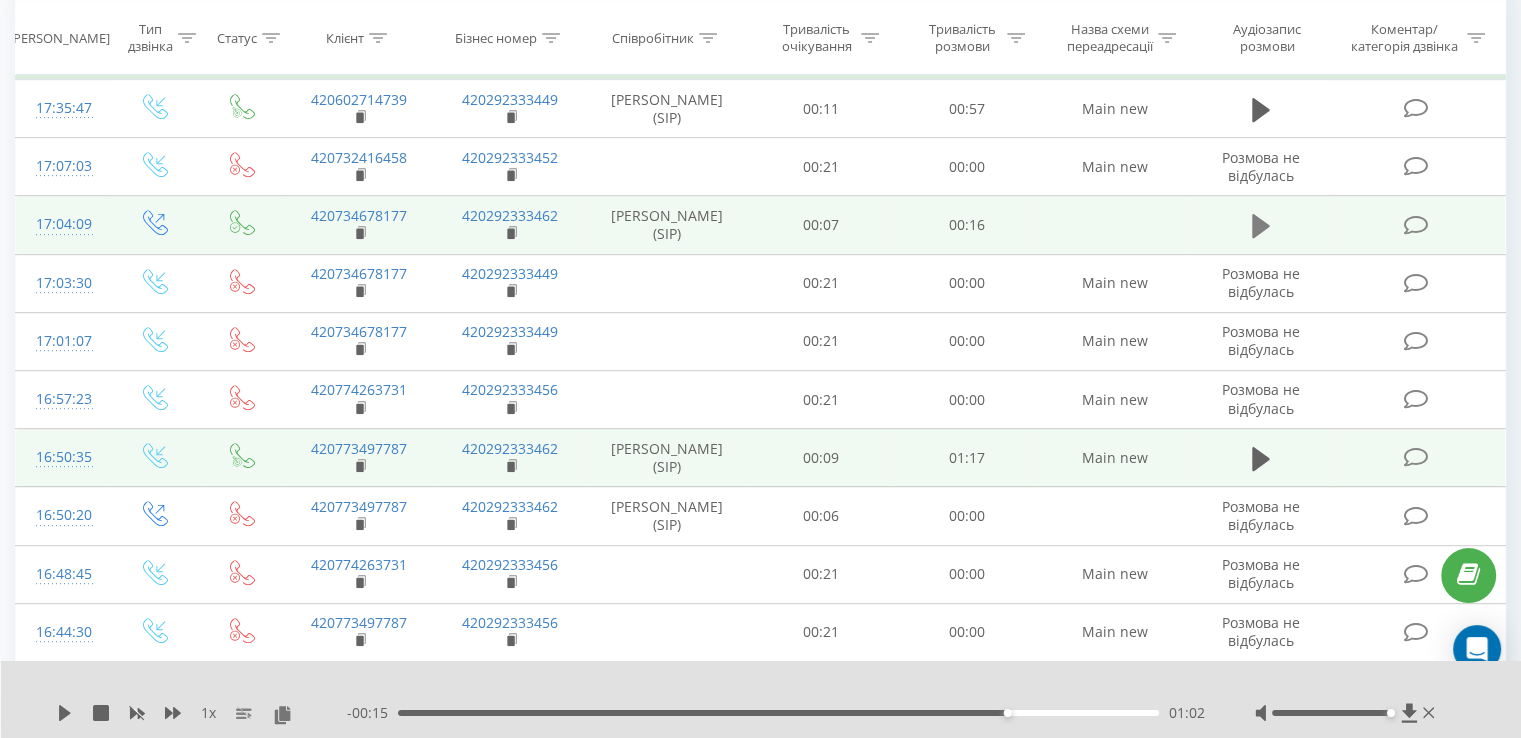 click 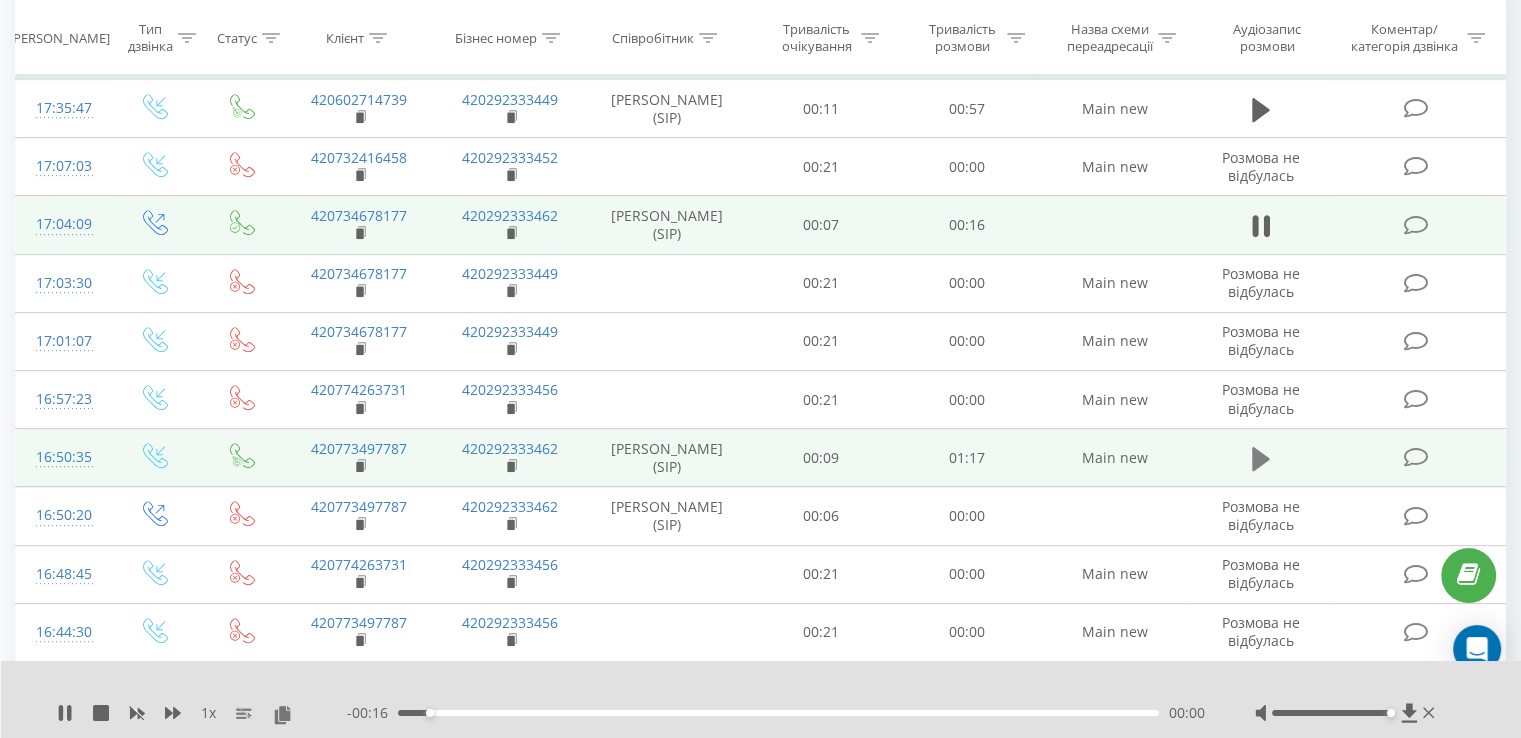 click 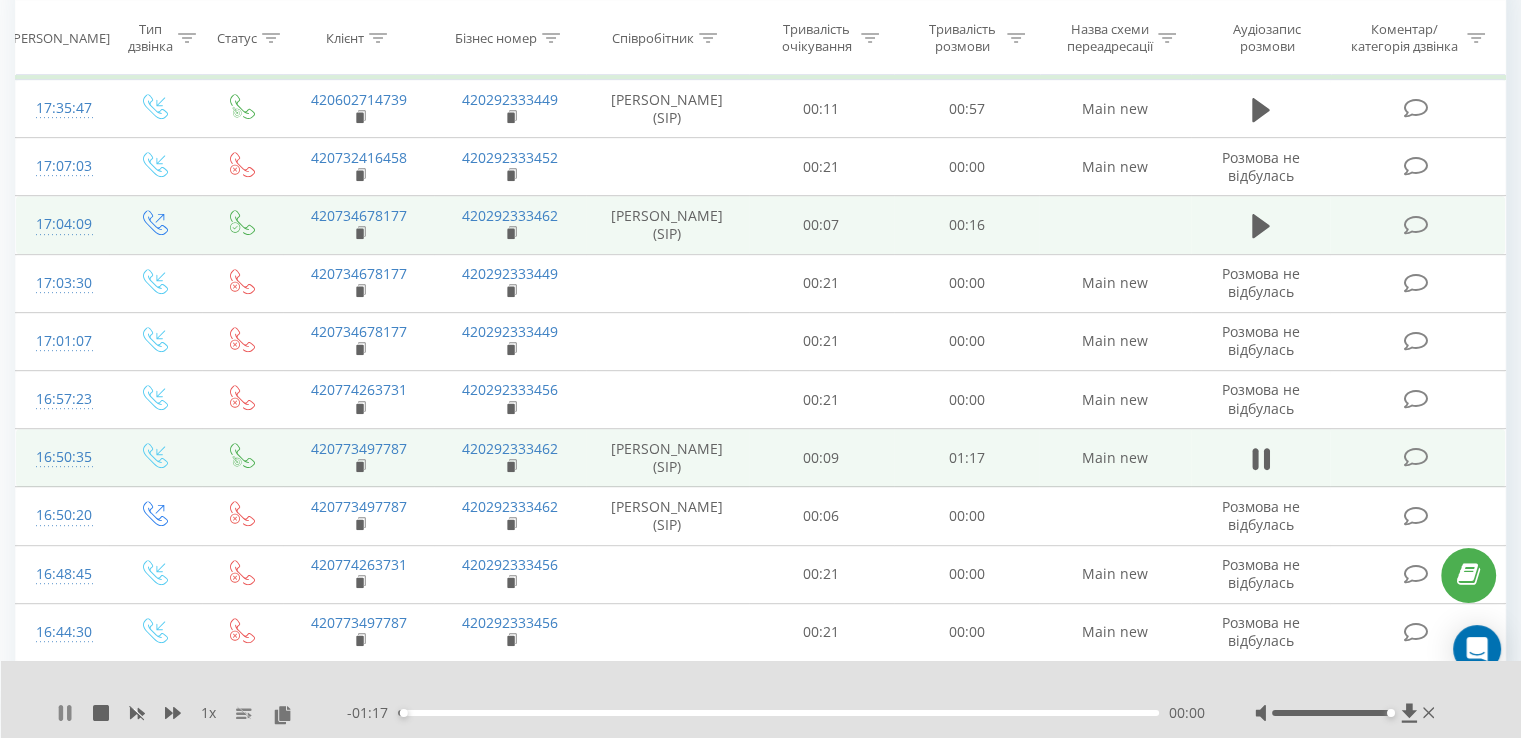 click 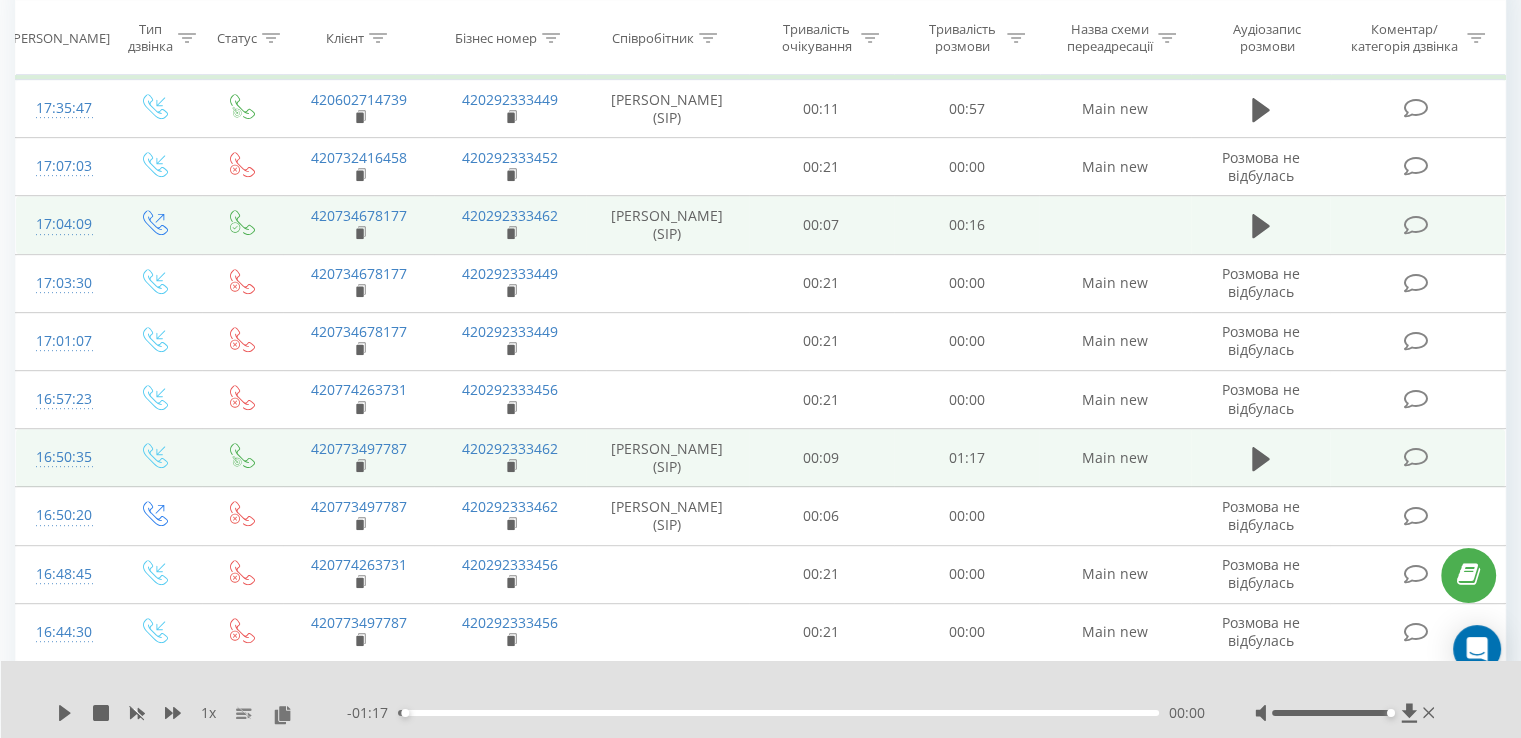 click on "1 x  - 01:17 00:00   00:00" at bounding box center [761, 699] 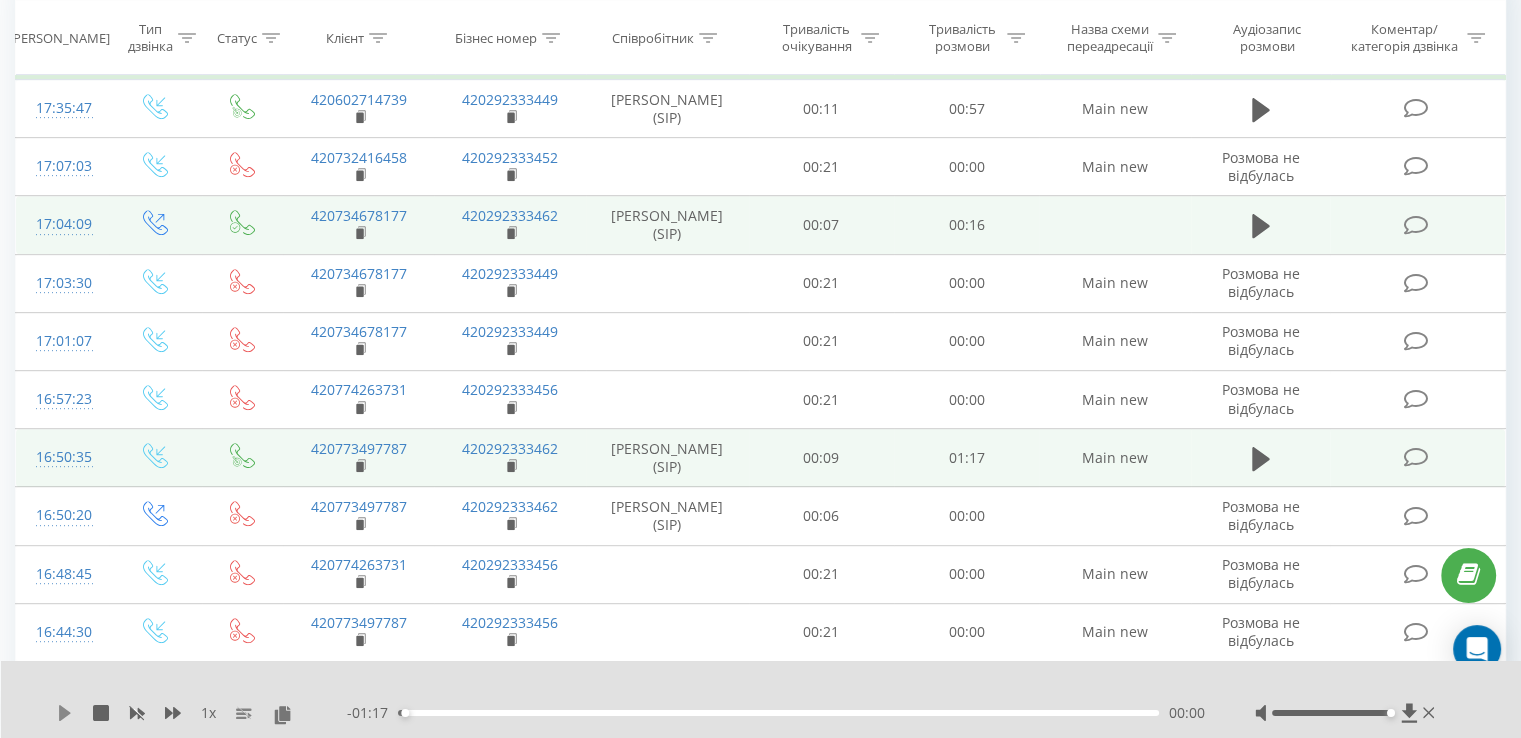 click 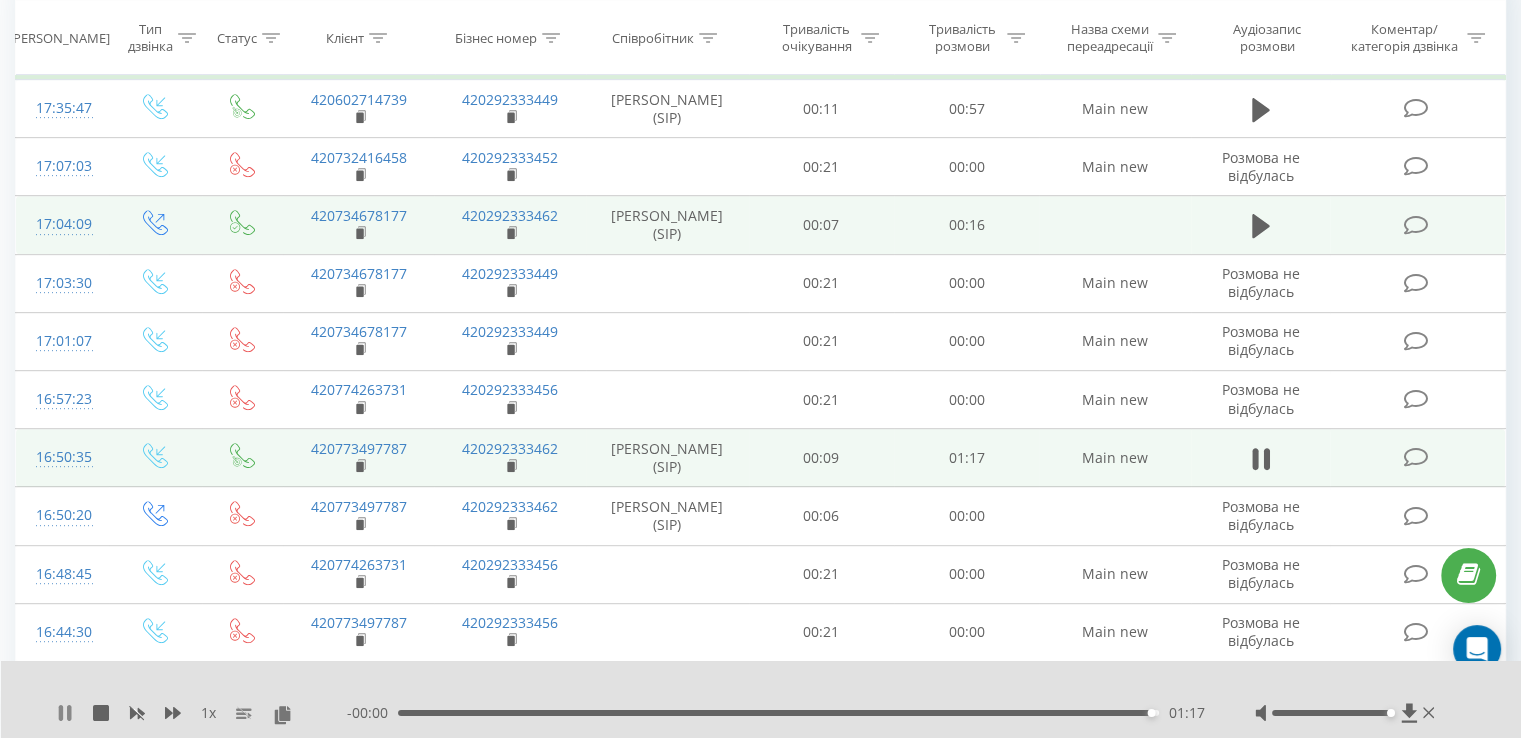 click 